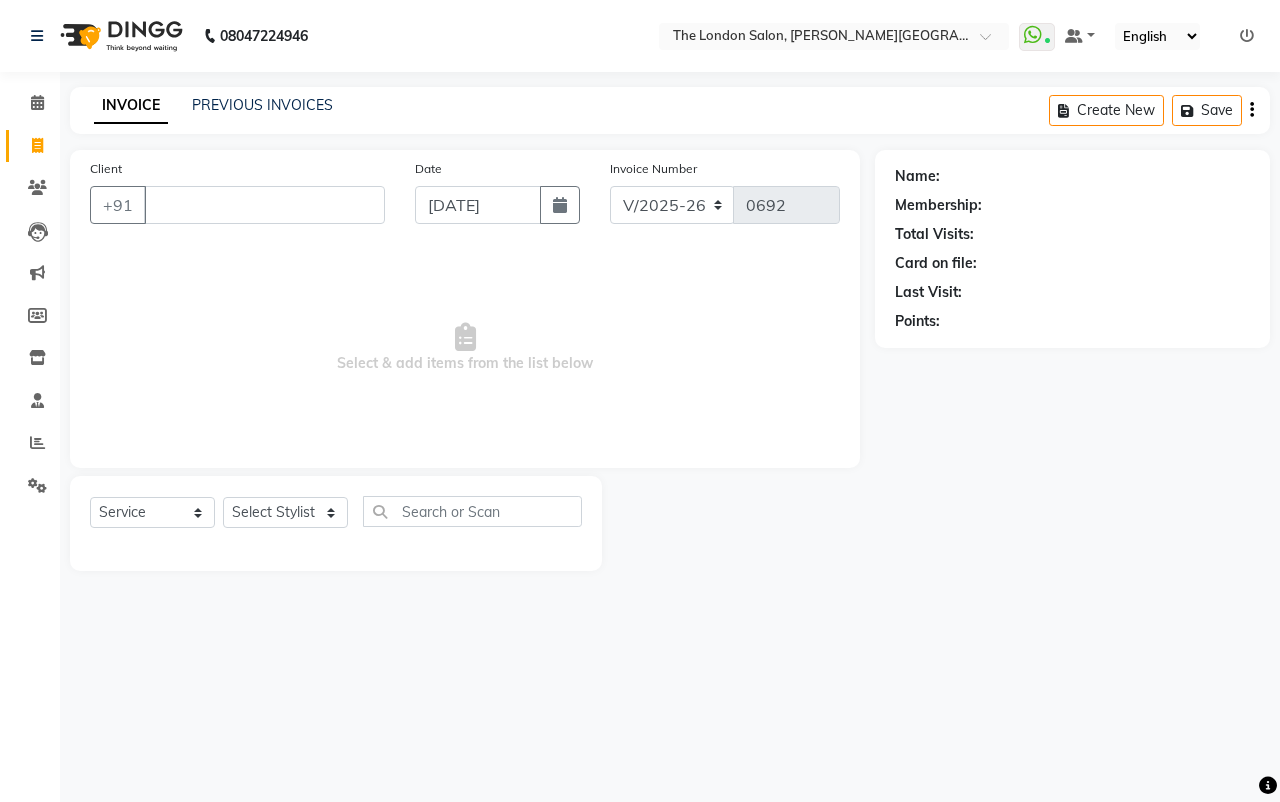 select on "4682" 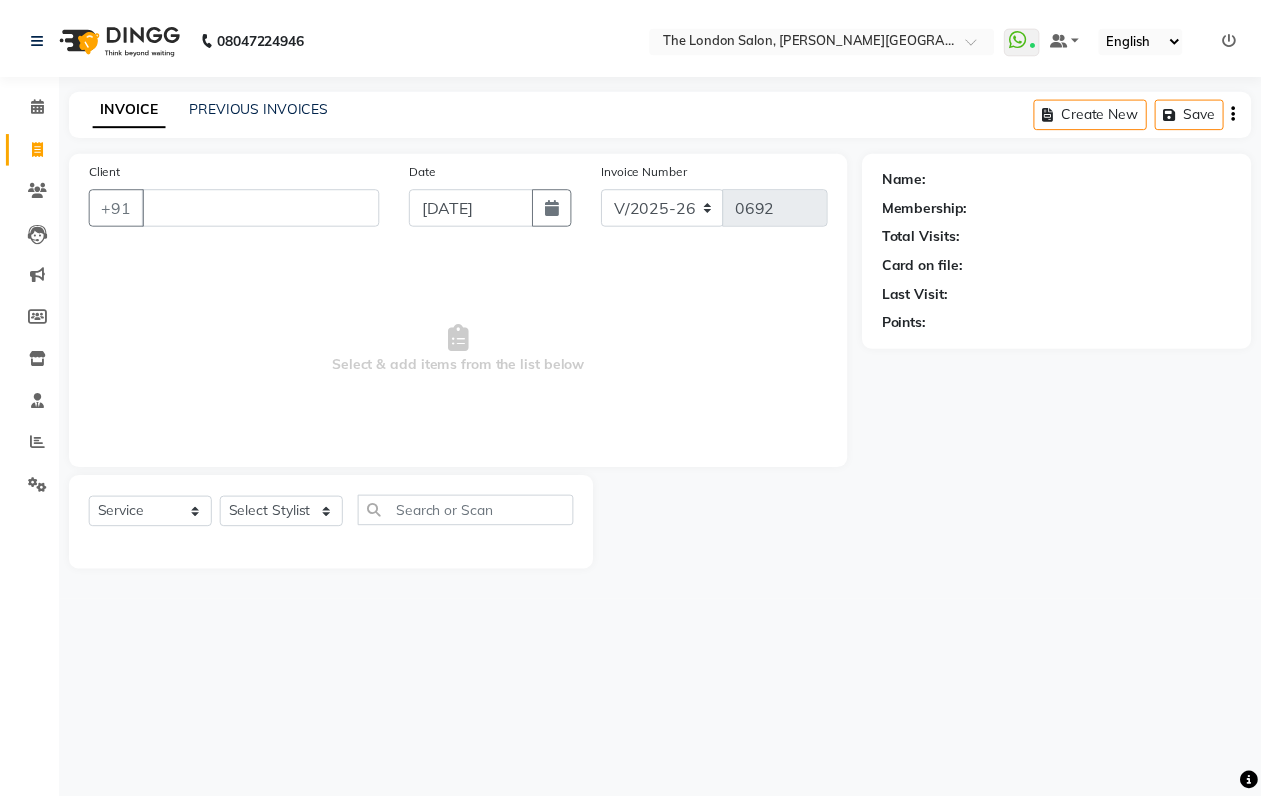 scroll, scrollTop: 0, scrollLeft: 0, axis: both 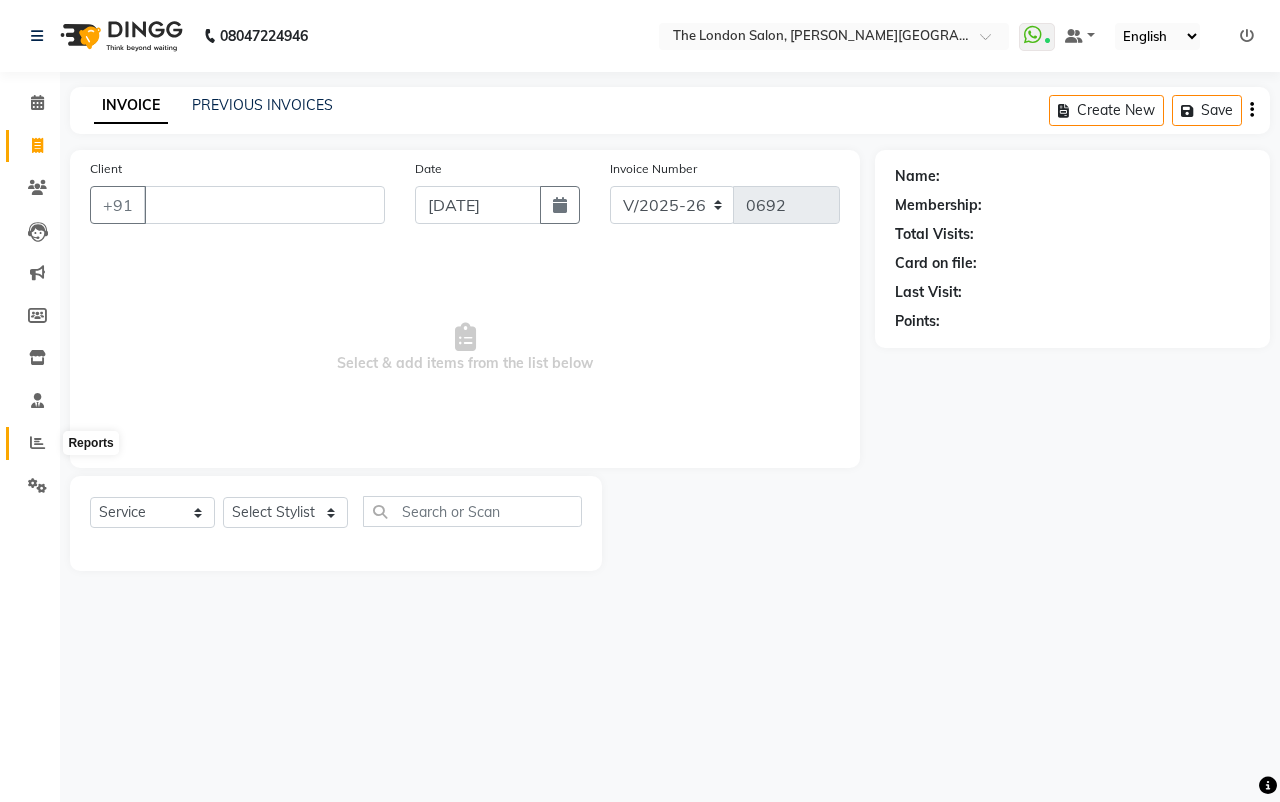 click 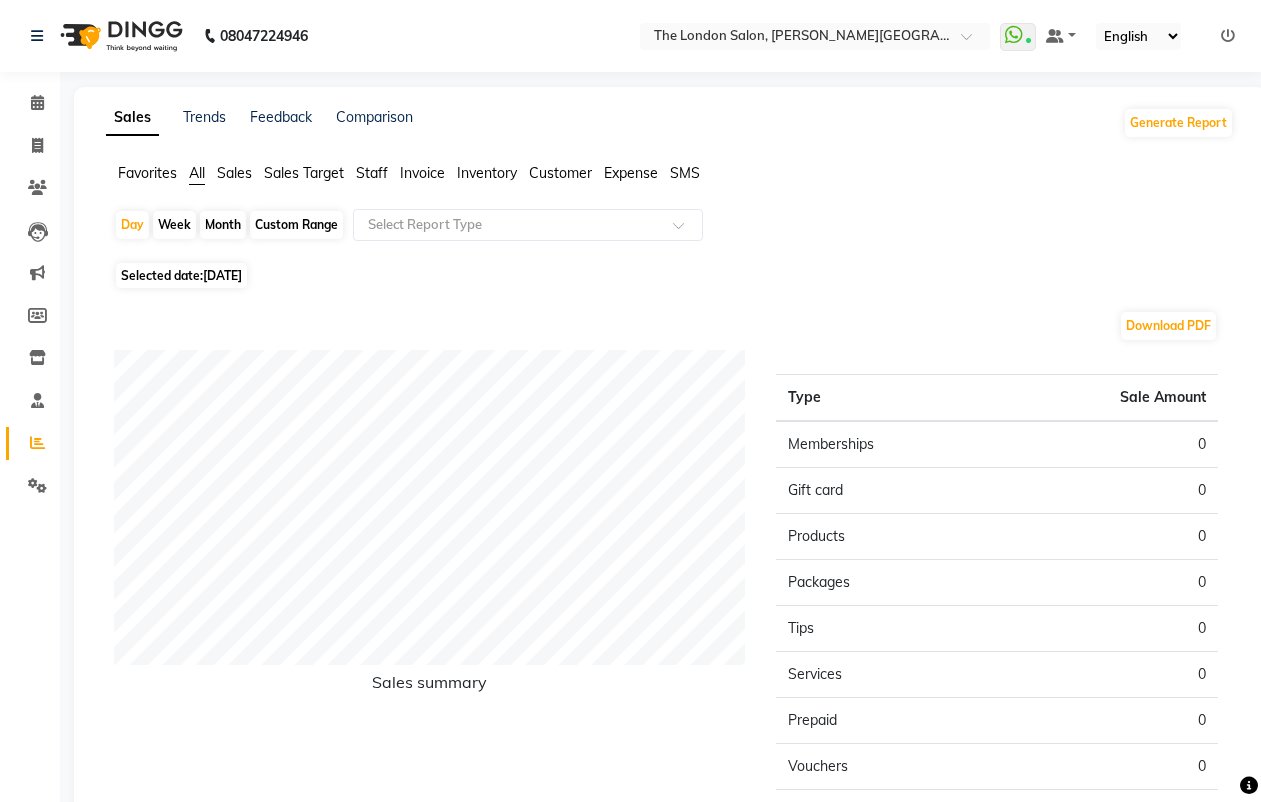click on "Selected date:  13-07-2025" 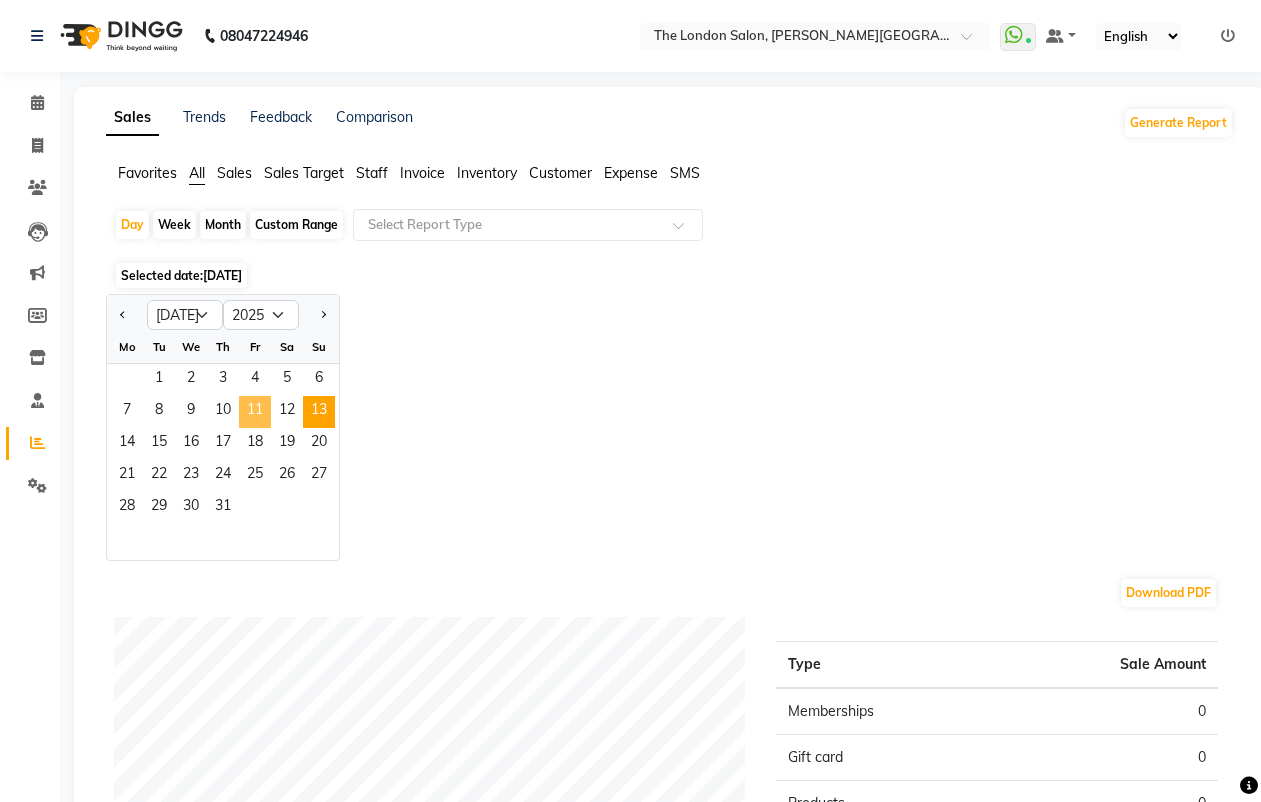click on "11" 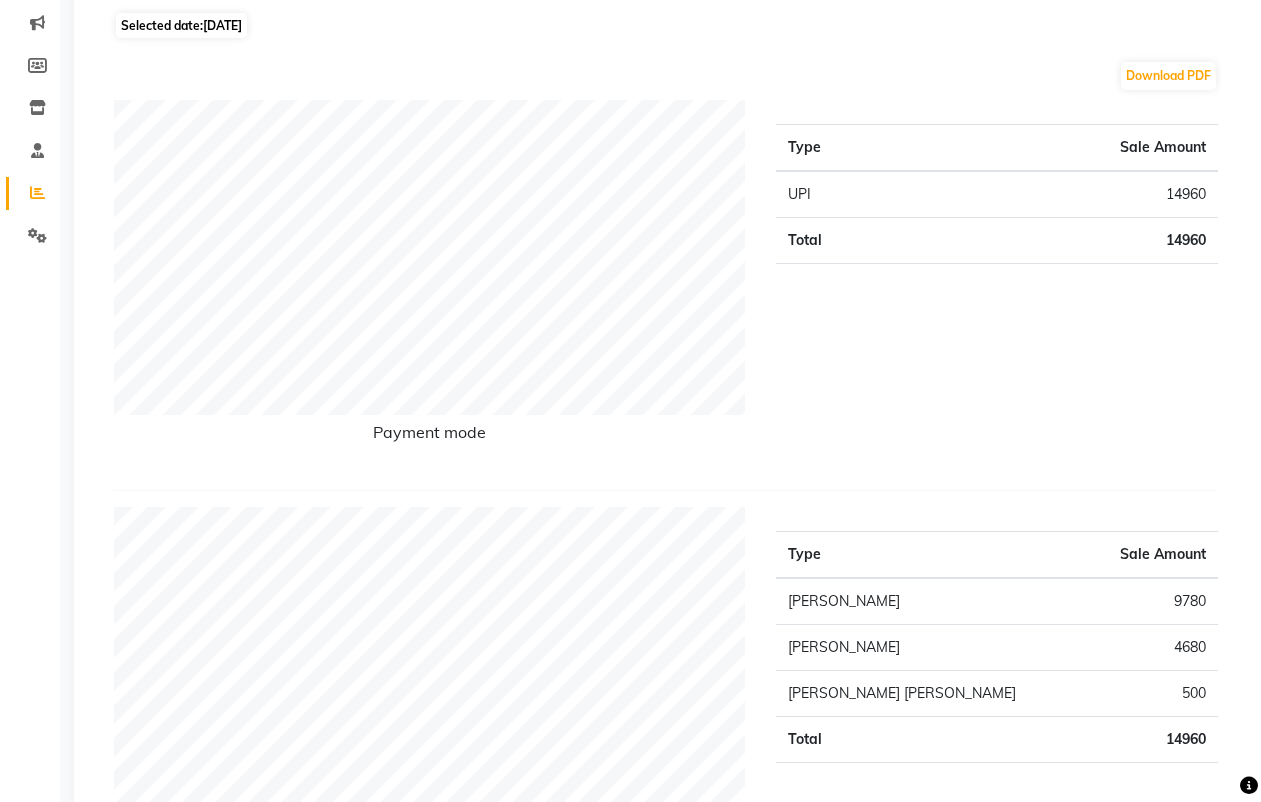 scroll, scrollTop: 0, scrollLeft: 0, axis: both 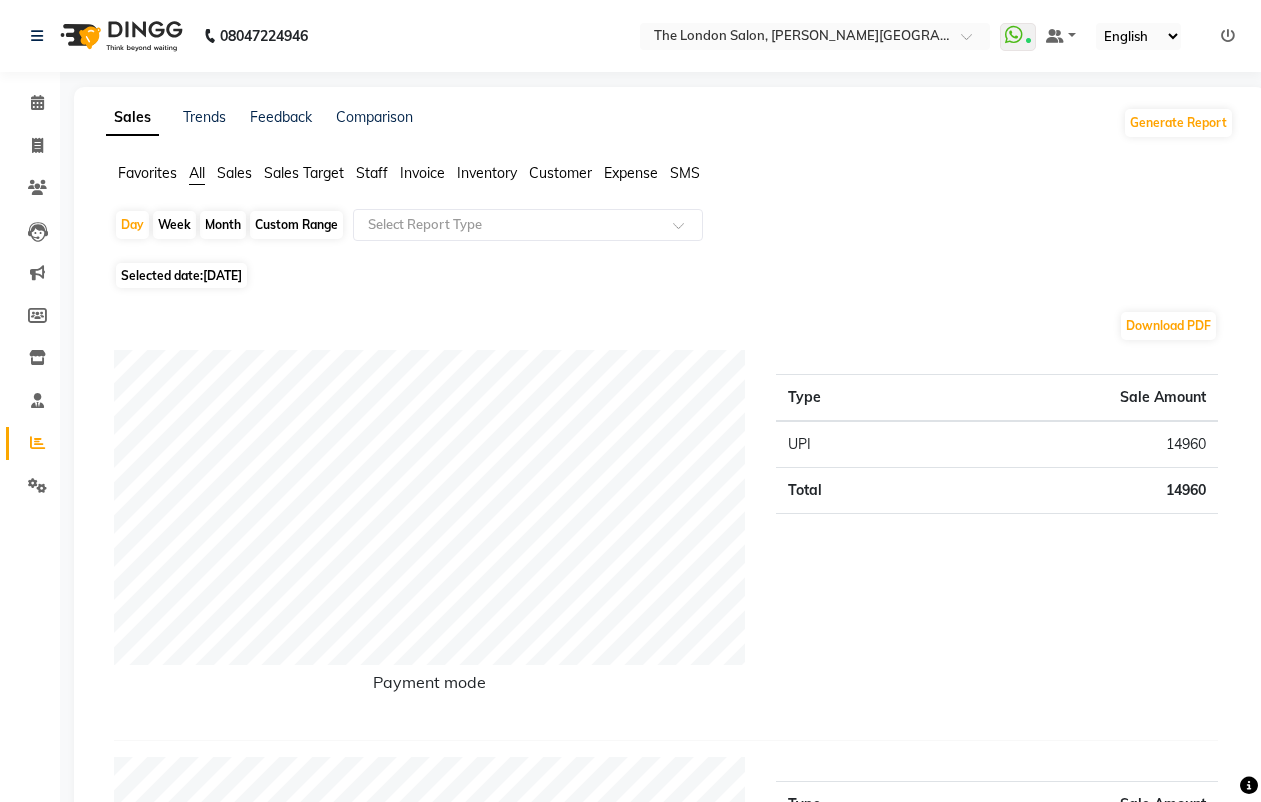 click on "Week" 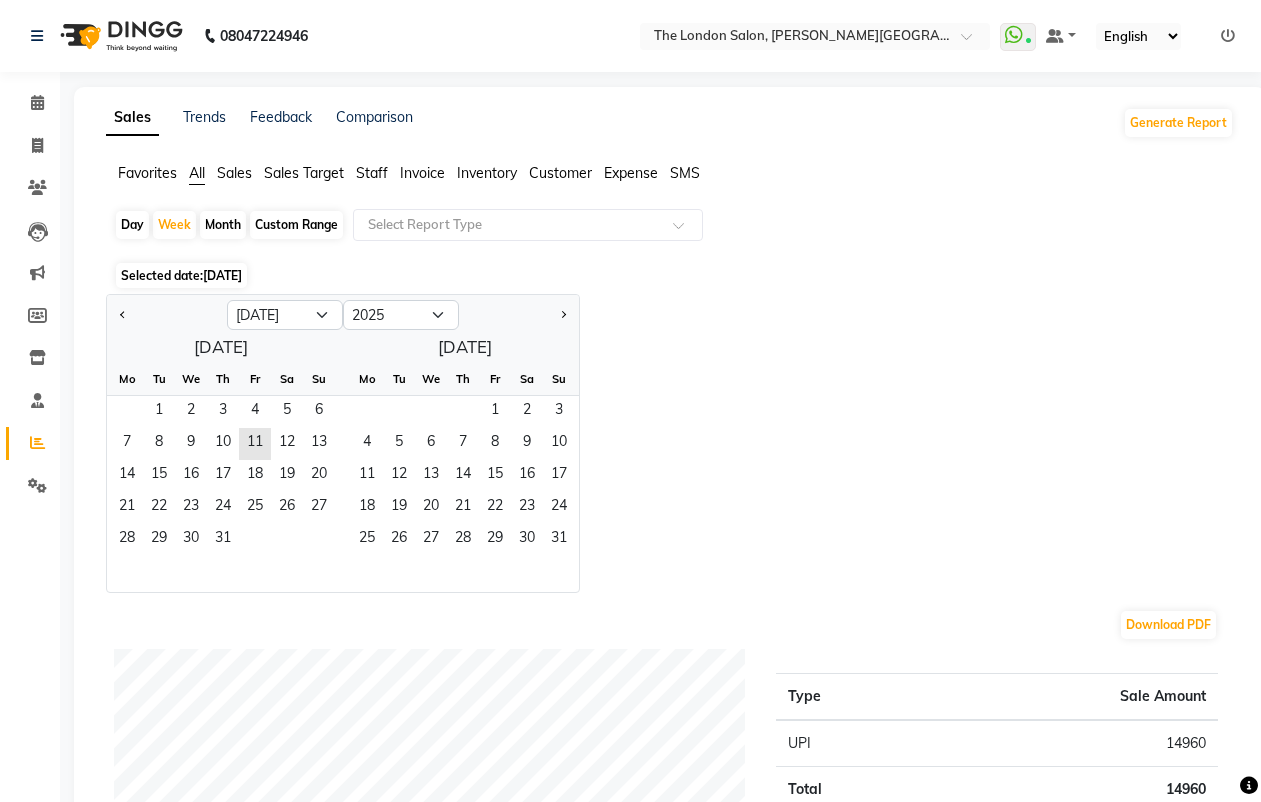 click on "Month" 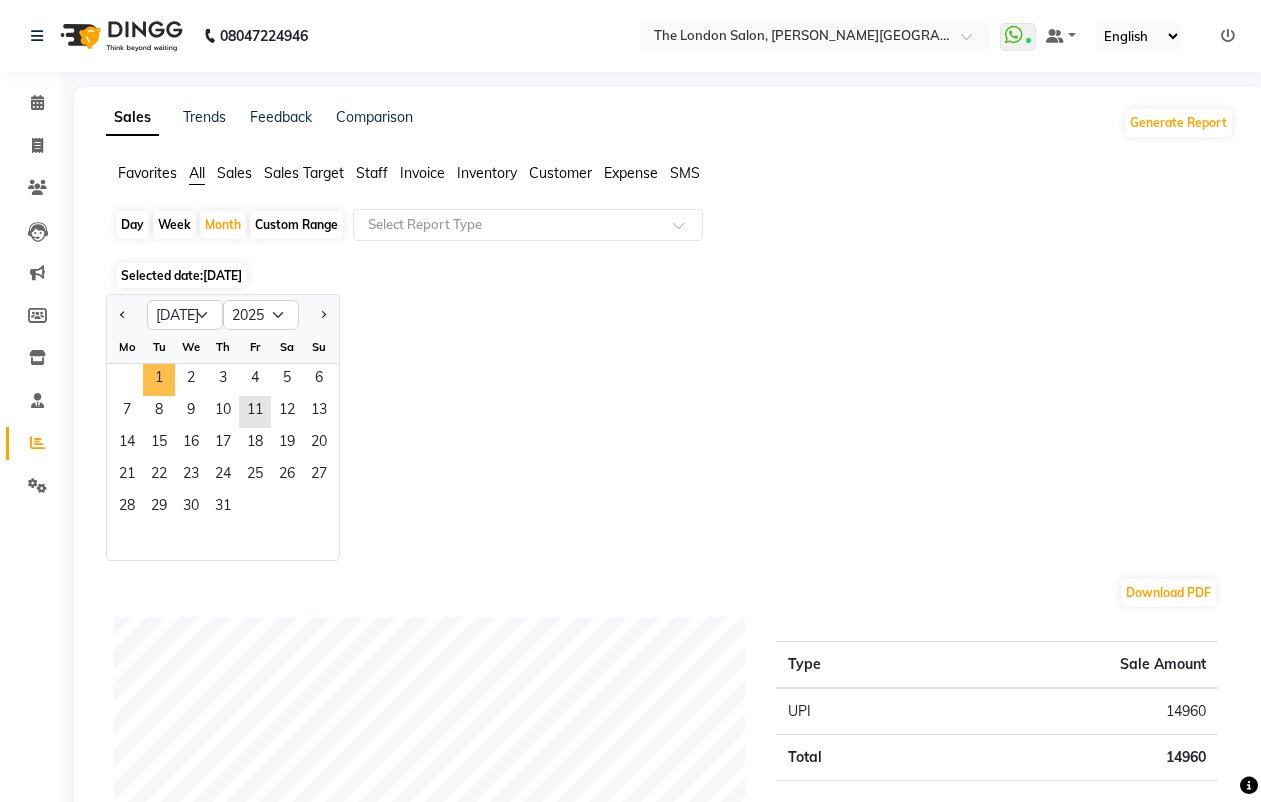 drag, startPoint x: 151, startPoint y: 364, endPoint x: 169, endPoint y: 358, distance: 18.973665 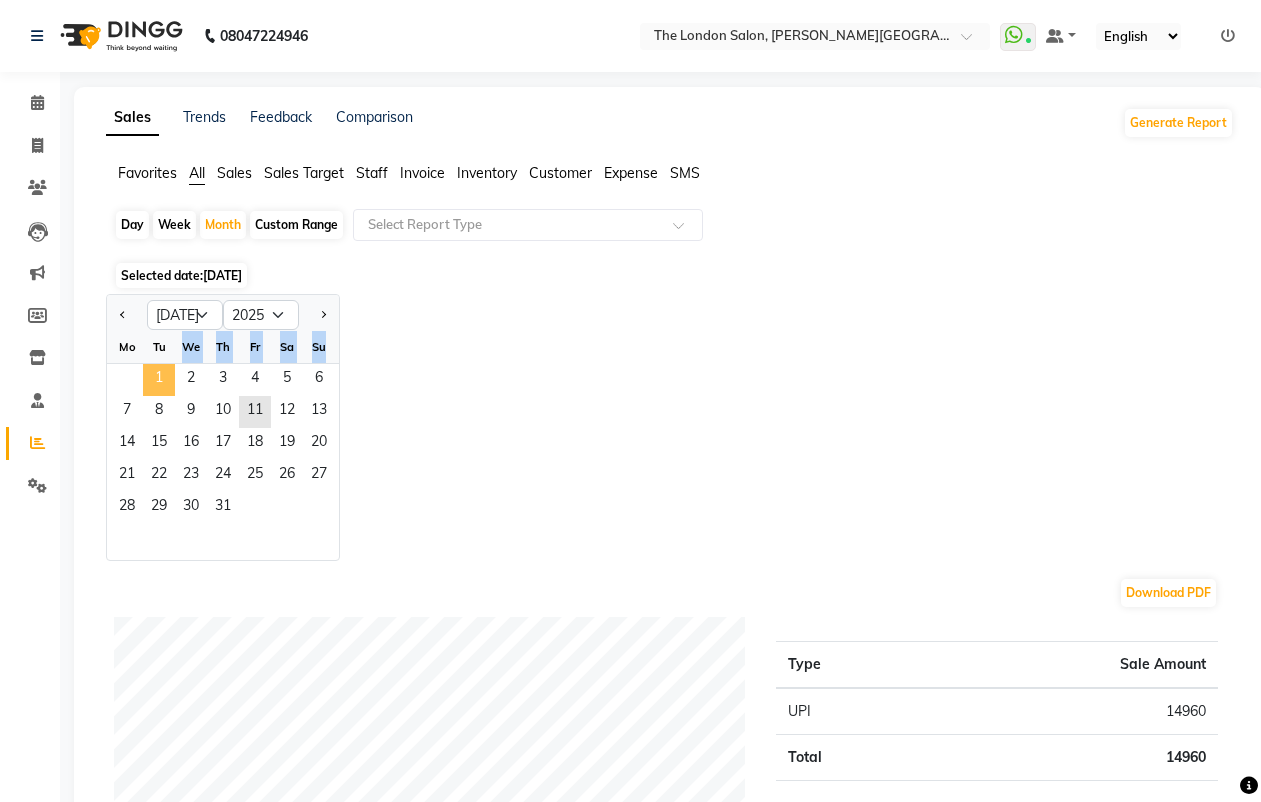 click on "1" 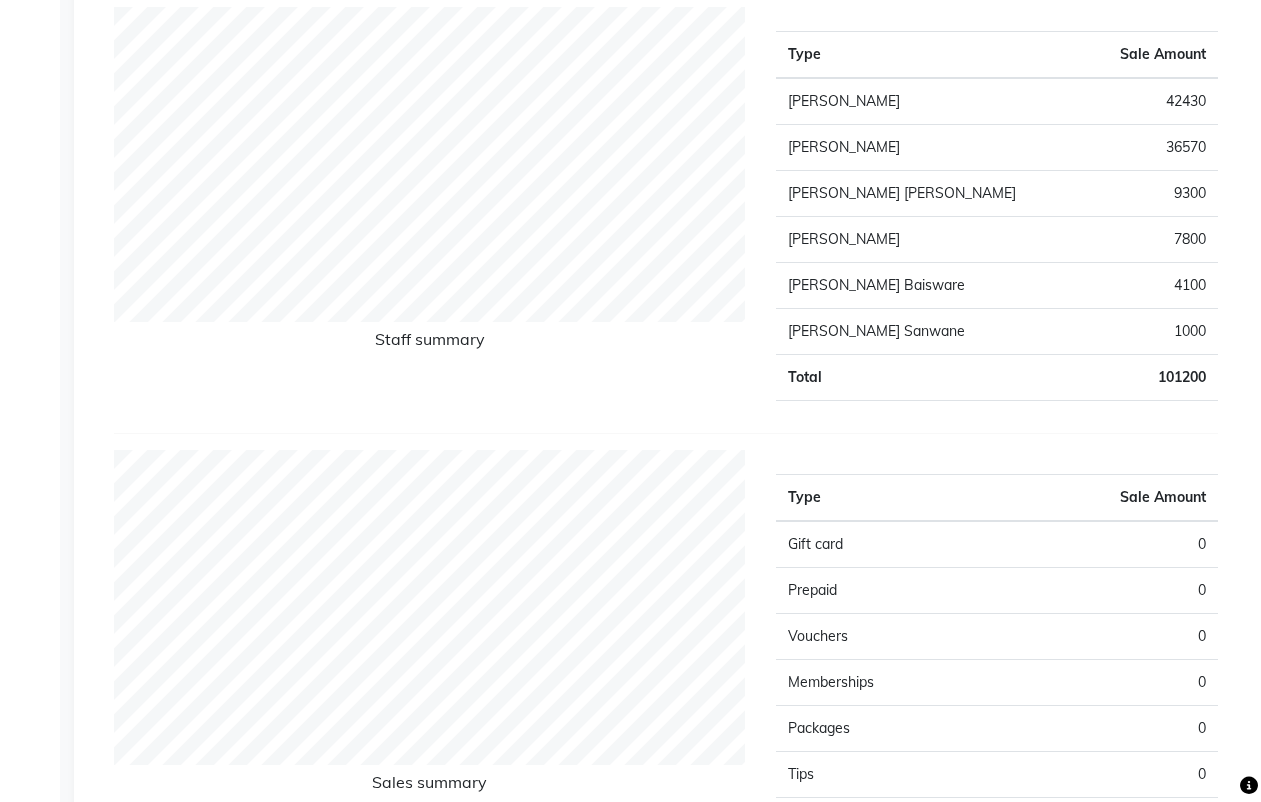 scroll, scrollTop: 625, scrollLeft: 0, axis: vertical 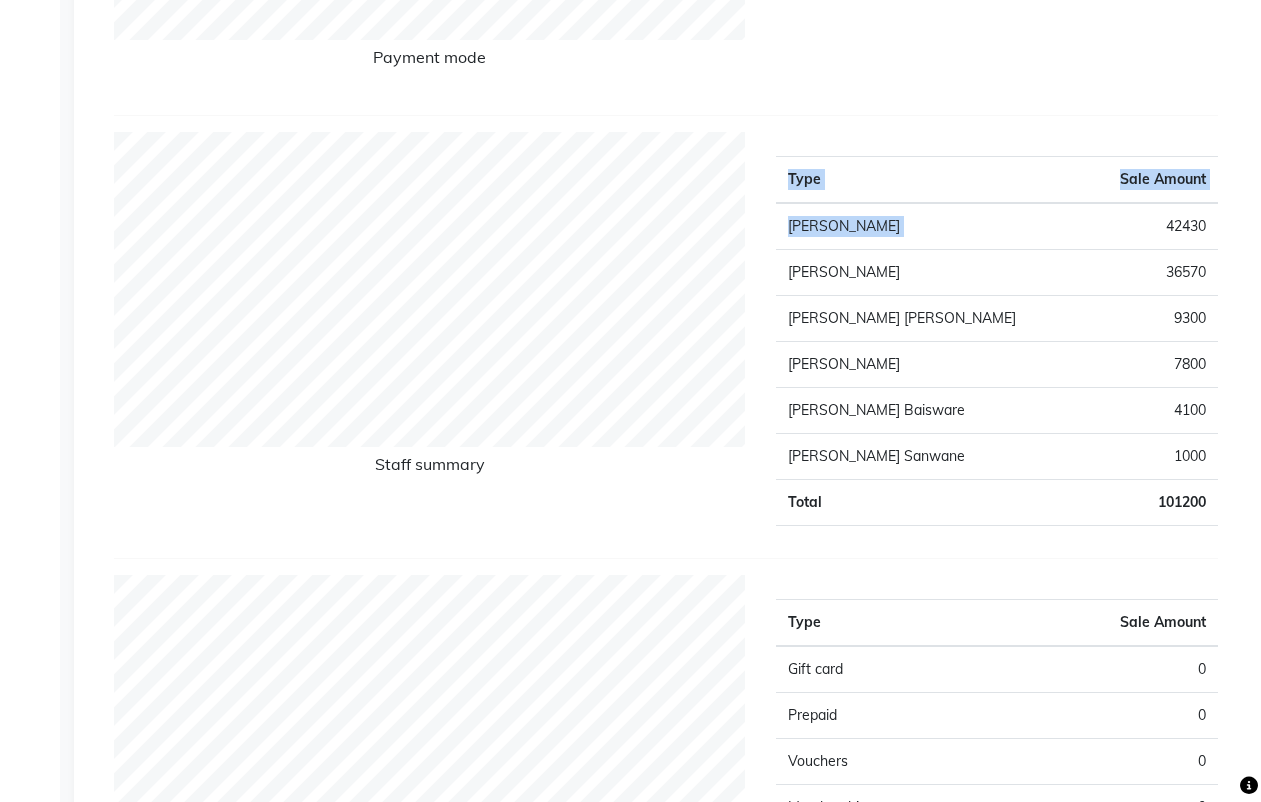 drag, startPoint x: 1171, startPoint y: 216, endPoint x: 1270, endPoint y: 248, distance: 104.04326 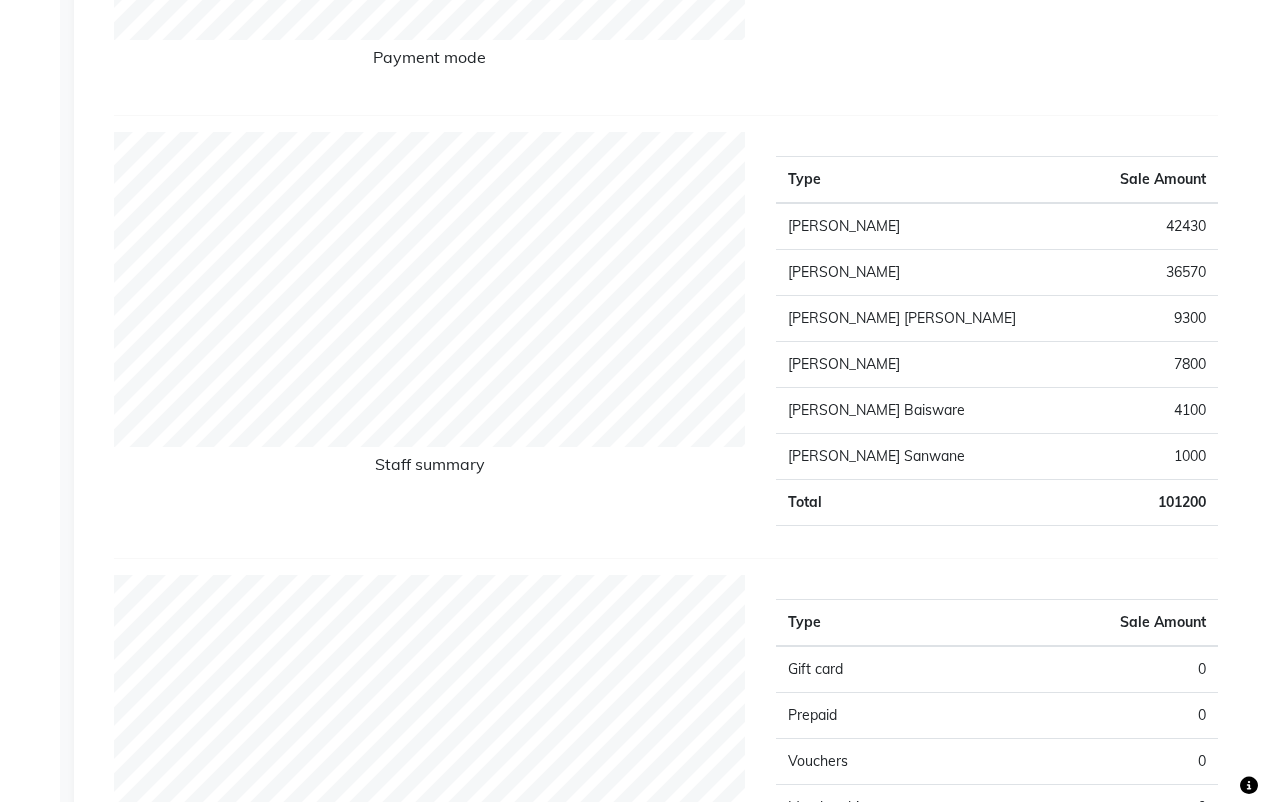 scroll, scrollTop: 0, scrollLeft: 0, axis: both 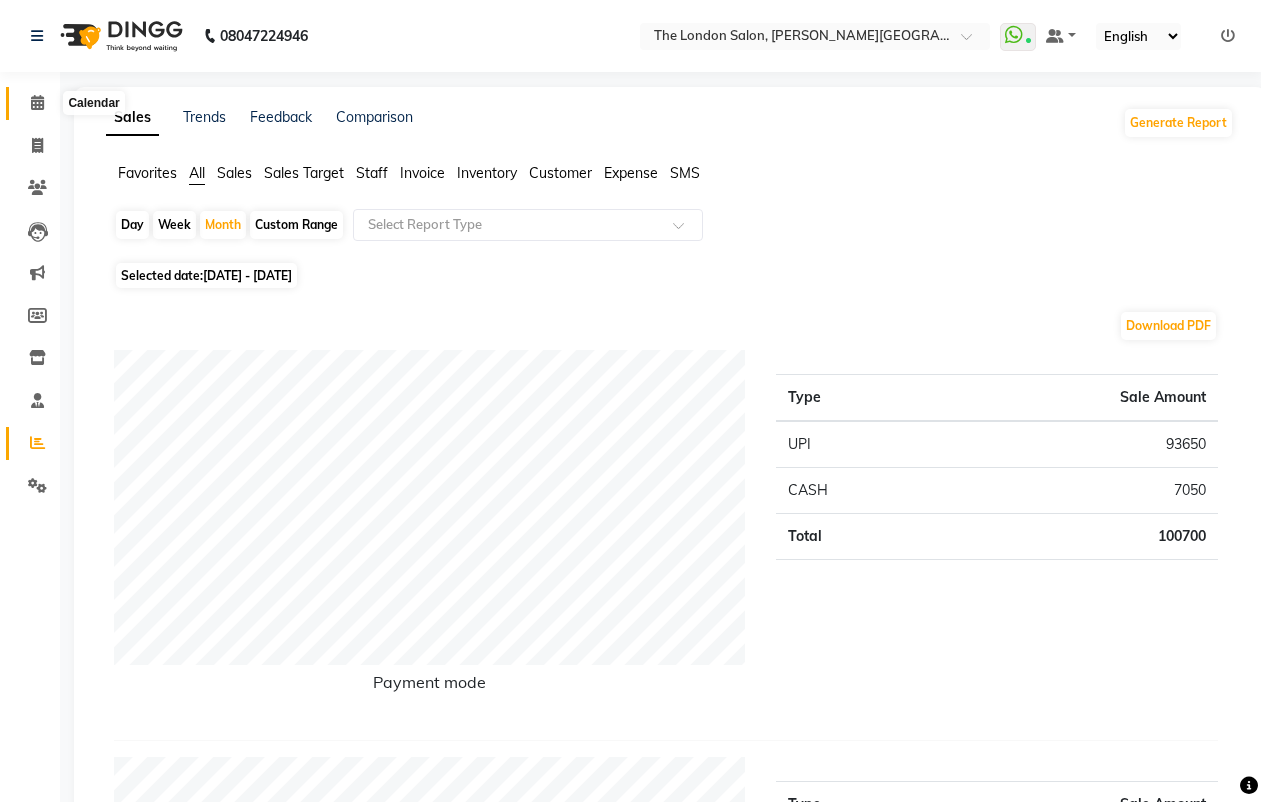 click 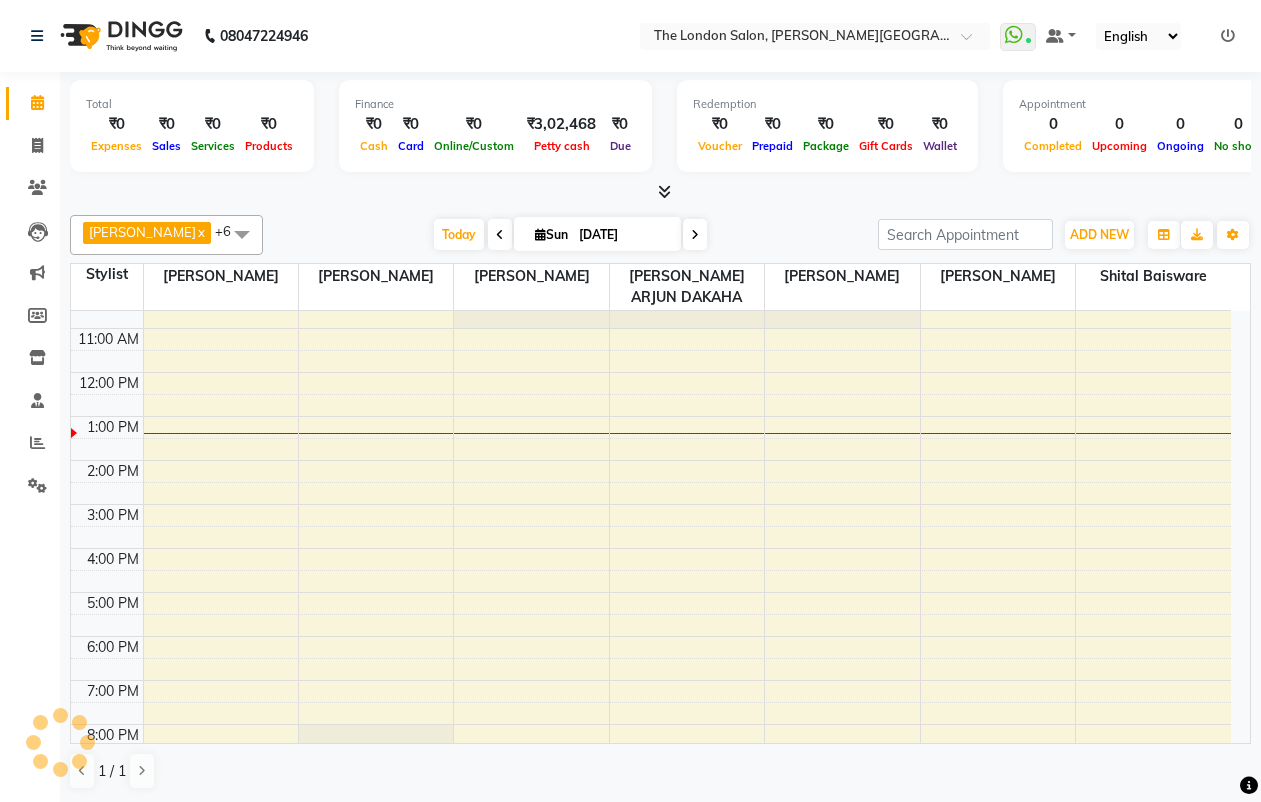 scroll, scrollTop: 0, scrollLeft: 0, axis: both 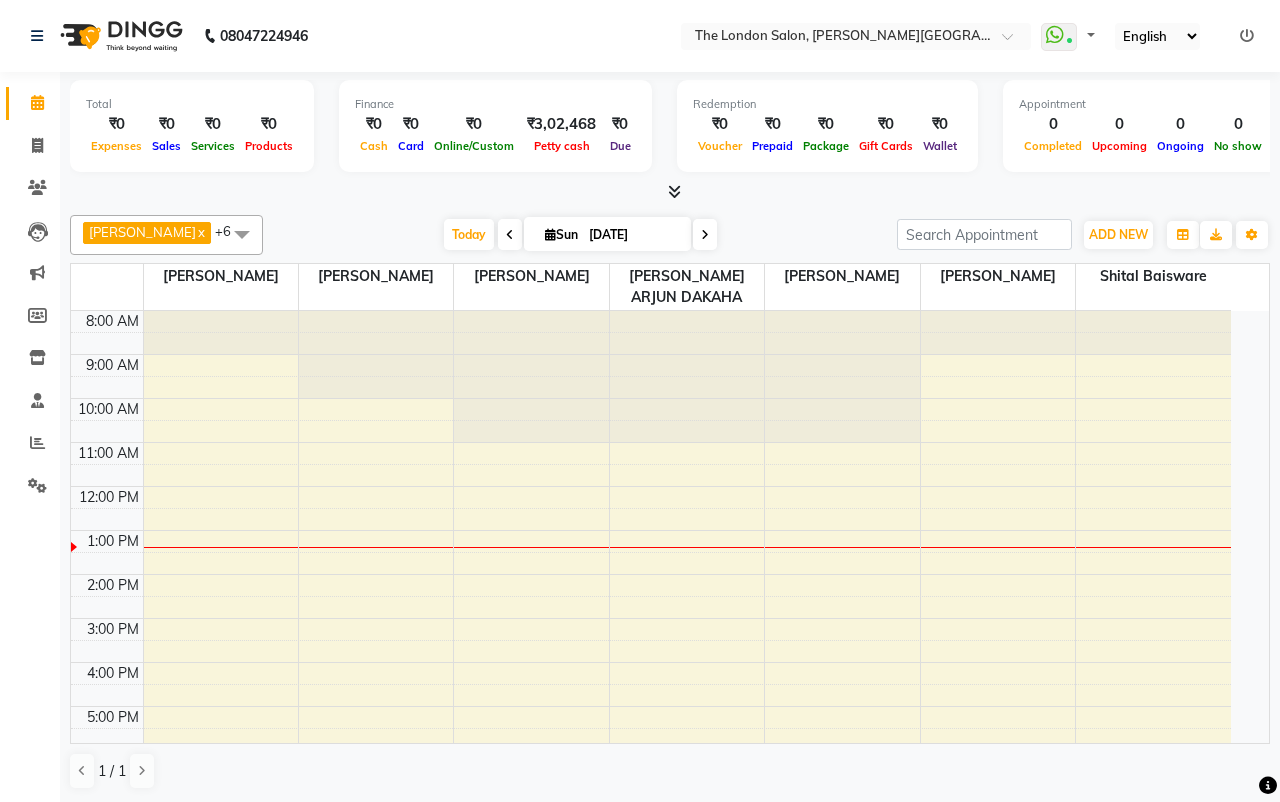 select on "en" 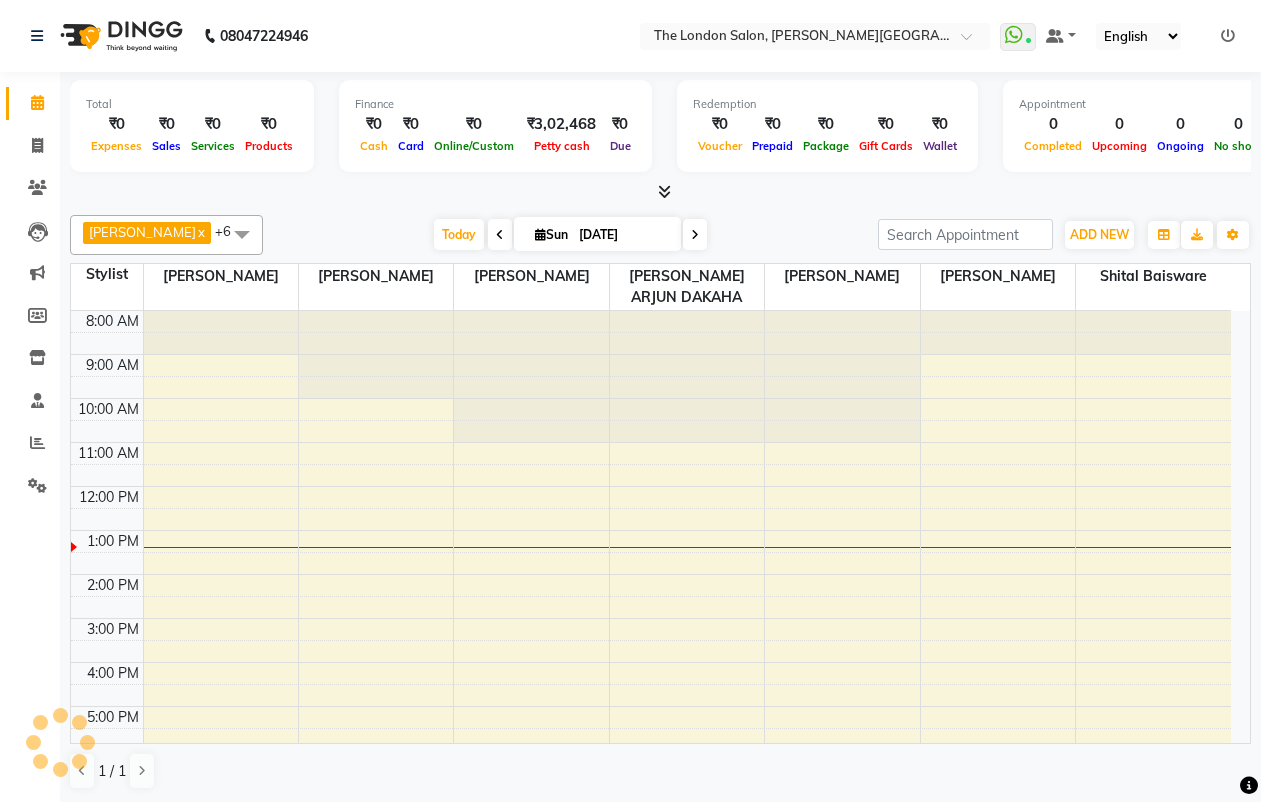 scroll, scrollTop: 0, scrollLeft: 0, axis: both 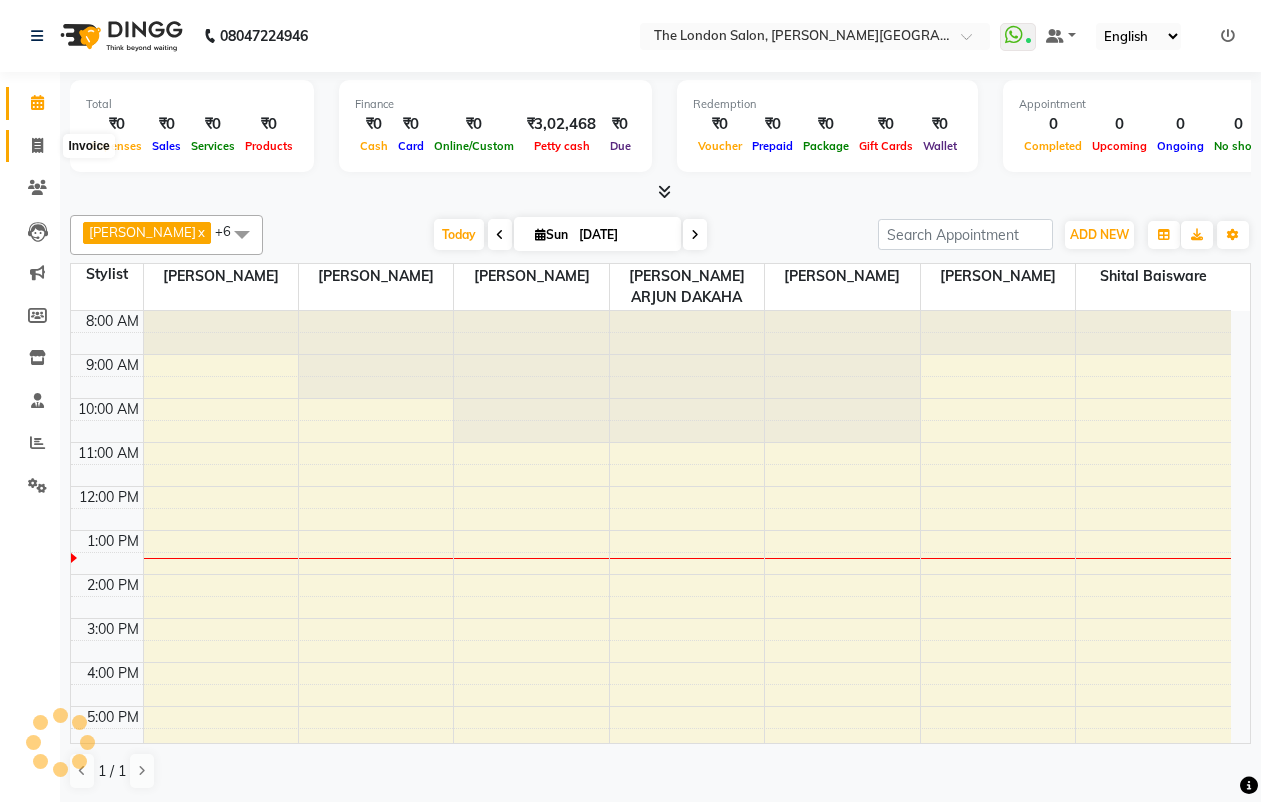click 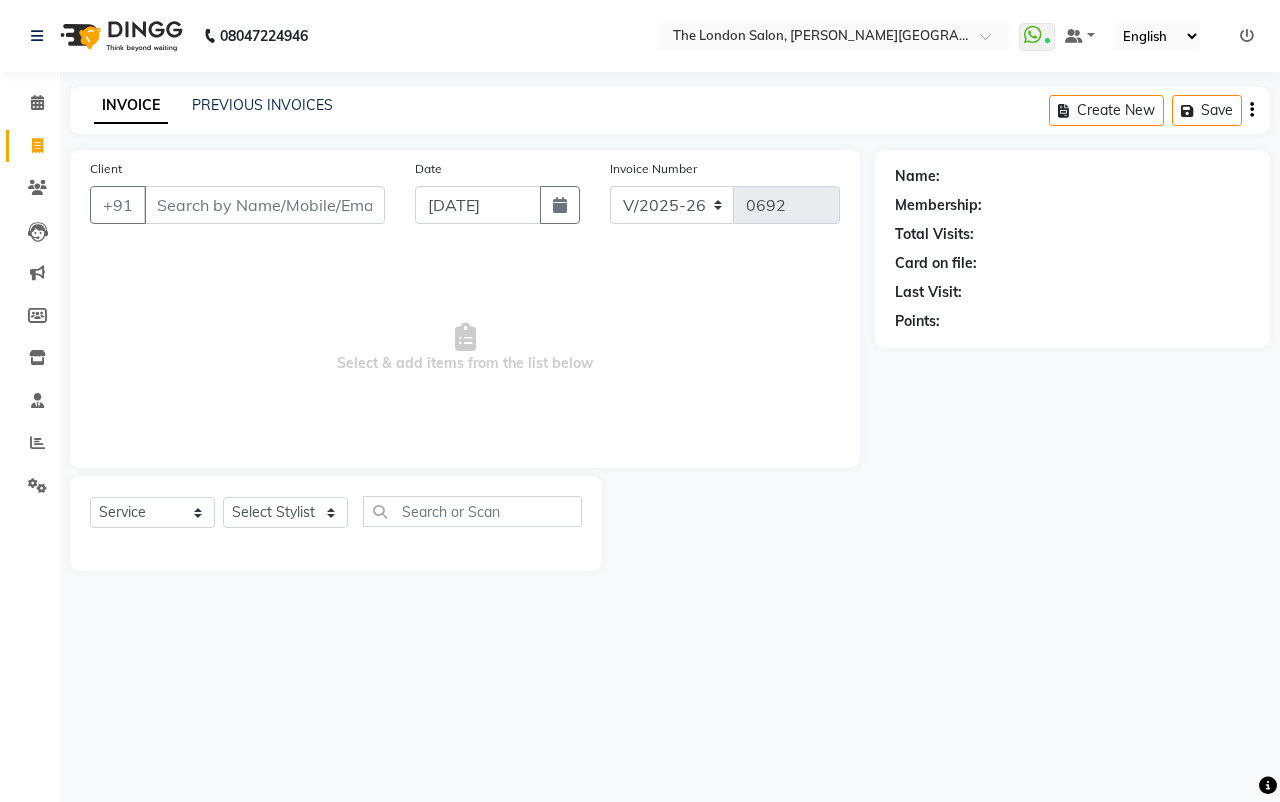 click on "Client" at bounding box center (264, 205) 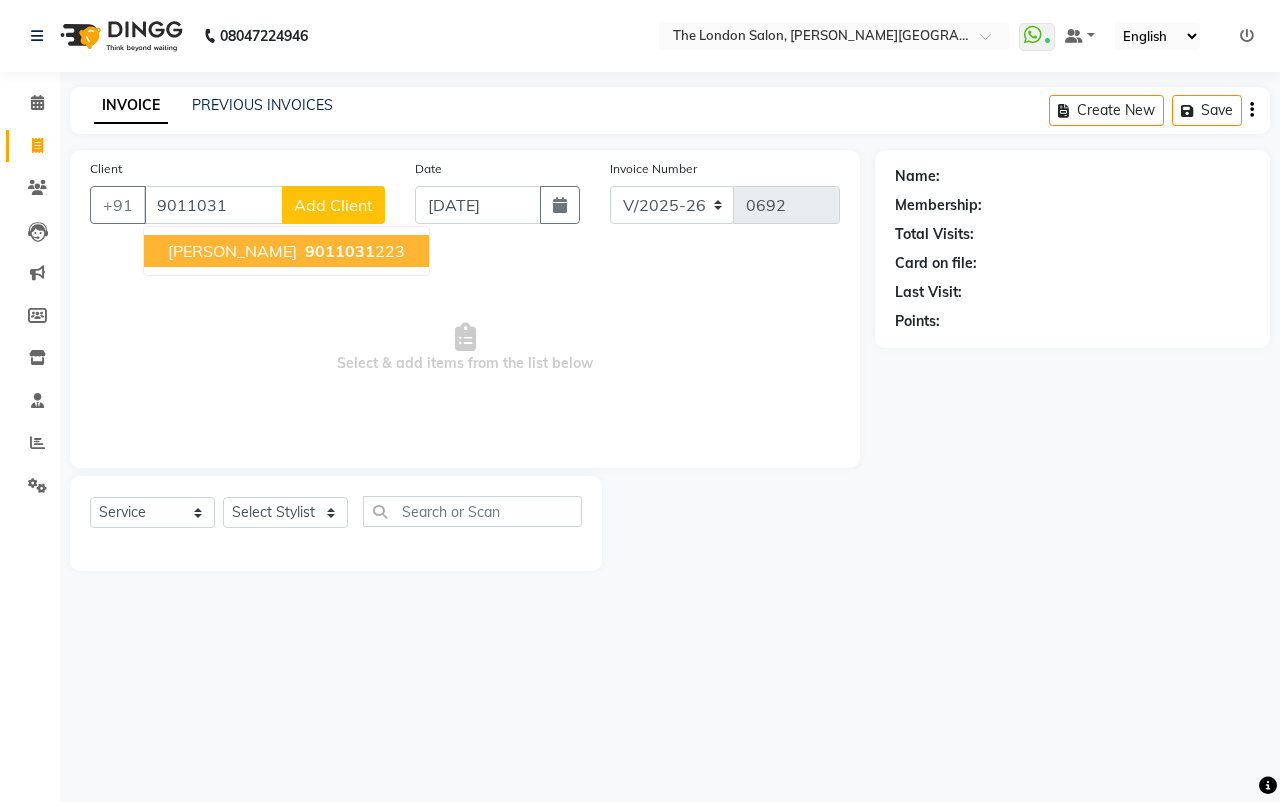 click on "9011031" at bounding box center [340, 251] 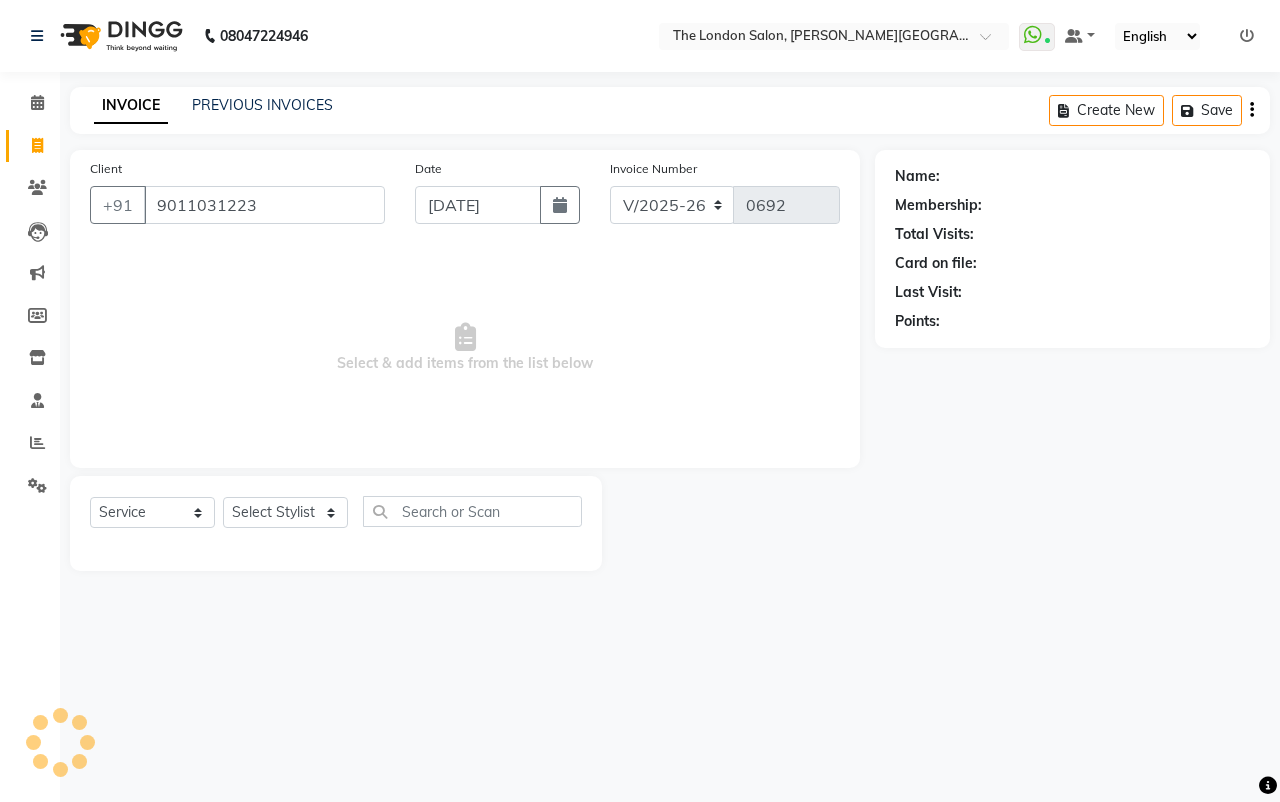 type on "9011031223" 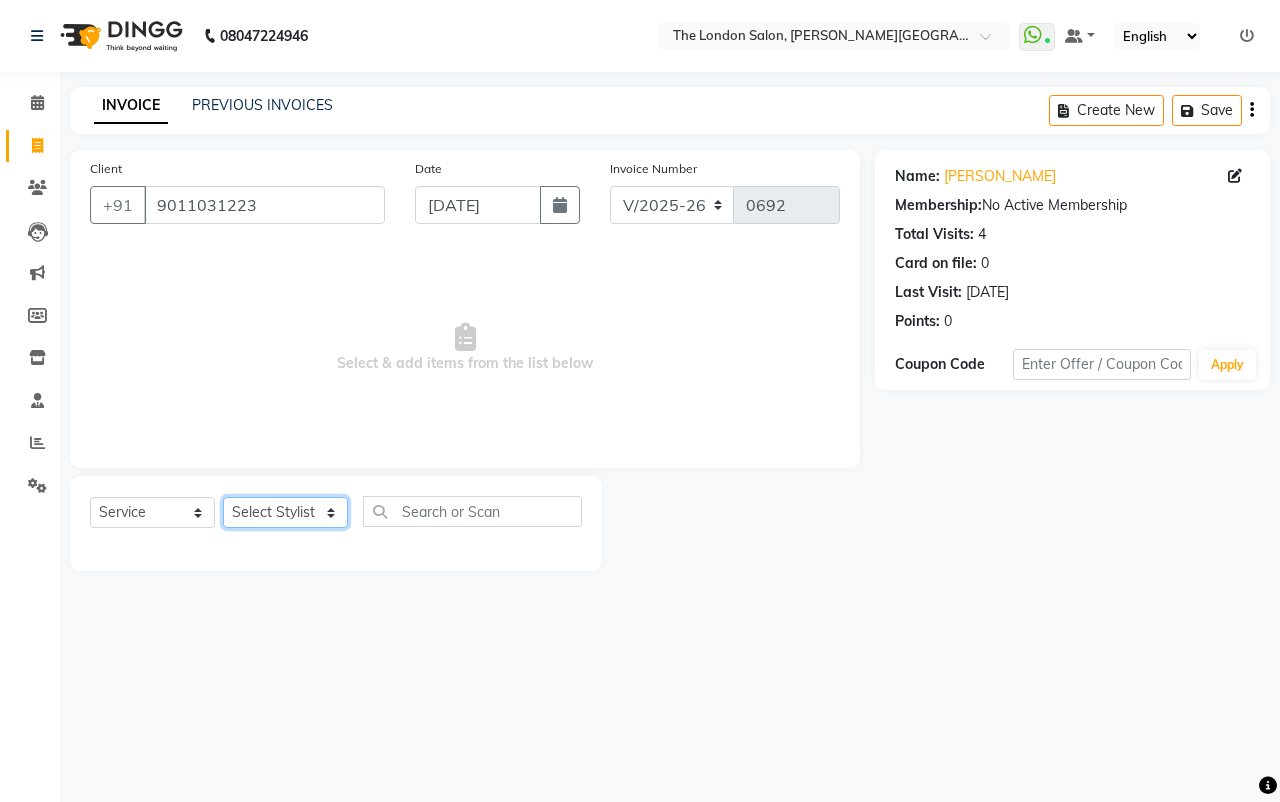click on "Select Stylist [PERSON_NAME] [PERSON_NAME] [PERSON_NAME] [PERSON_NAME] [PERSON_NAME]  [PERSON_NAME] ARJUN DAKAHA  [PERSON_NAME] sanwane [PERSON_NAME] baisware" 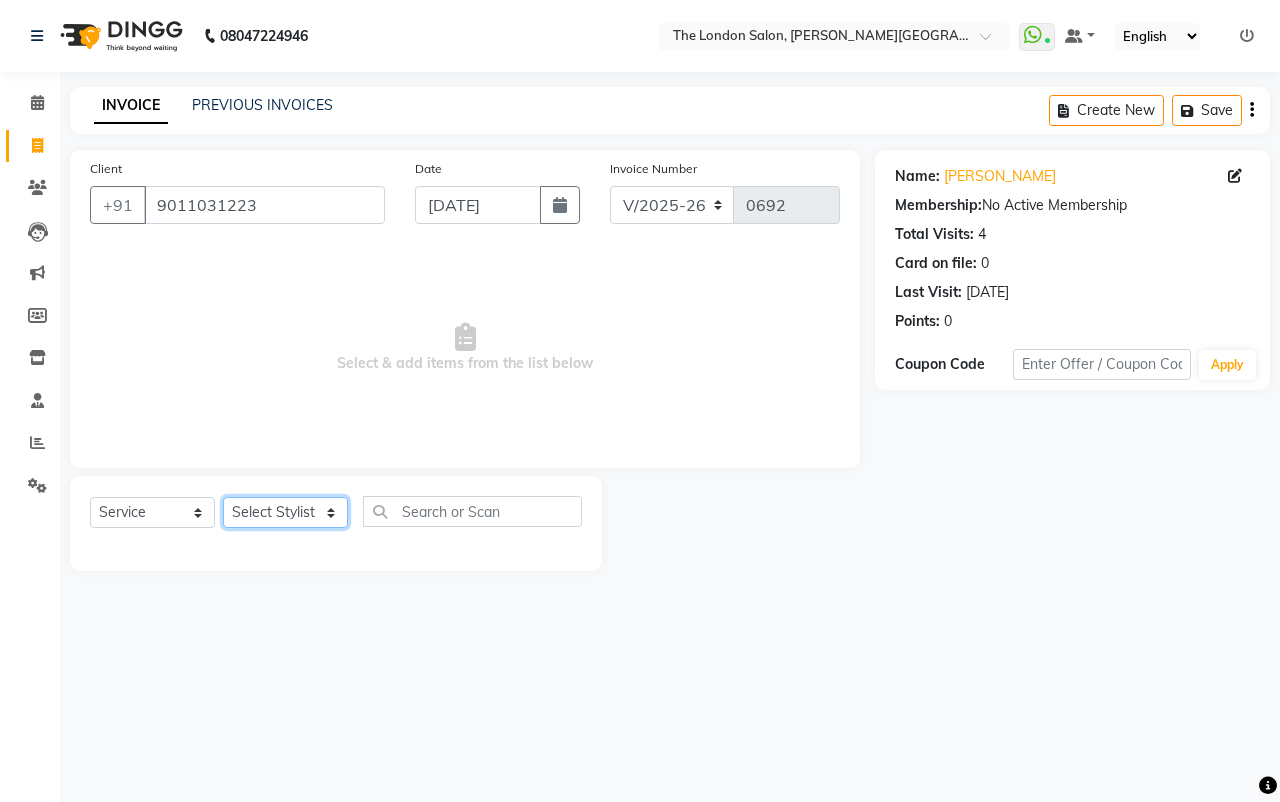 select on "66755" 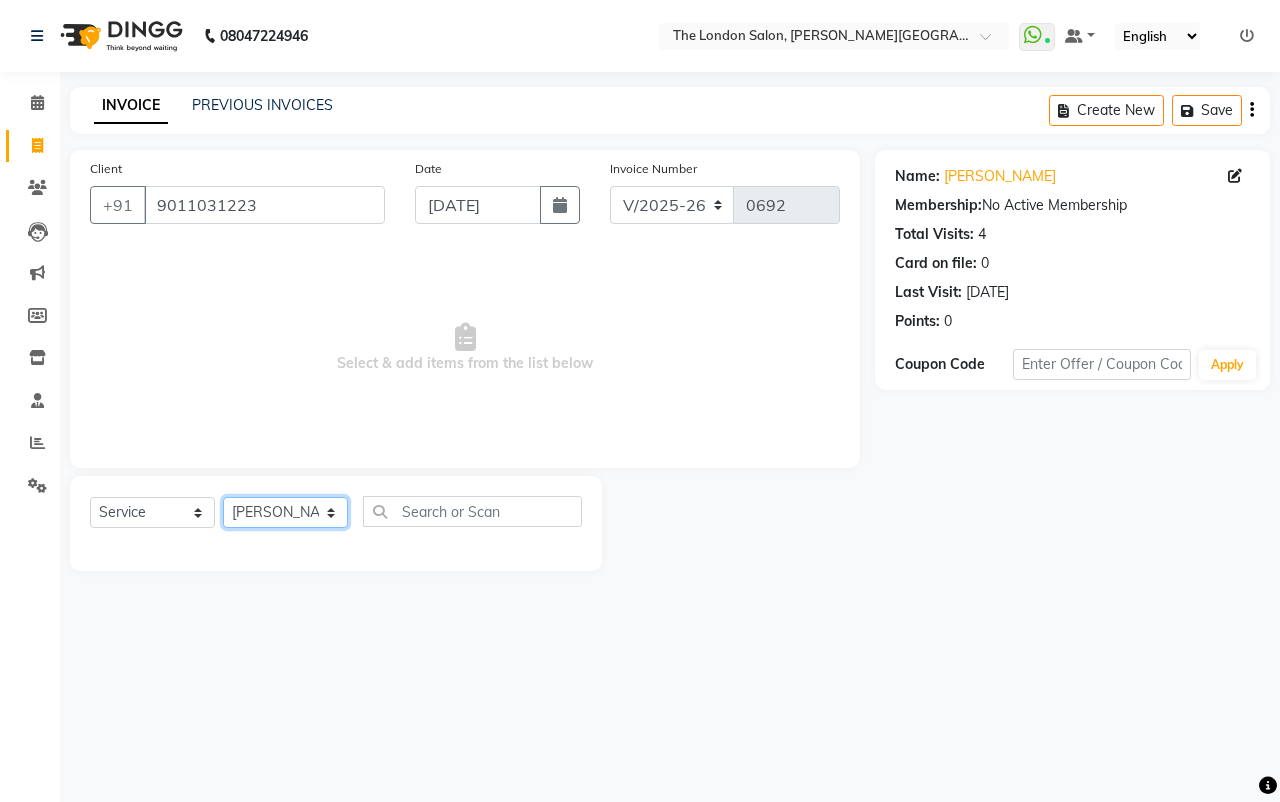 click on "Select Stylist [PERSON_NAME] [PERSON_NAME] [PERSON_NAME] [PERSON_NAME] [PERSON_NAME]  [PERSON_NAME] ARJUN DAKAHA  [PERSON_NAME] sanwane [PERSON_NAME] baisware" 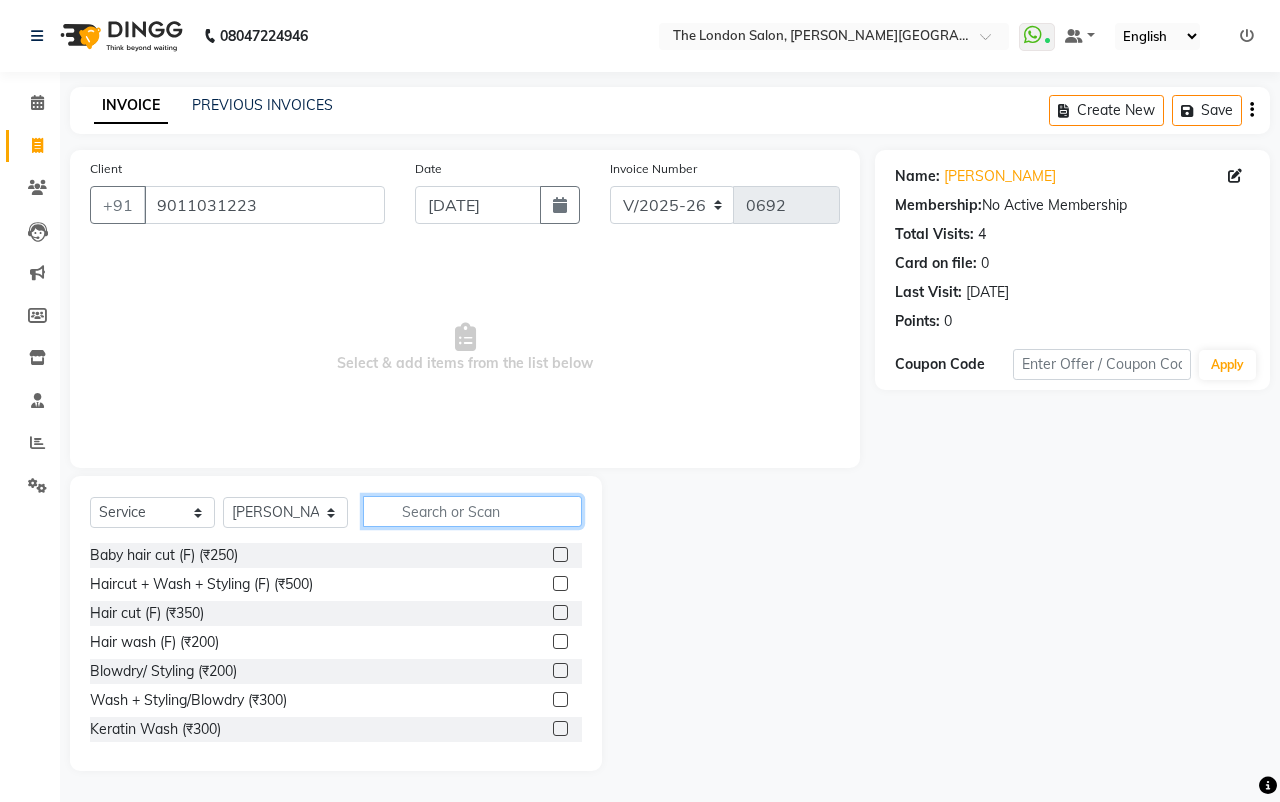 click 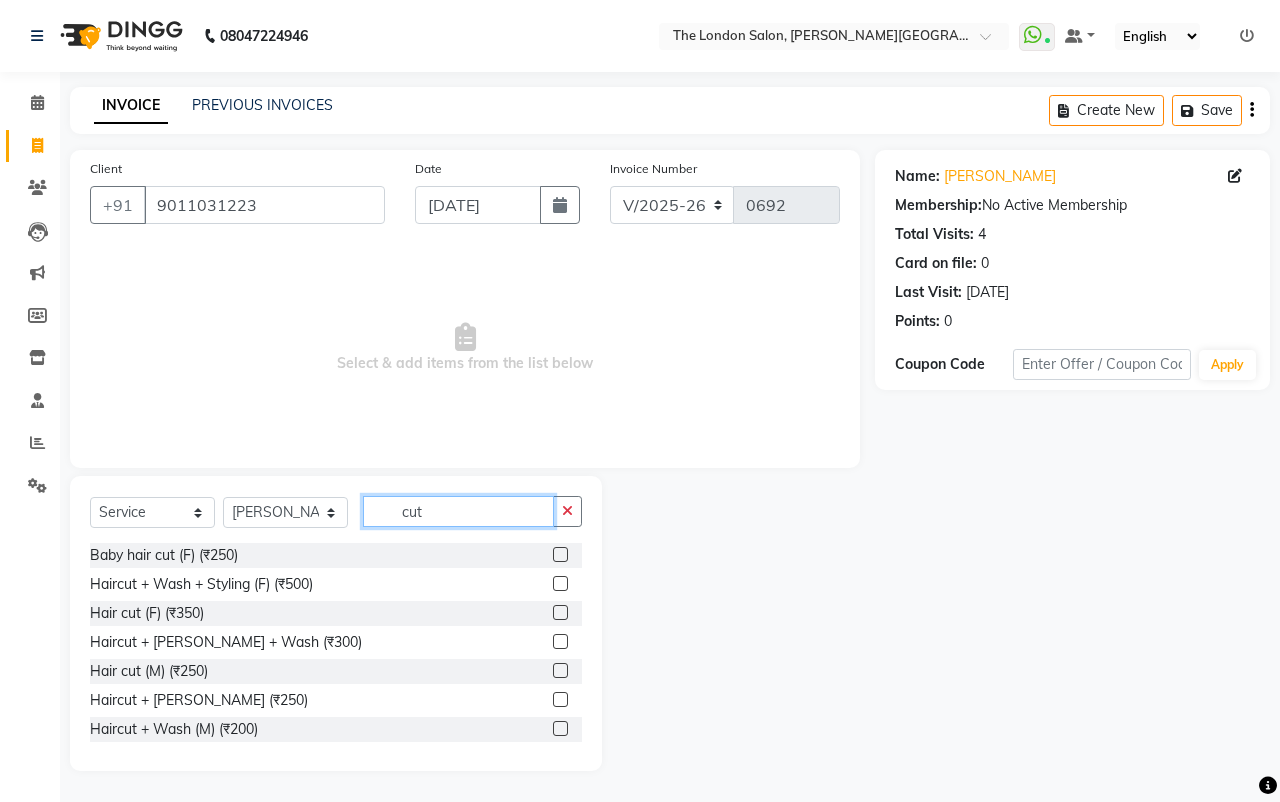 type on "cut" 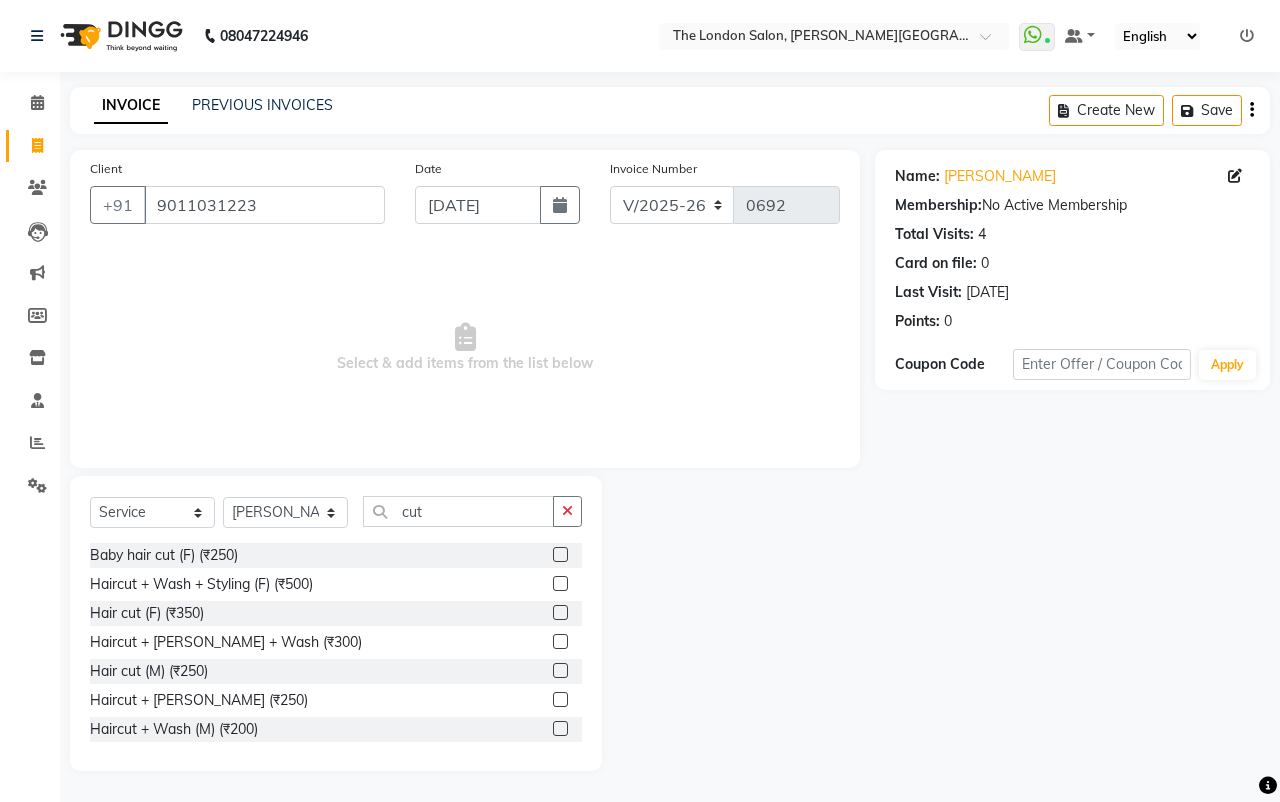click 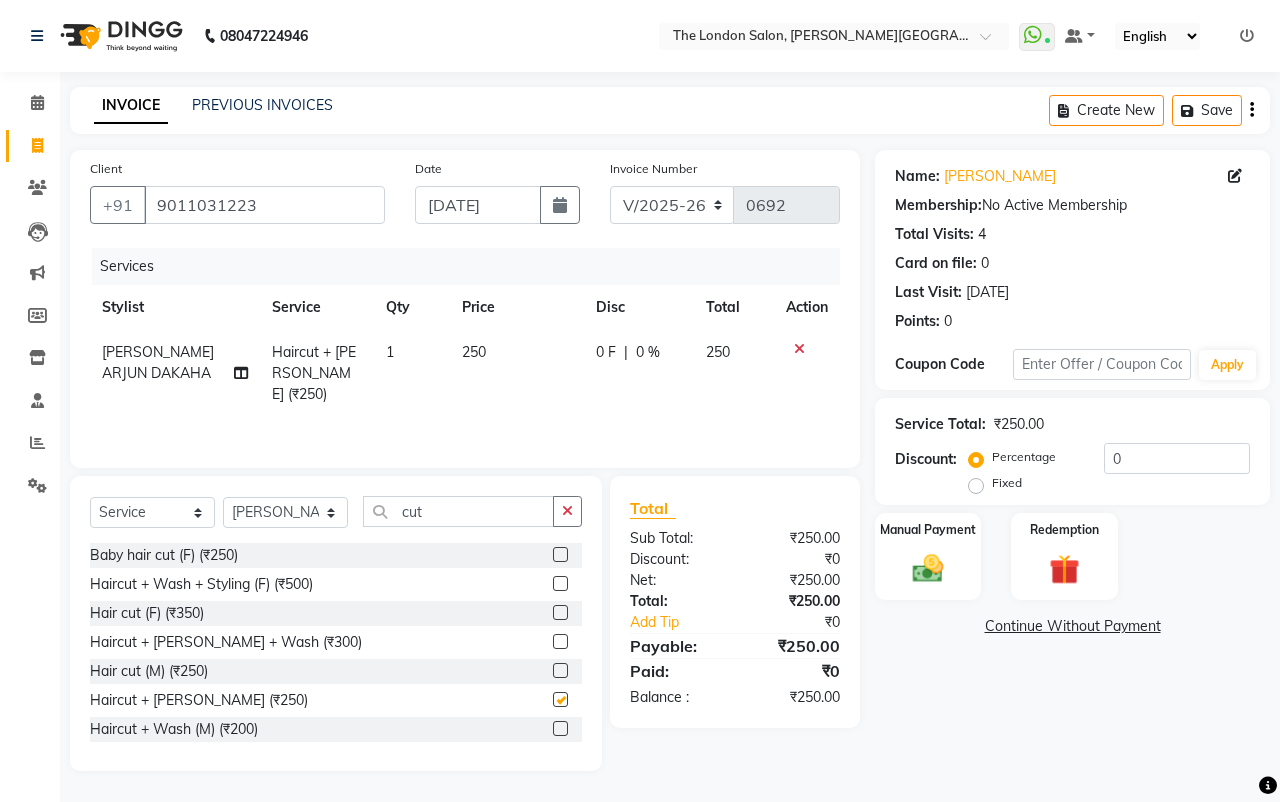 checkbox on "false" 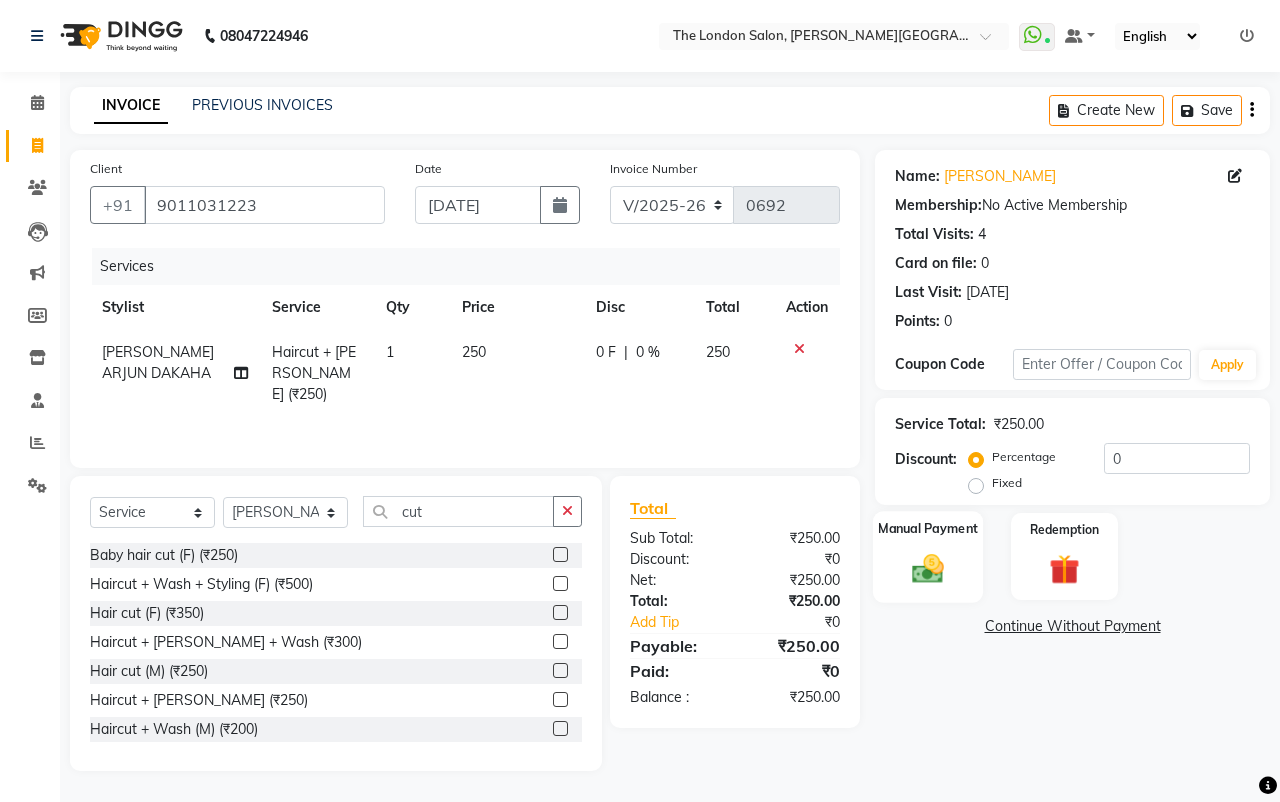 click 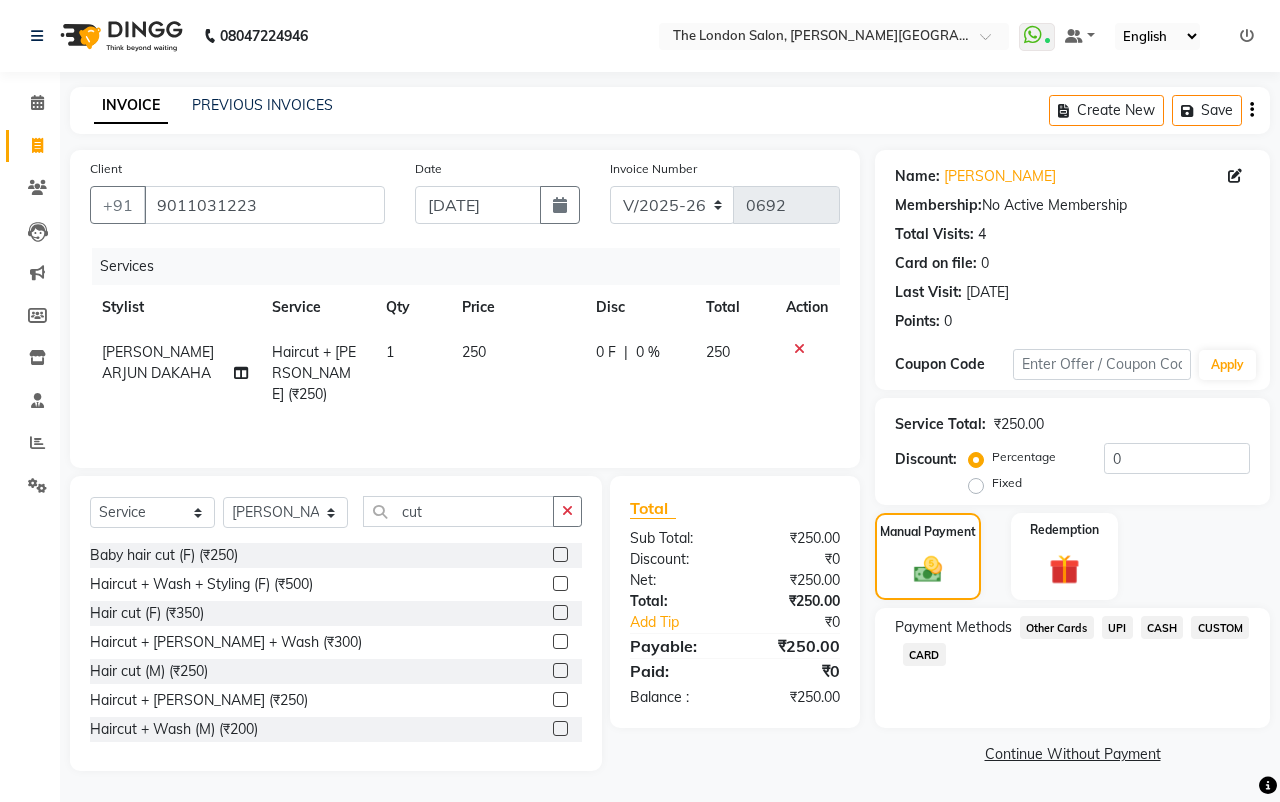 click on "CASH" 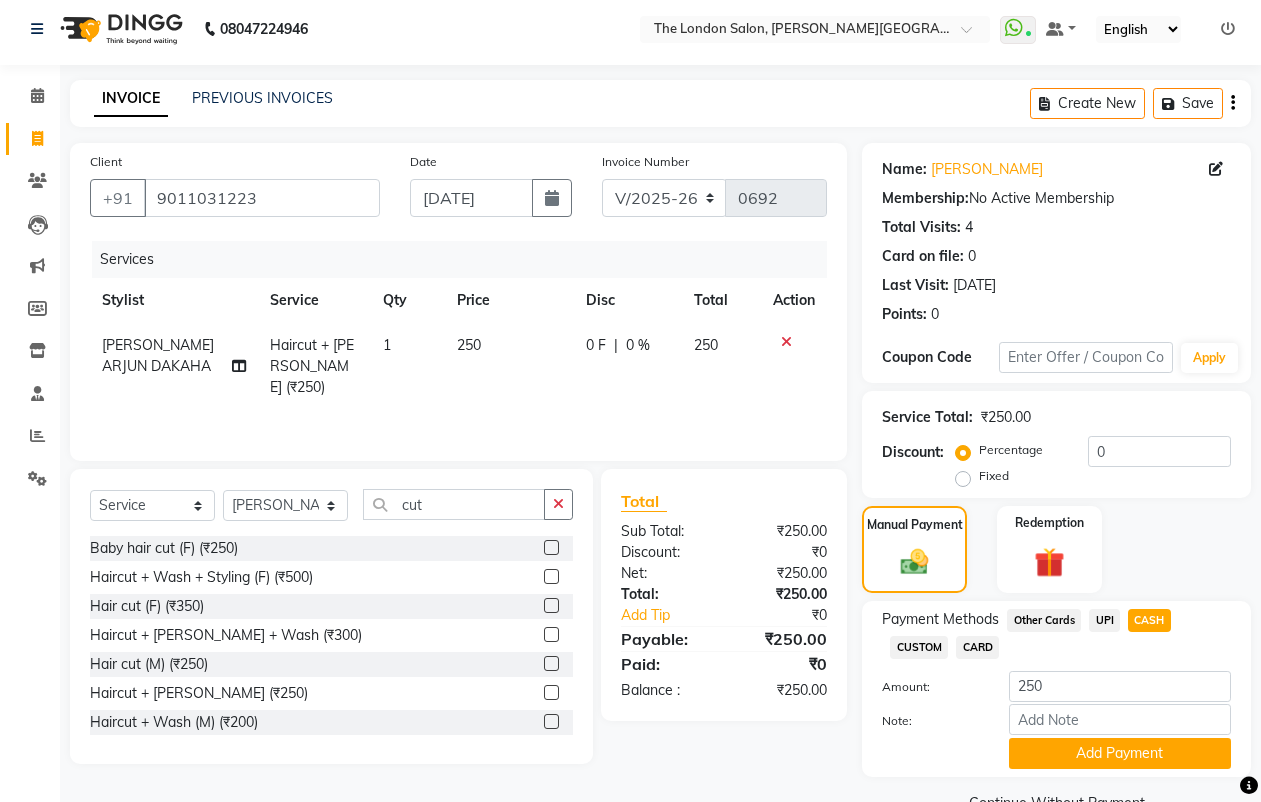 scroll, scrollTop: 53, scrollLeft: 0, axis: vertical 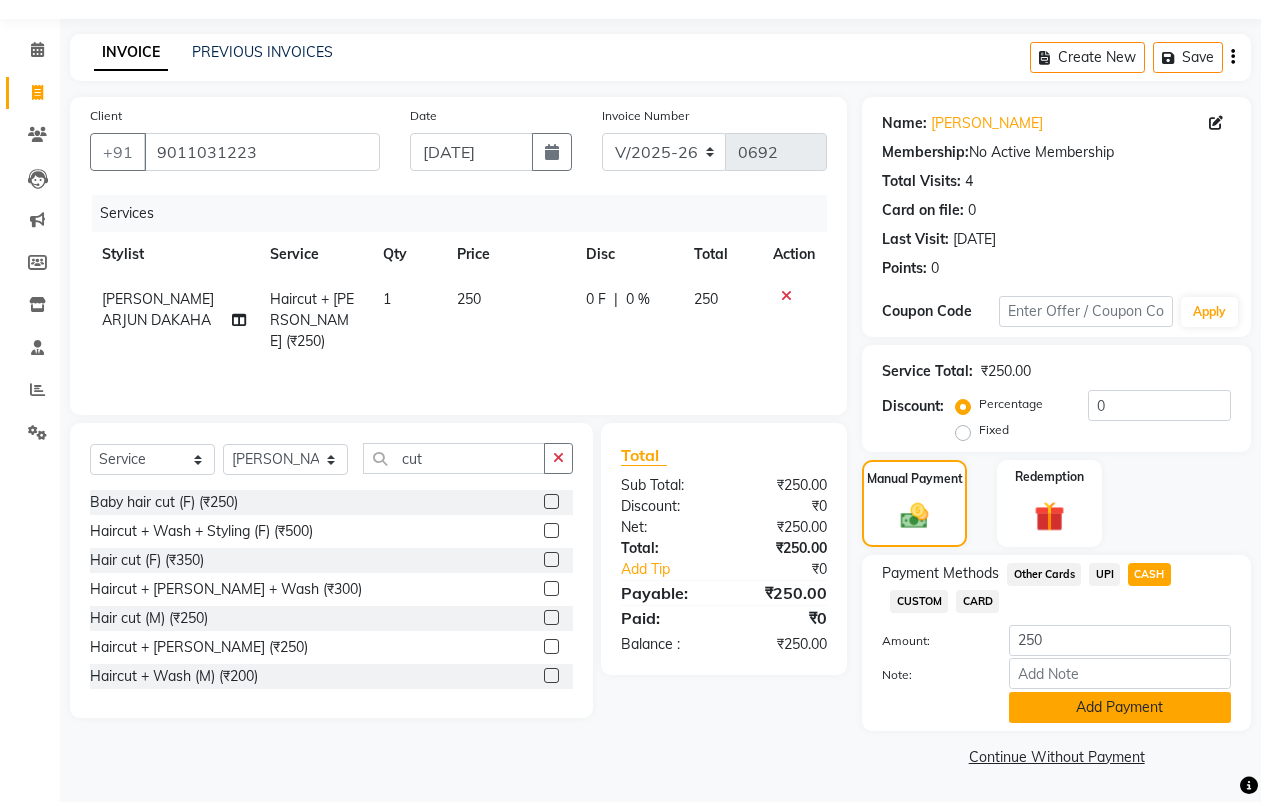click on "Add Payment" 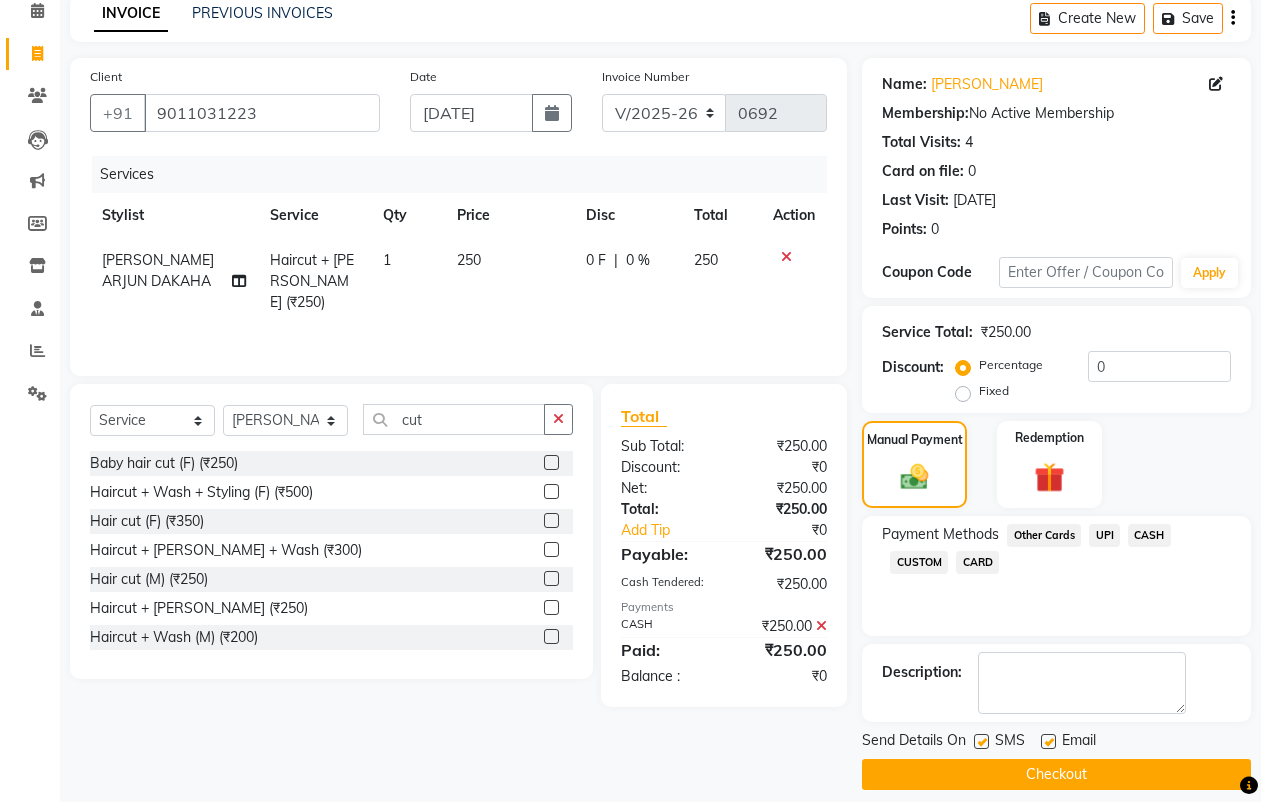 scroll, scrollTop: 110, scrollLeft: 0, axis: vertical 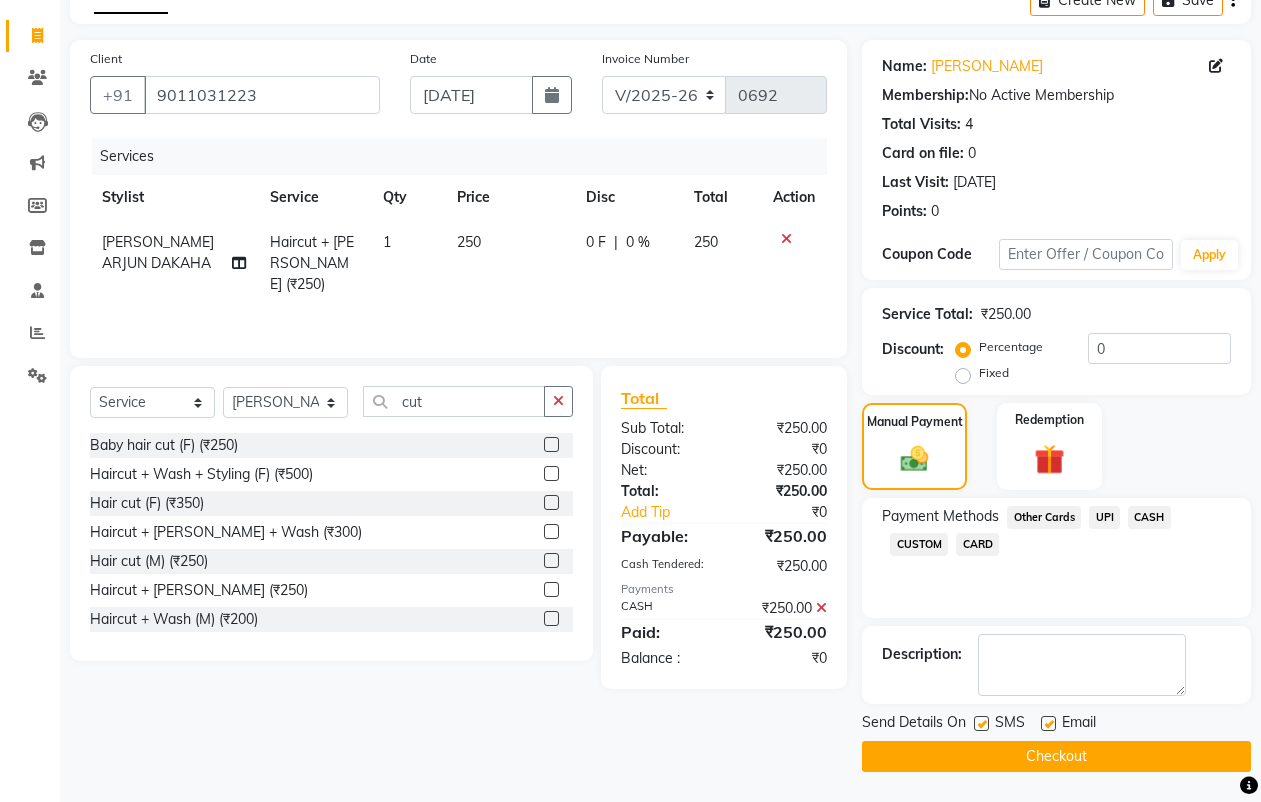 click on "Checkout" 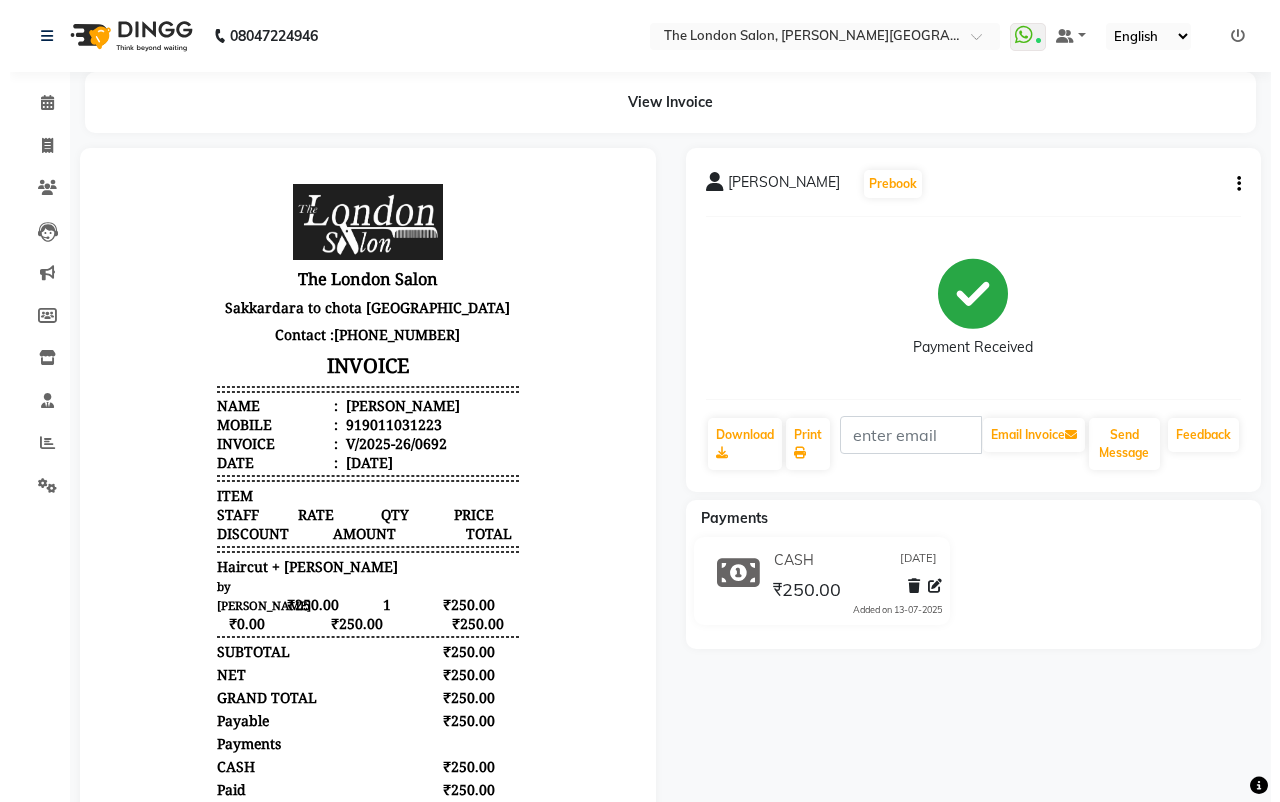 scroll, scrollTop: 0, scrollLeft: 0, axis: both 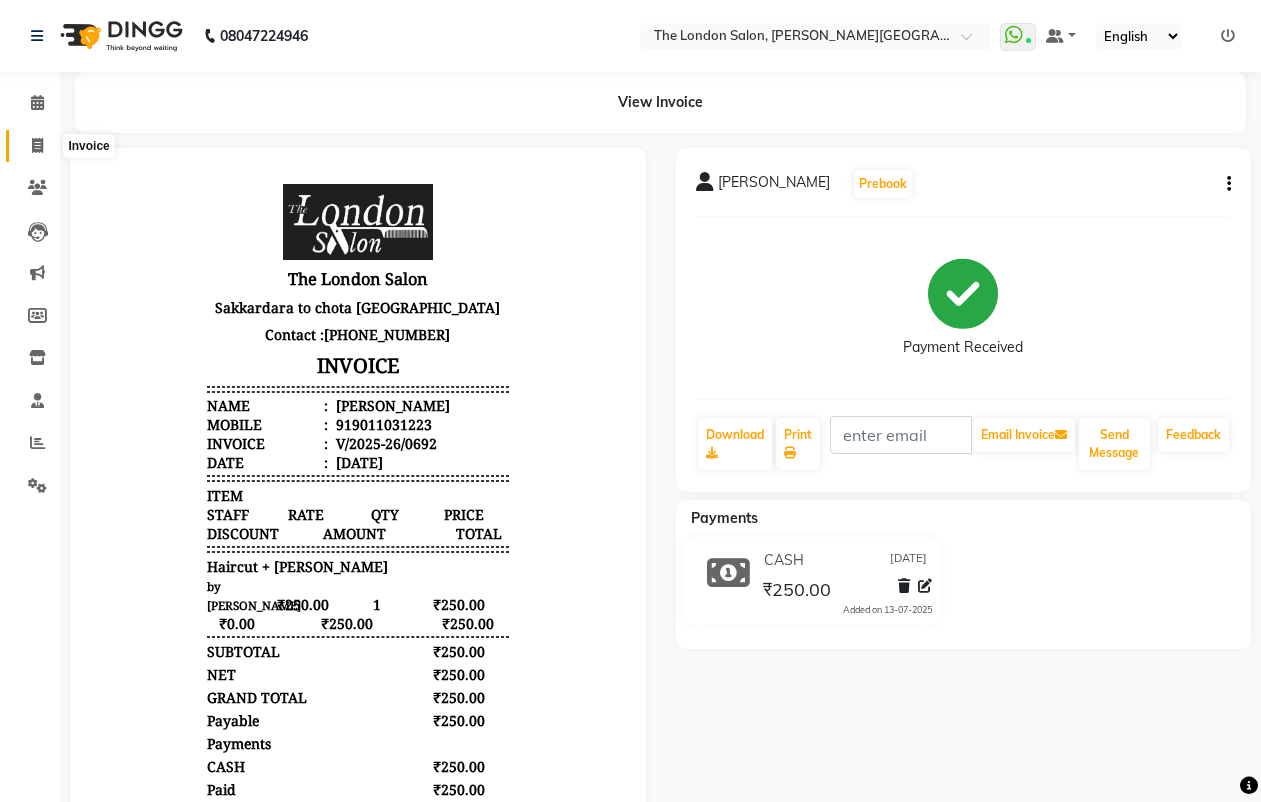 click 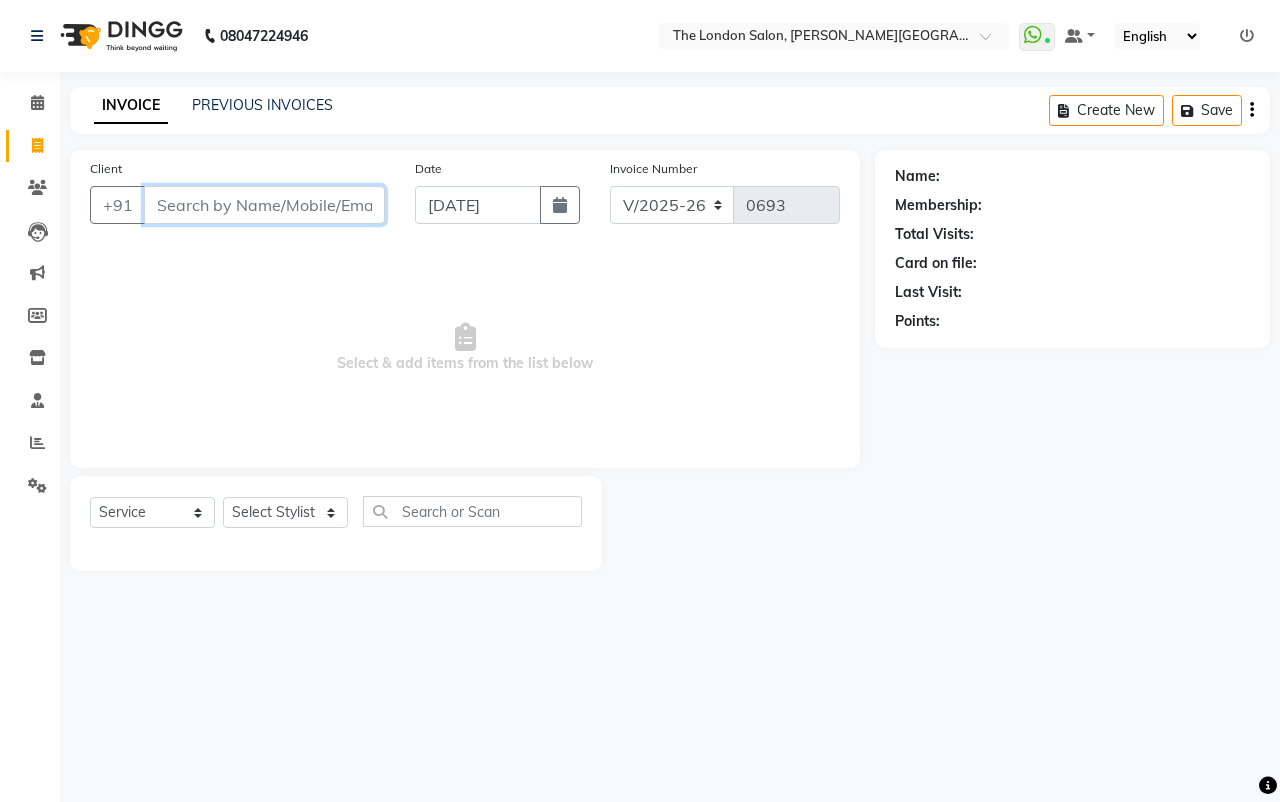 click on "Client" at bounding box center [264, 205] 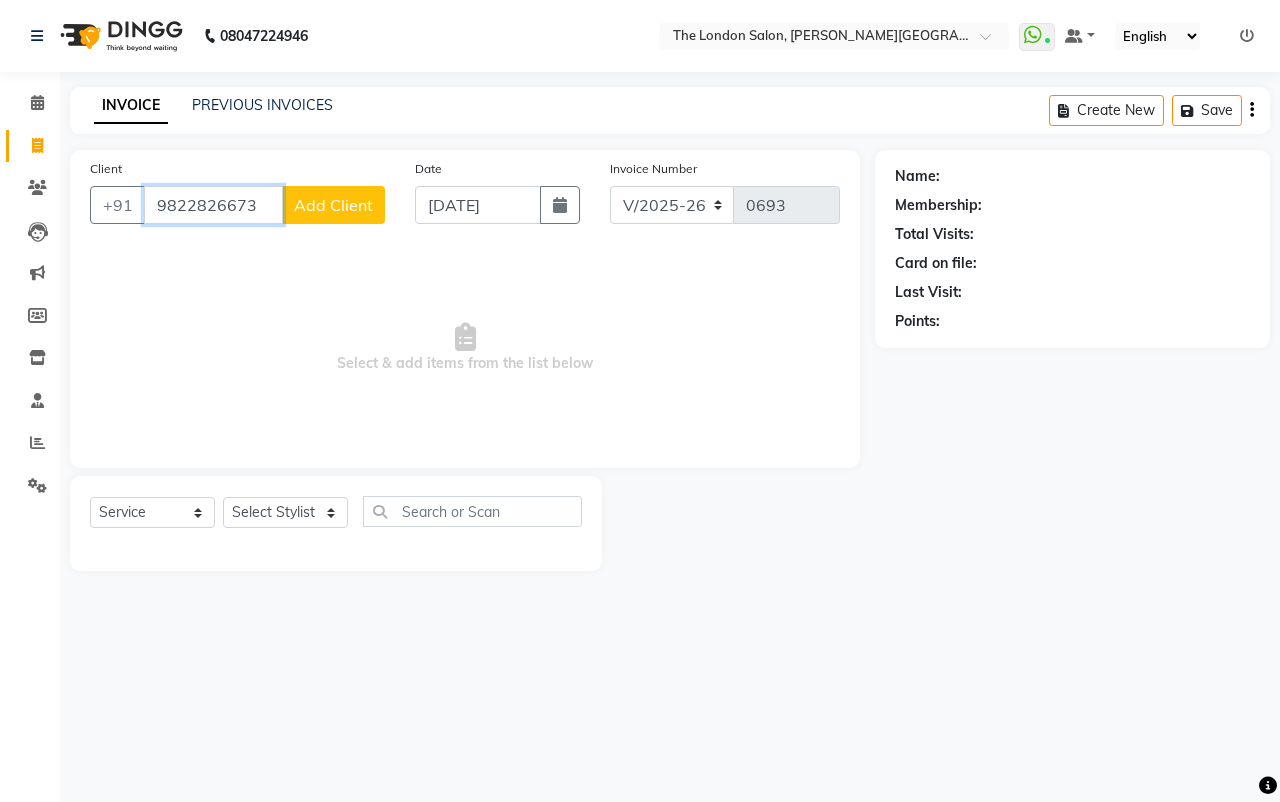 type on "9822826673" 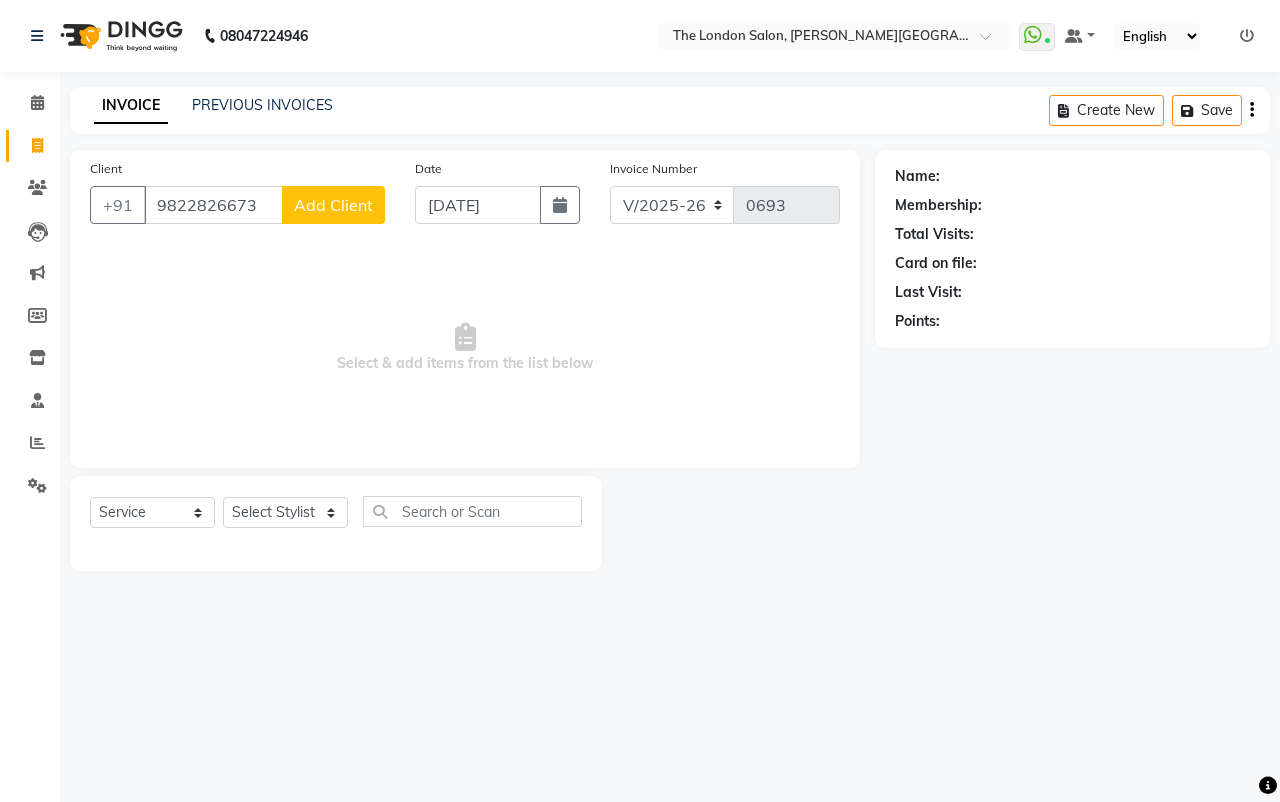 click on "Add Client" 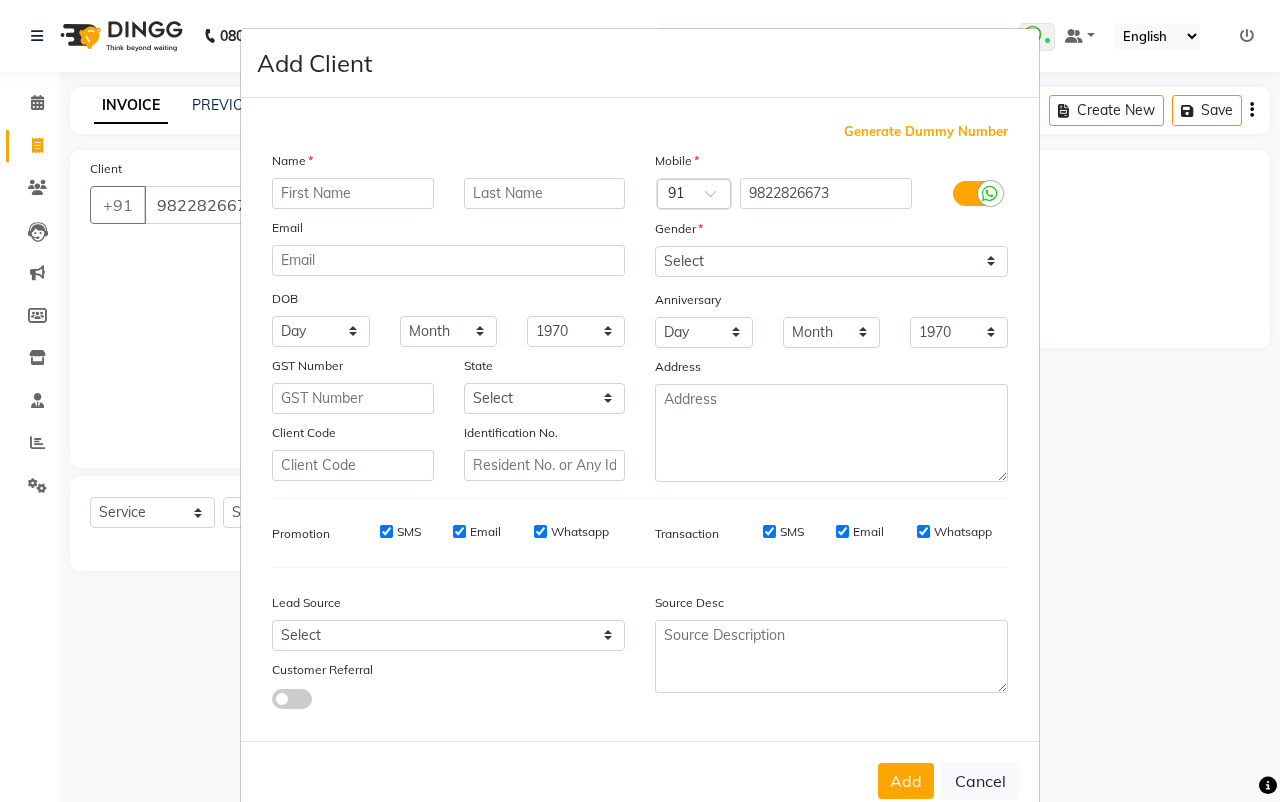 click at bounding box center (353, 193) 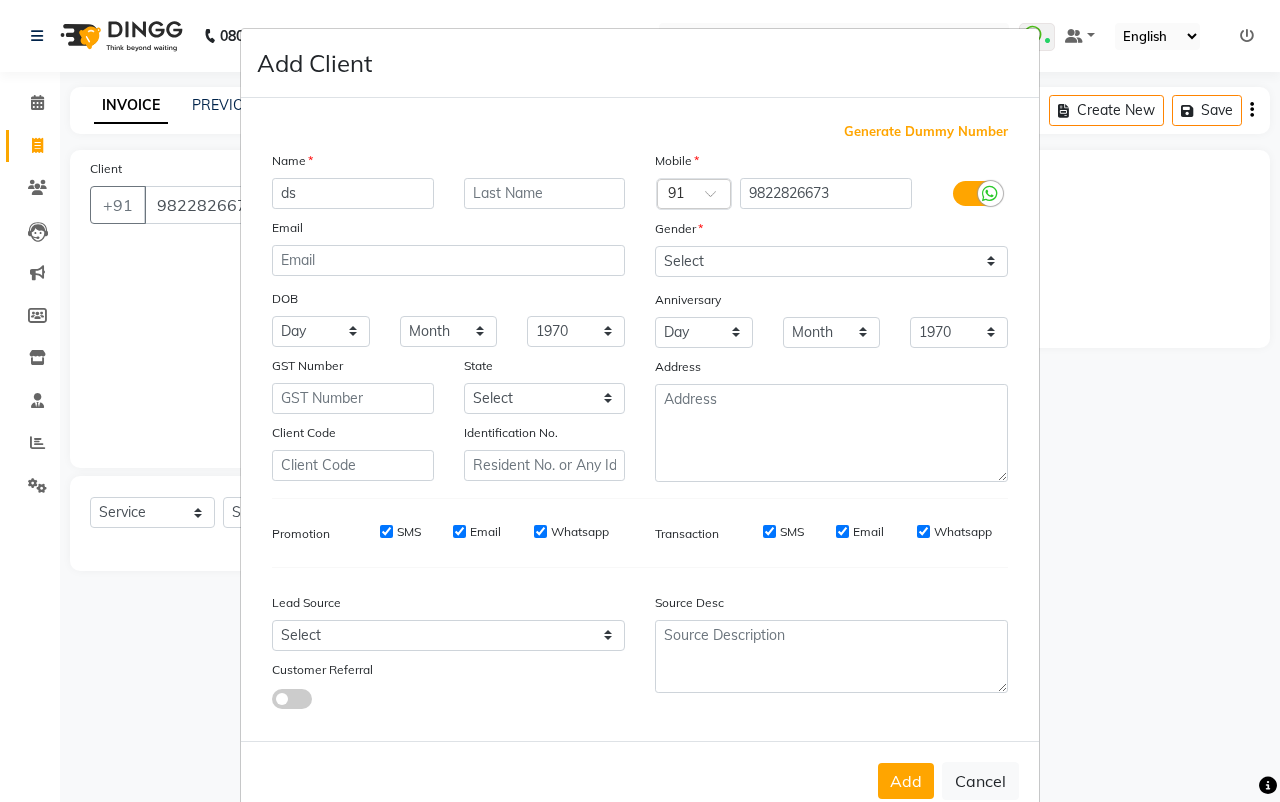 type on "d" 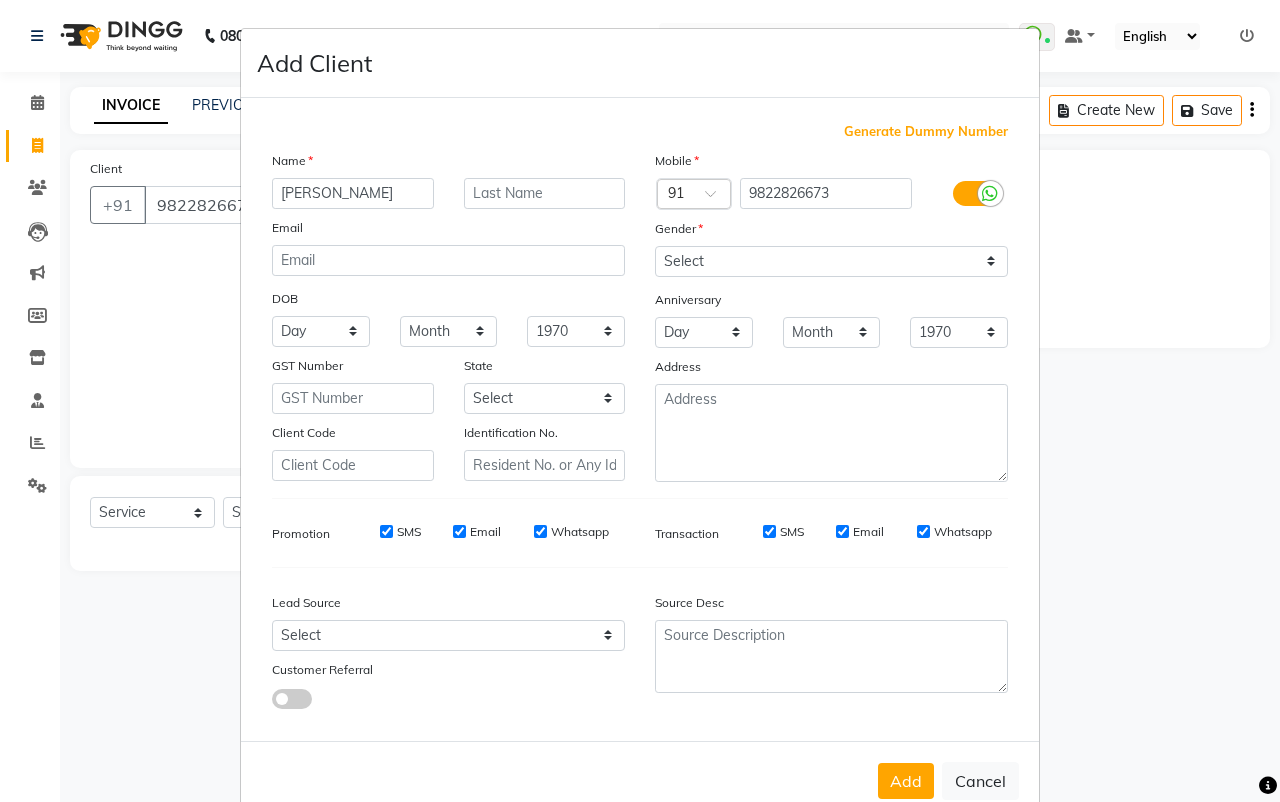 type on "[PERSON_NAME]" 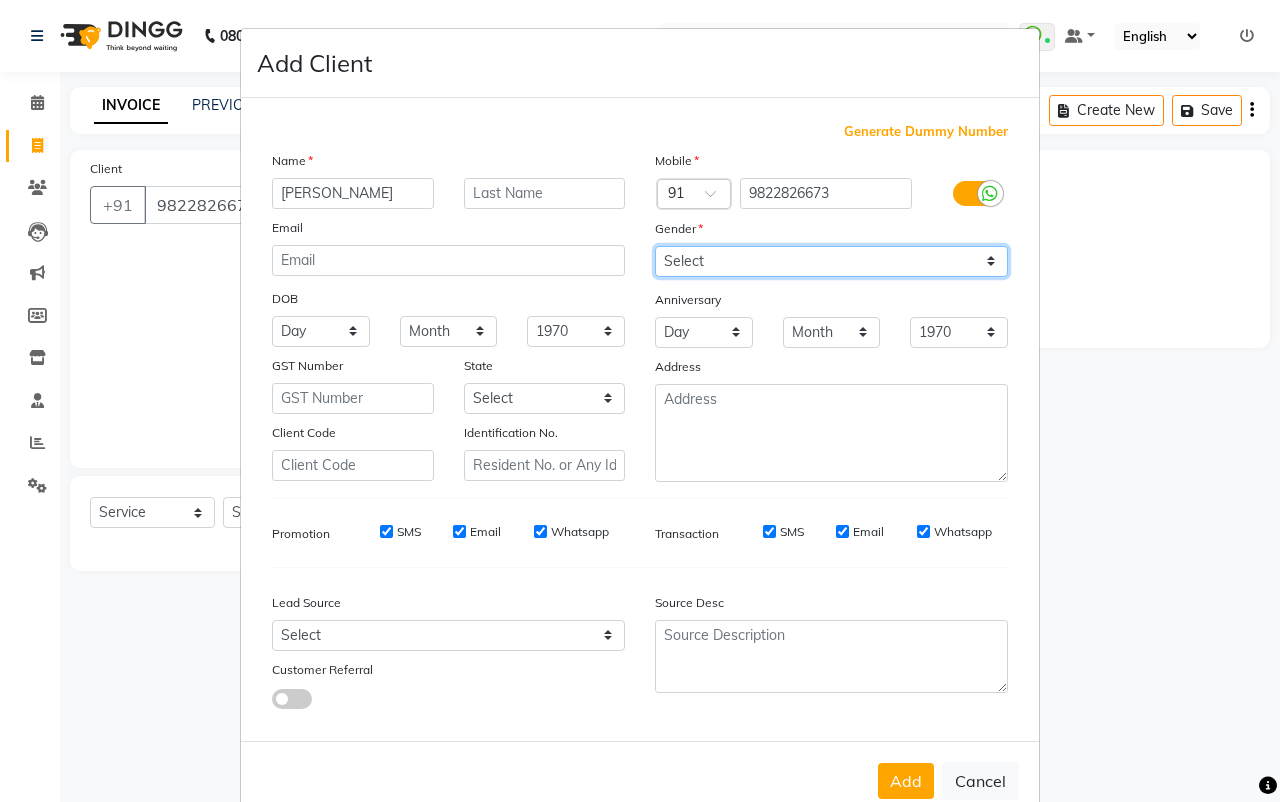 click on "Select [DEMOGRAPHIC_DATA] [DEMOGRAPHIC_DATA] Other Prefer Not To Say" at bounding box center (831, 261) 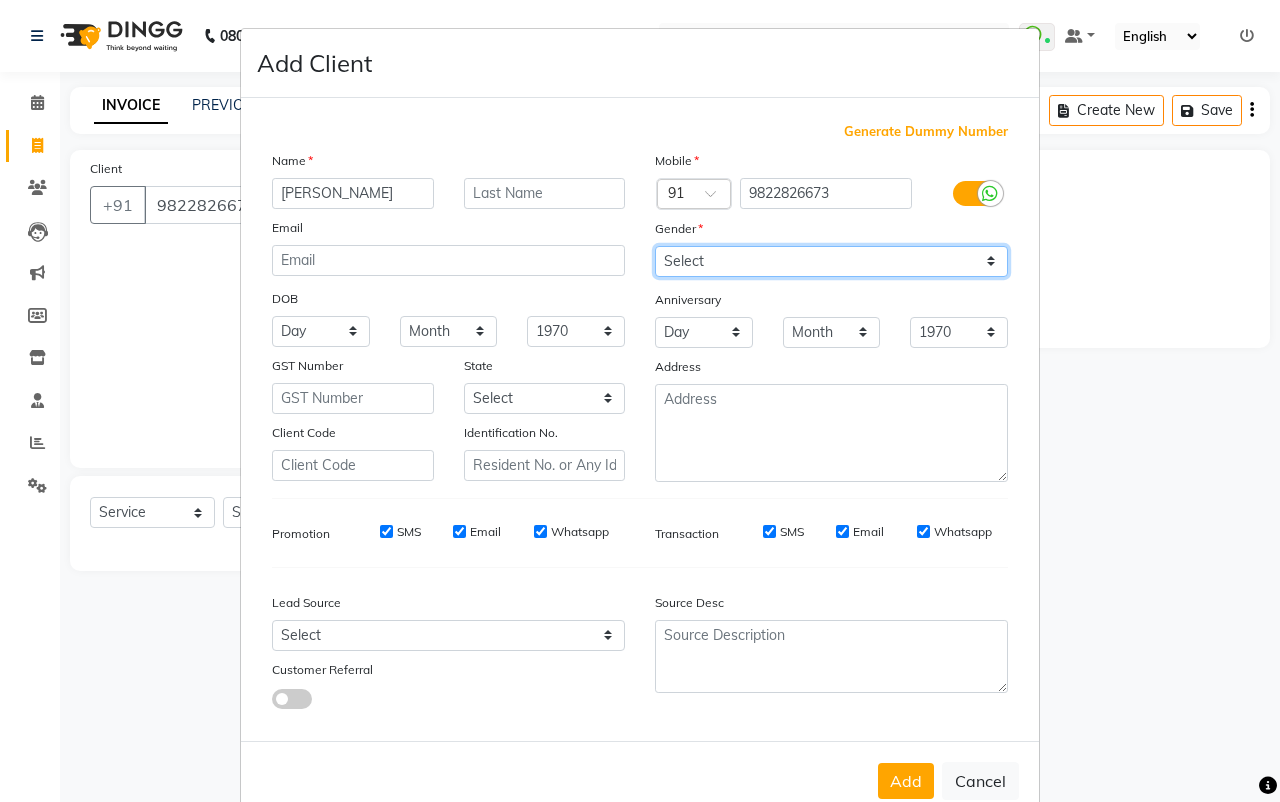 select on "[DEMOGRAPHIC_DATA]" 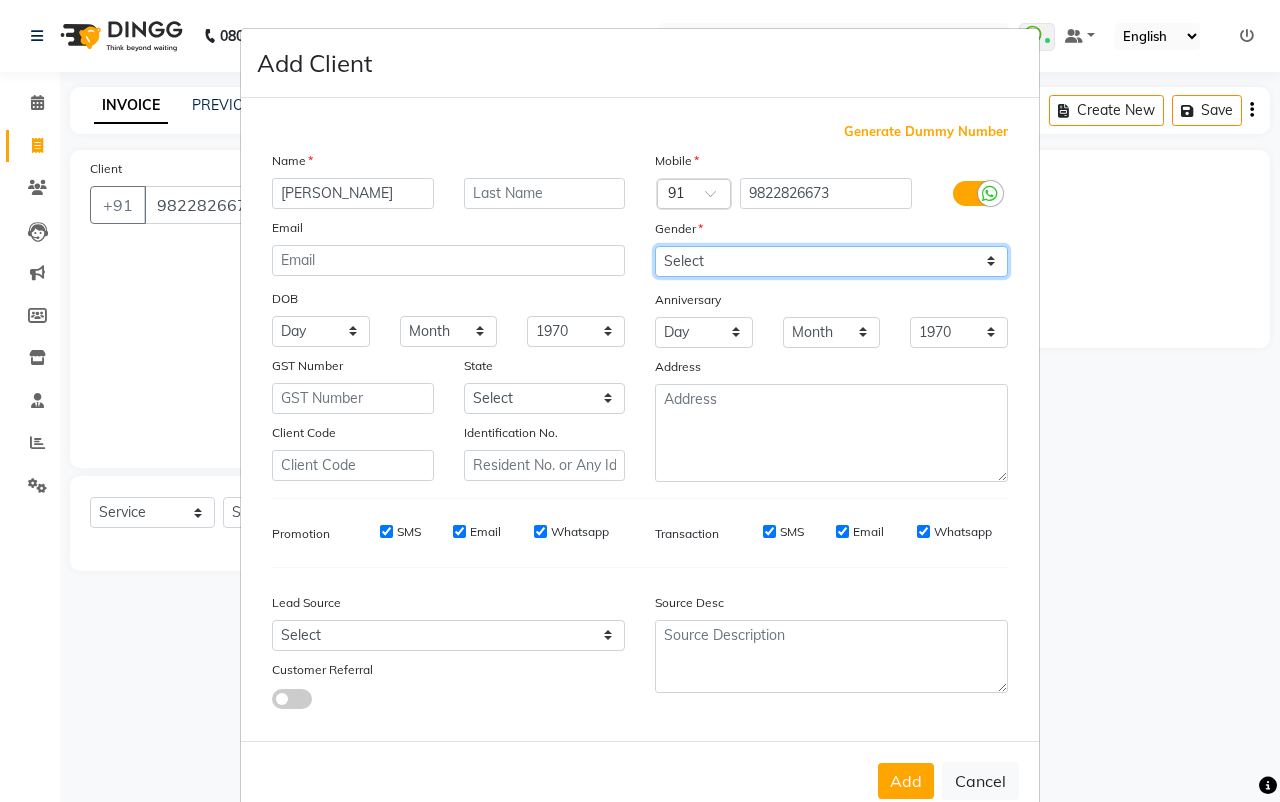 click on "Select [DEMOGRAPHIC_DATA] [DEMOGRAPHIC_DATA] Other Prefer Not To Say" at bounding box center [831, 261] 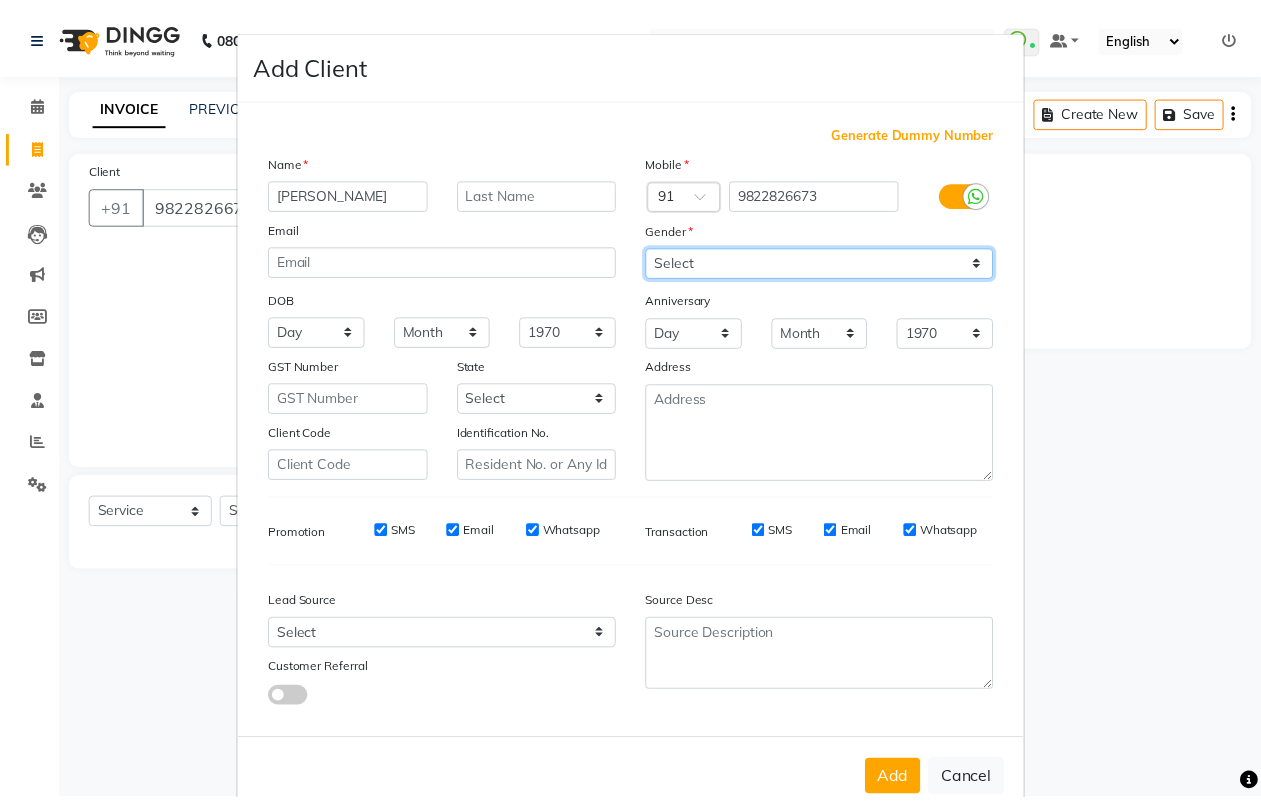 scroll, scrollTop: 47, scrollLeft: 0, axis: vertical 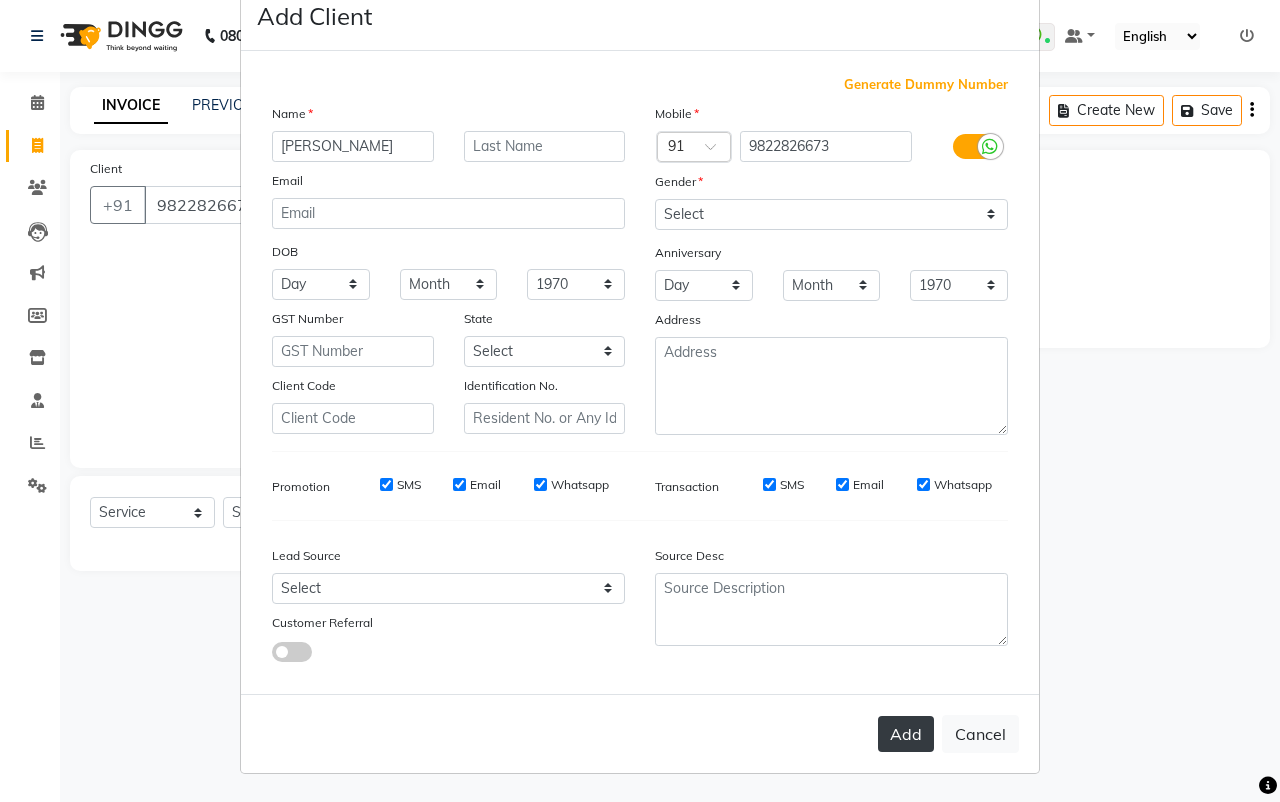 click on "Add" at bounding box center [906, 734] 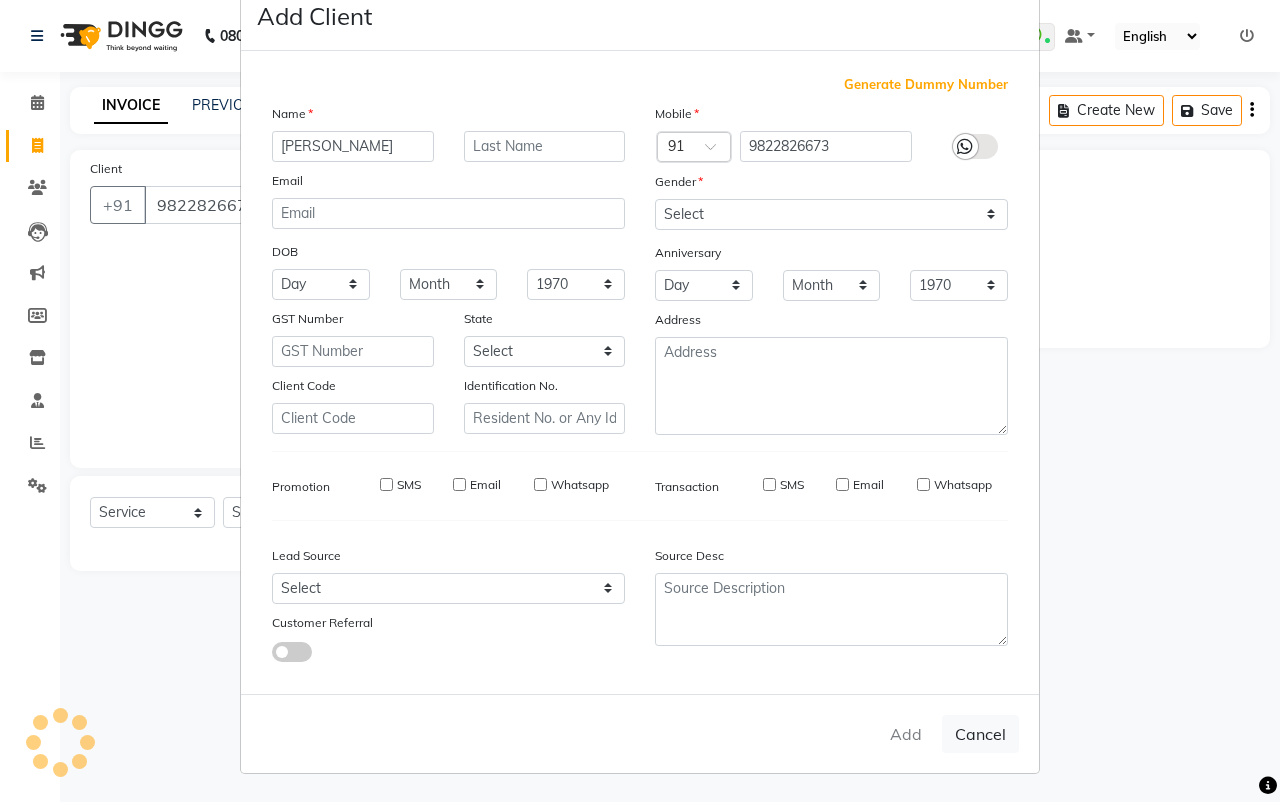 type 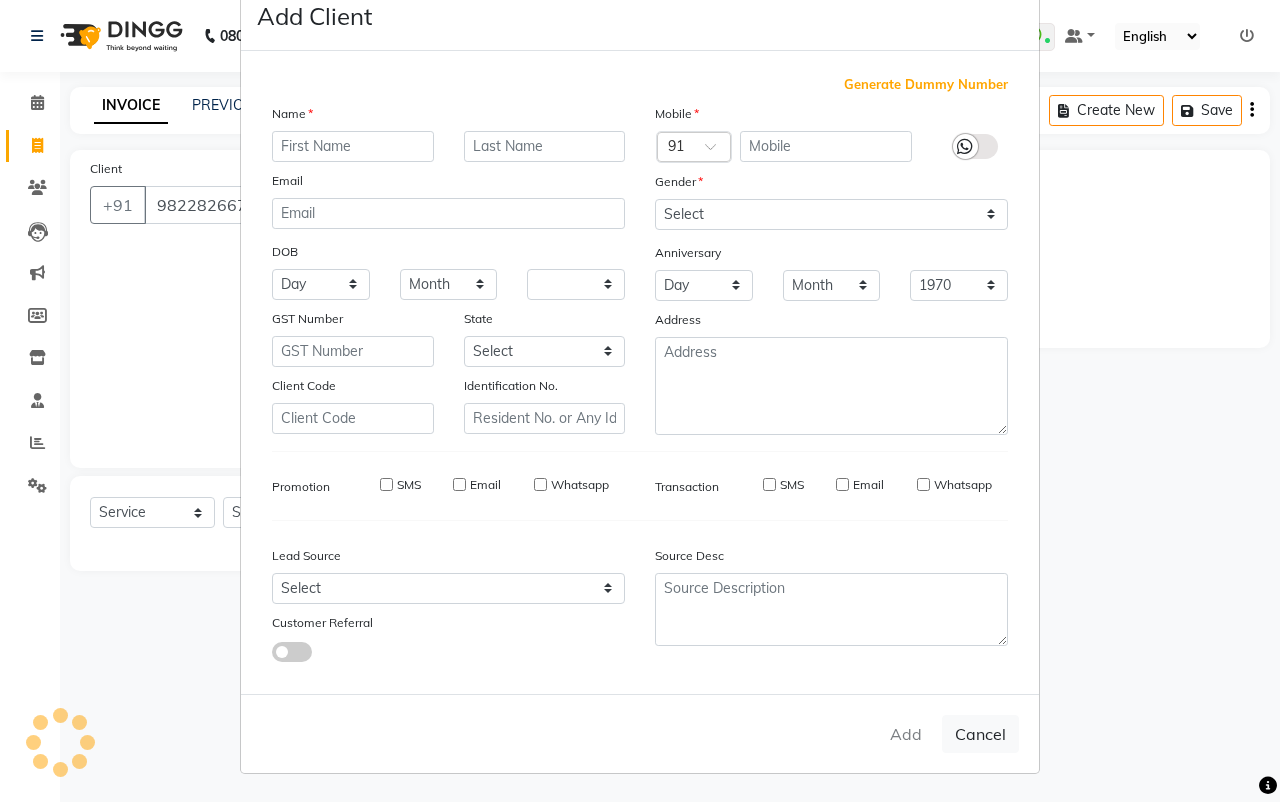 select 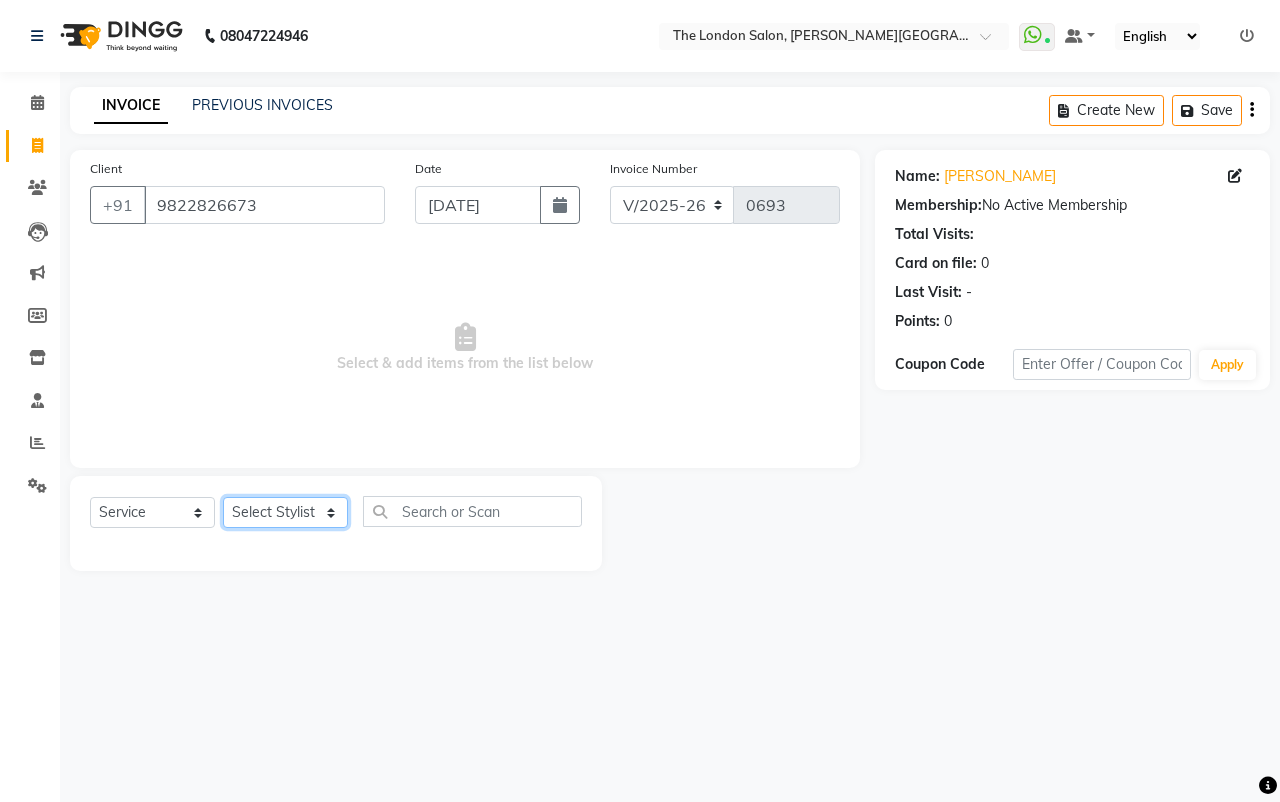 click on "Select Stylist [PERSON_NAME] [PERSON_NAME] [PERSON_NAME] [PERSON_NAME] [PERSON_NAME]  [PERSON_NAME] ARJUN DAKAHA  [PERSON_NAME] sanwane [PERSON_NAME] baisware" 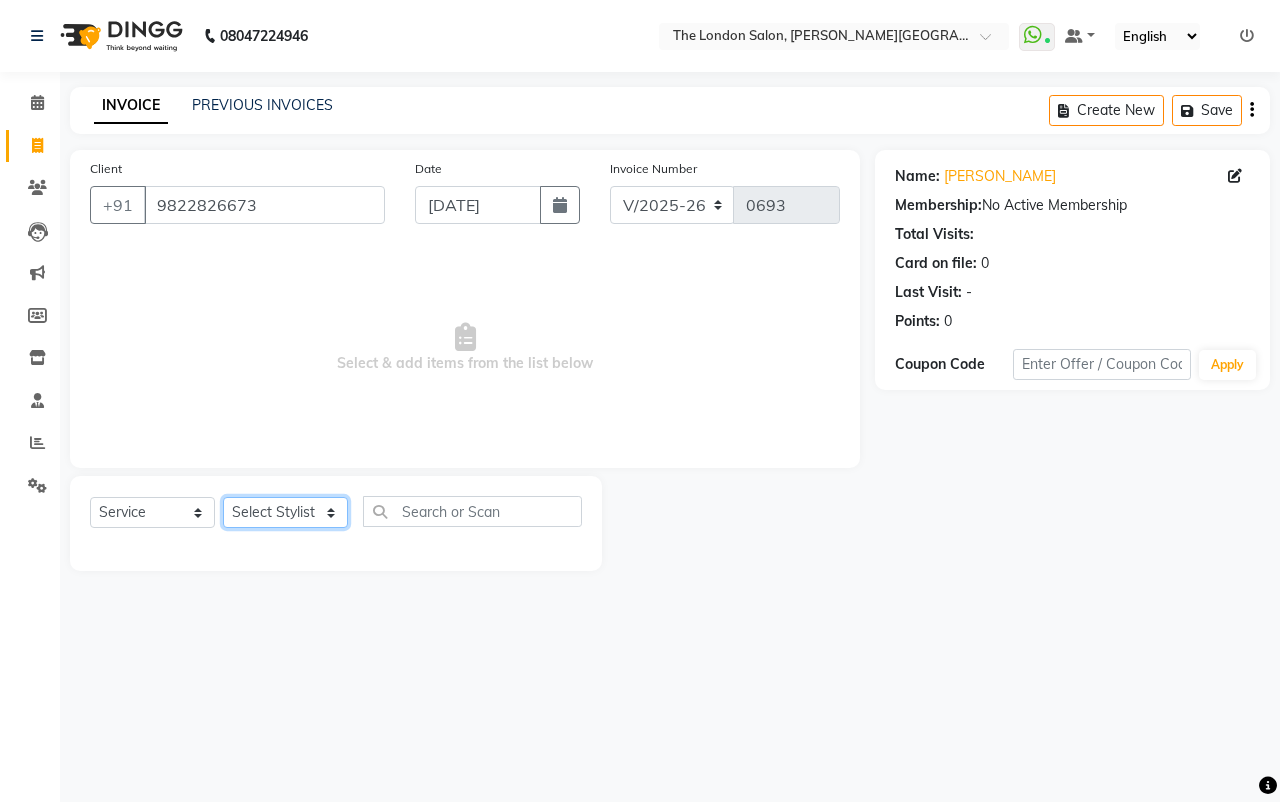 select on "44005" 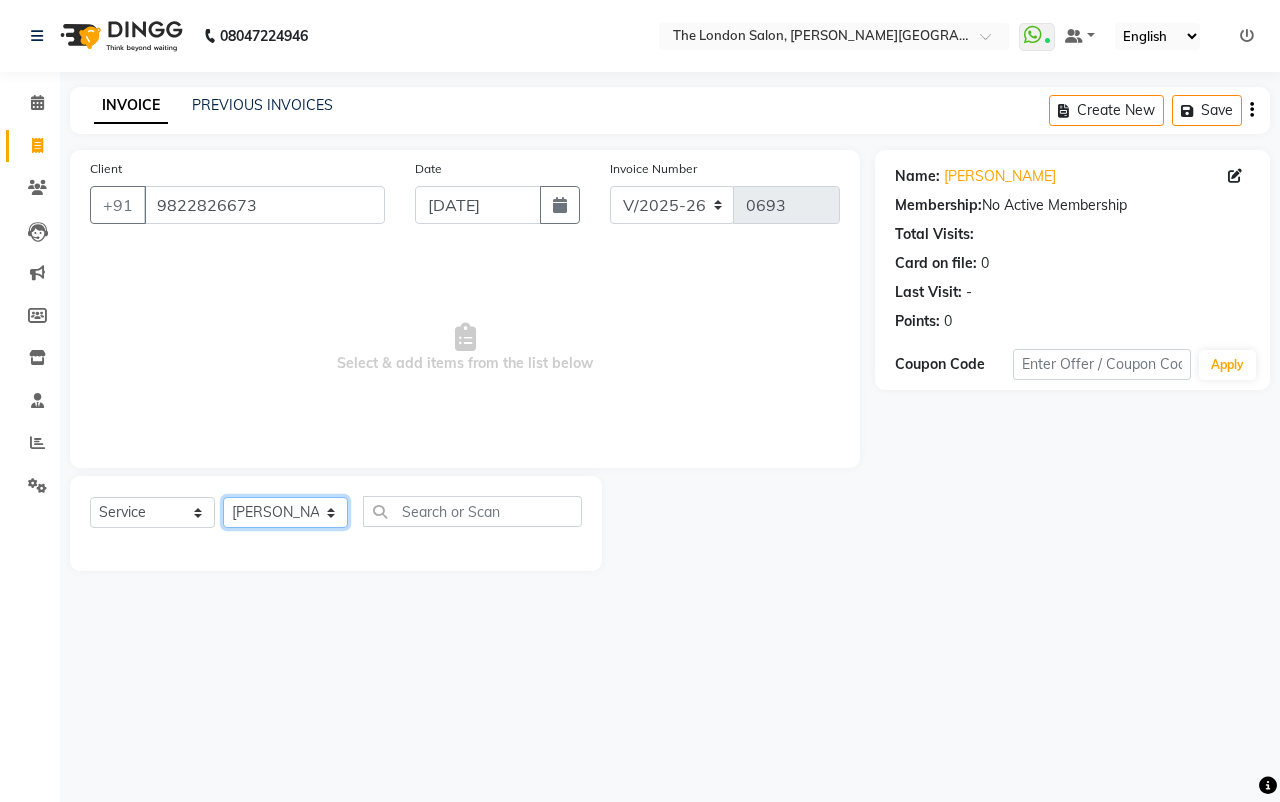 click on "Select Stylist [PERSON_NAME] [PERSON_NAME] [PERSON_NAME] [PERSON_NAME] [PERSON_NAME]  [PERSON_NAME] ARJUN DAKAHA  [PERSON_NAME] sanwane [PERSON_NAME] baisware" 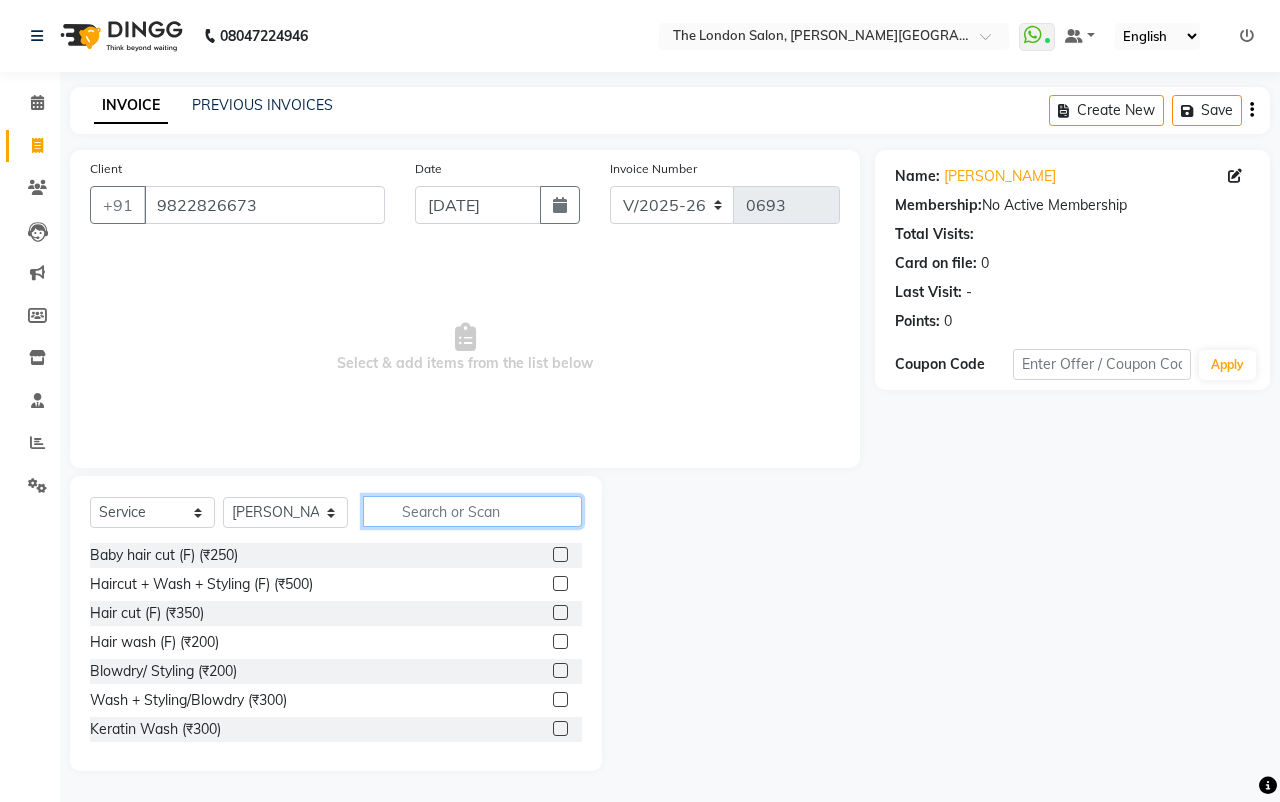 click 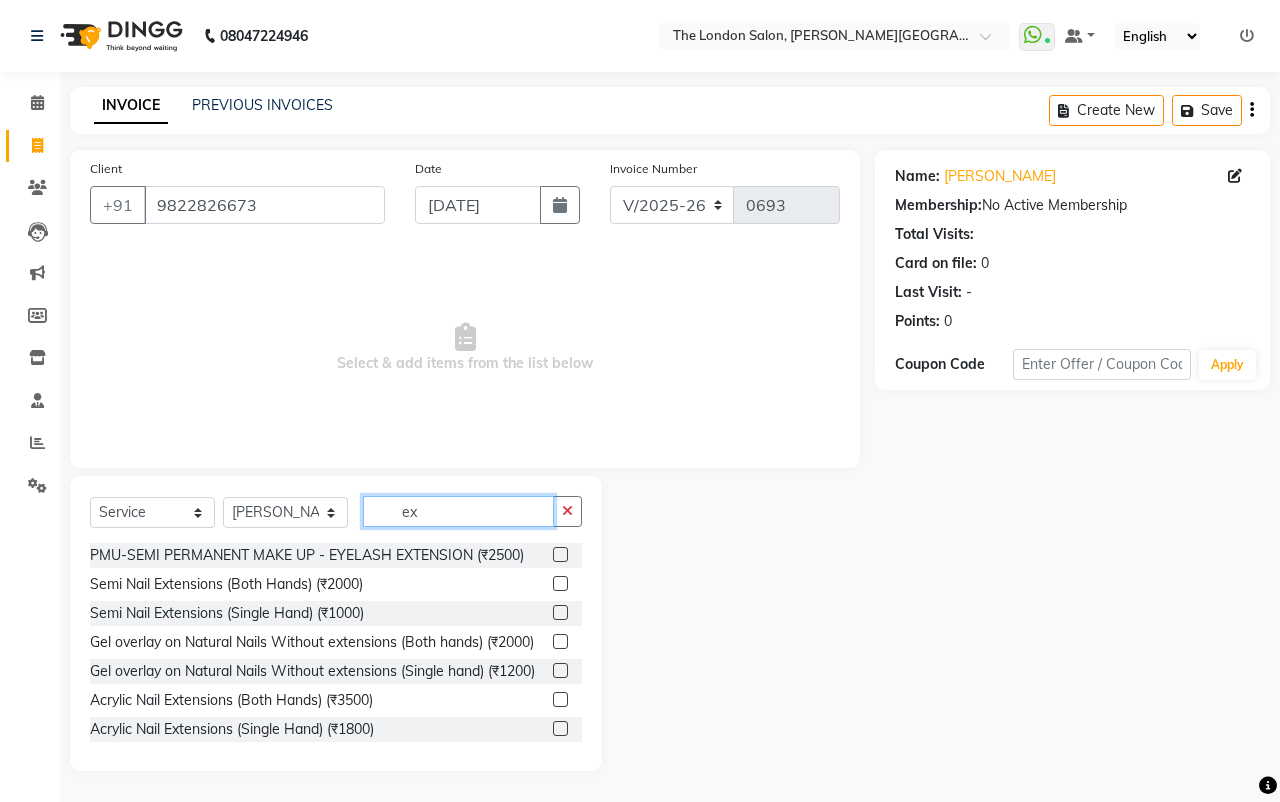 type on "e" 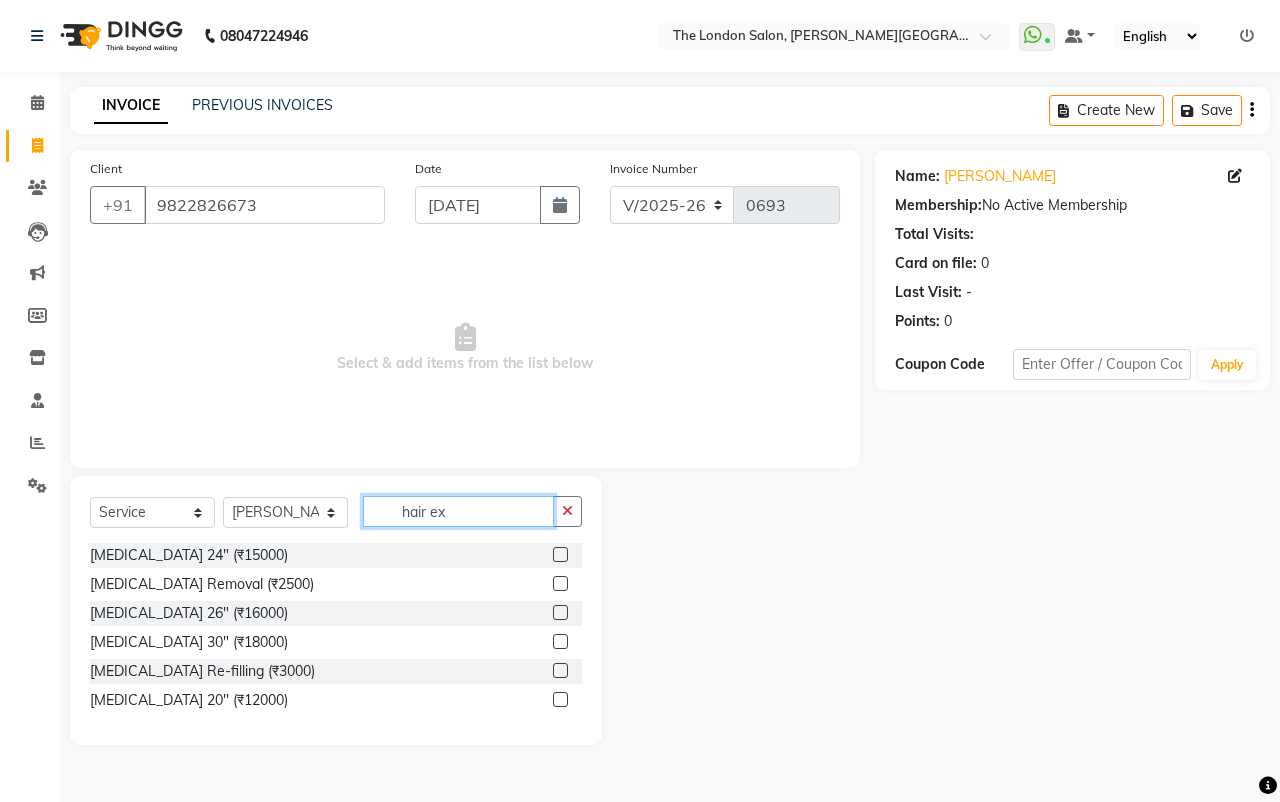 type on "hair ex" 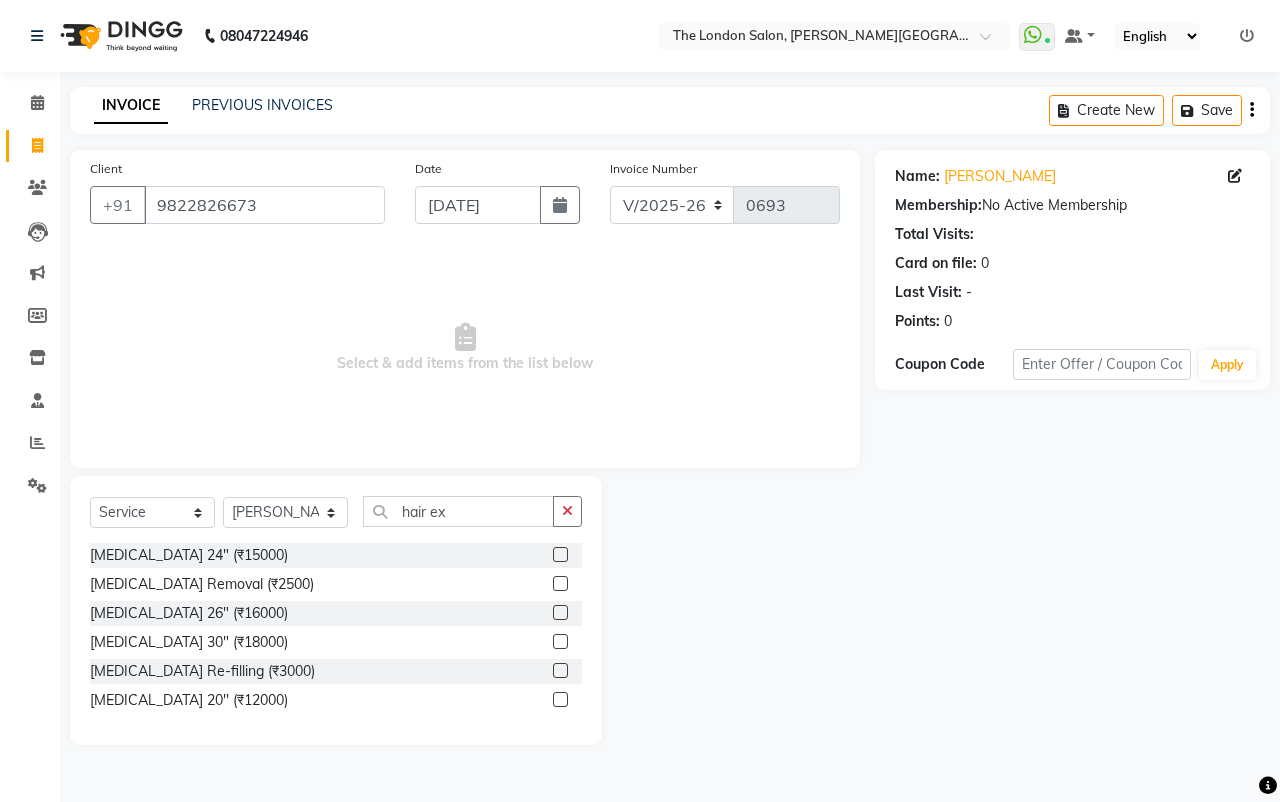 click 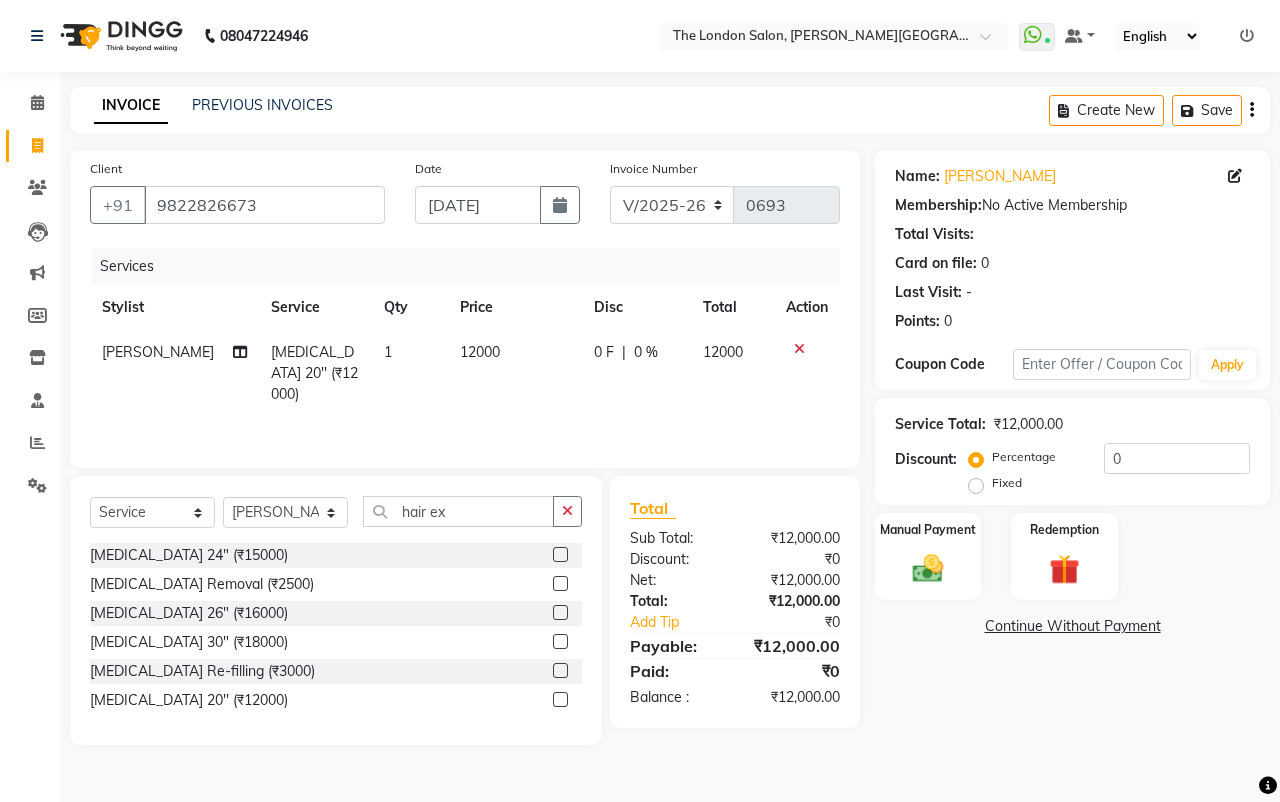 click 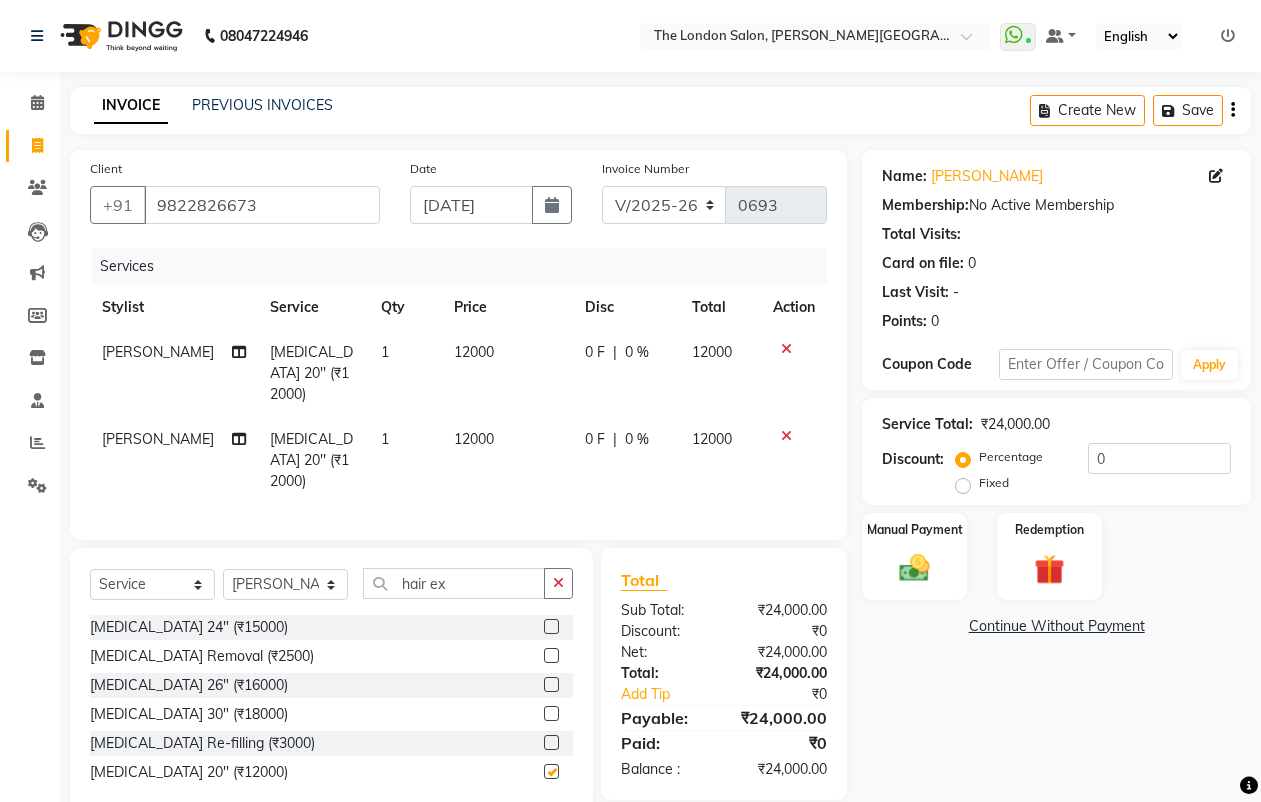 checkbox on "false" 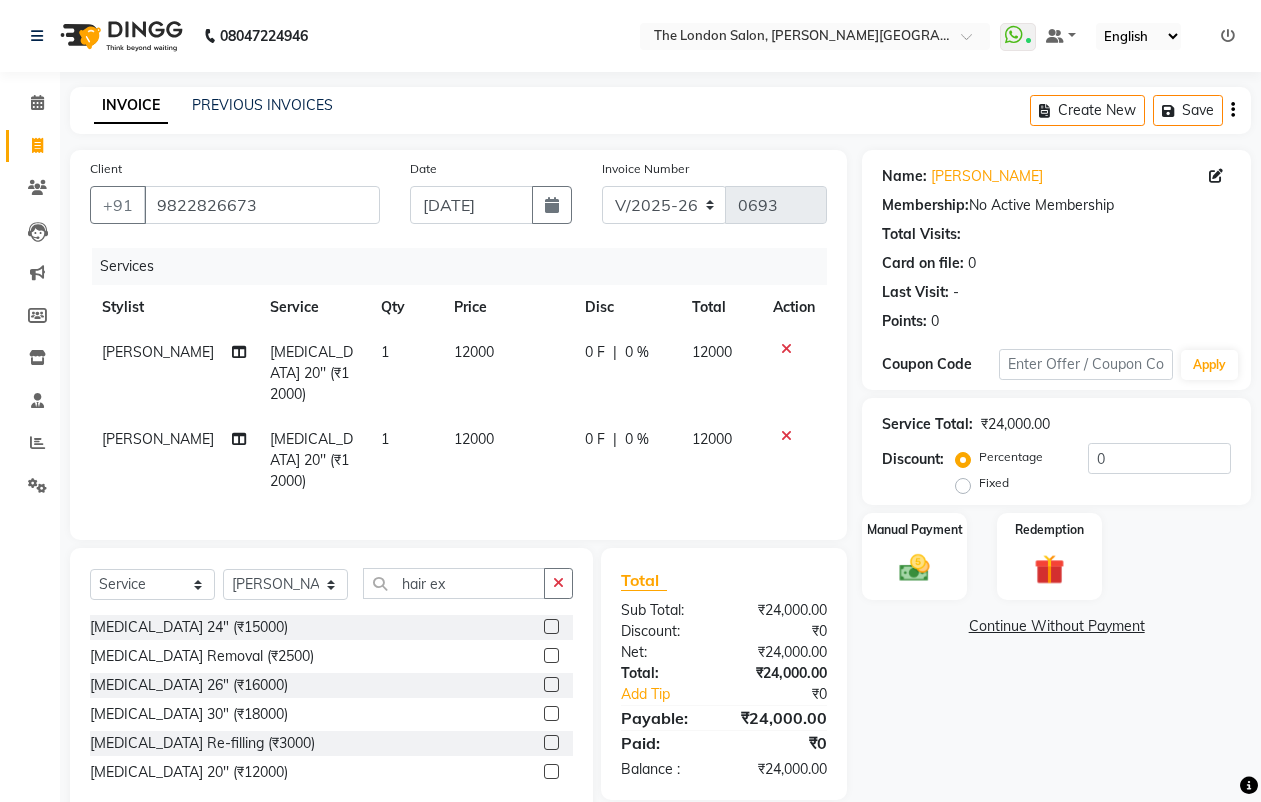 click on "12000" 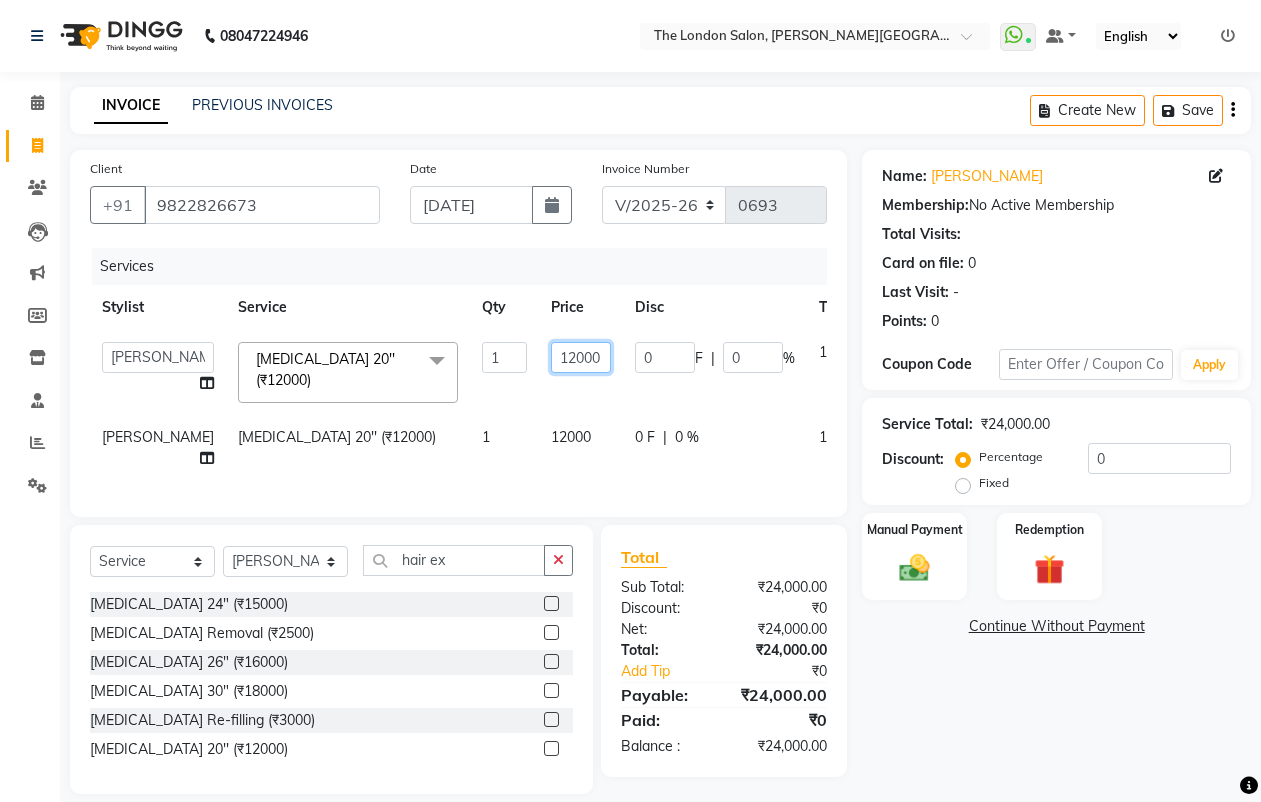 click on "12000" 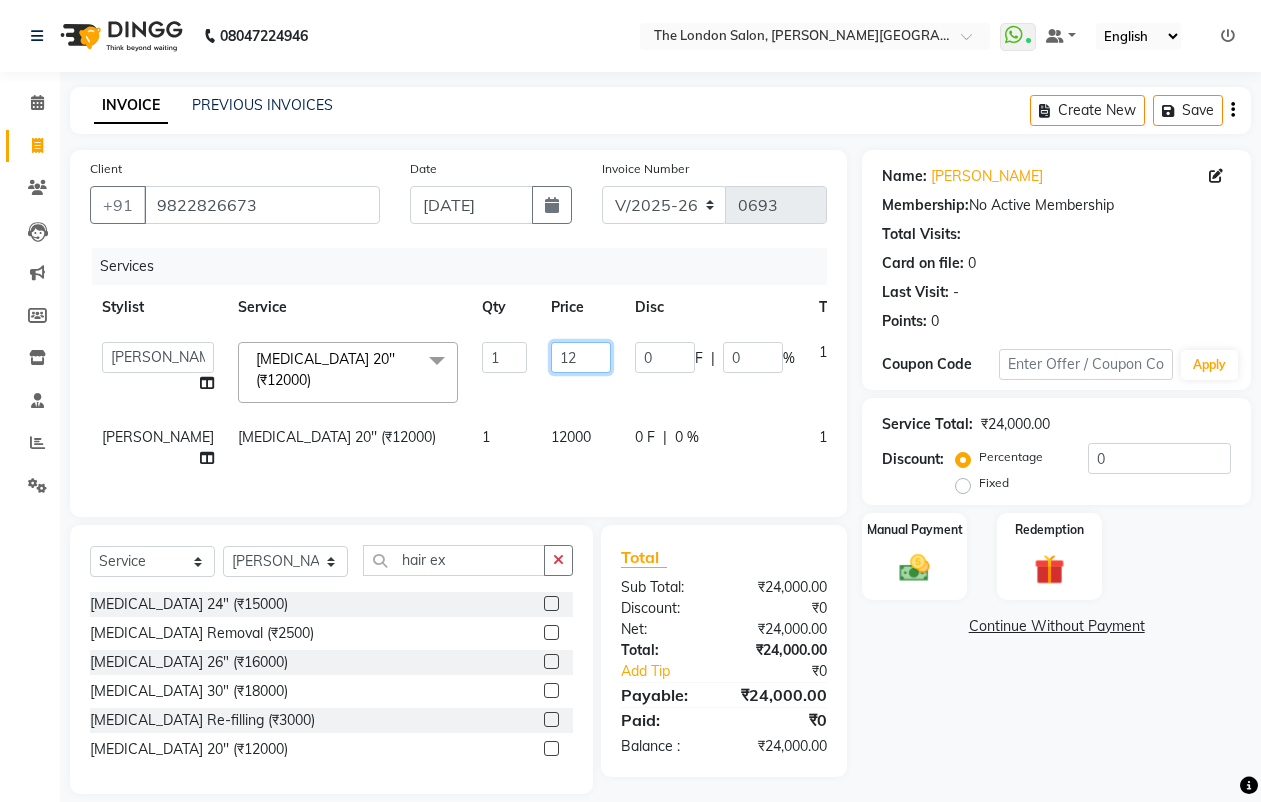 type on "1" 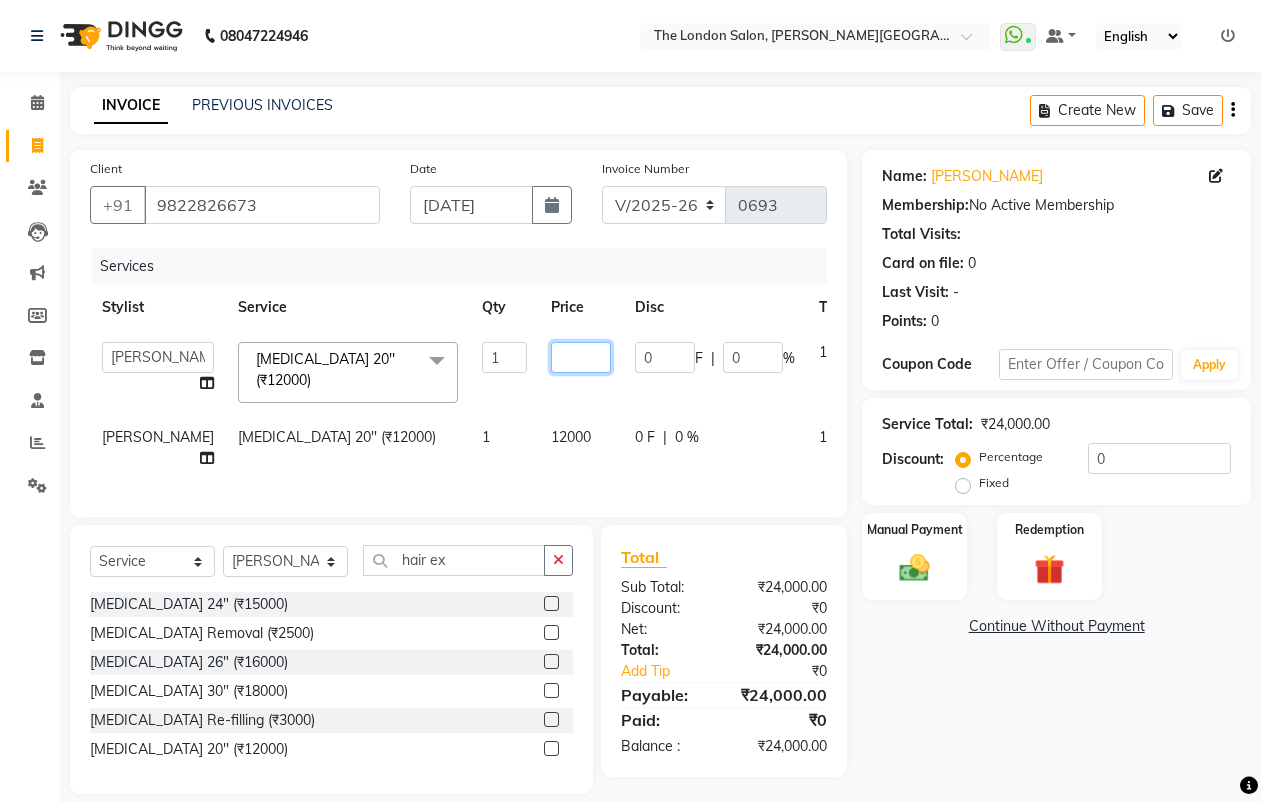 click 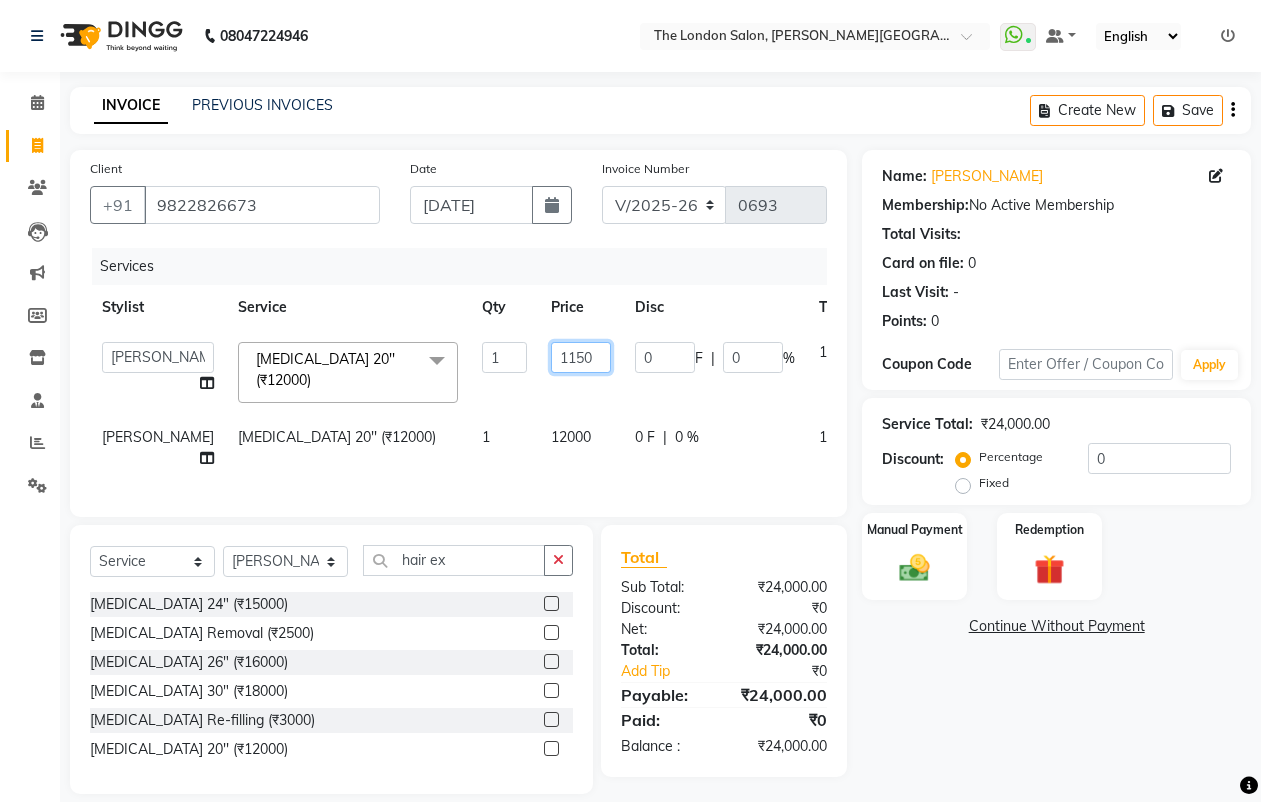 type on "11500" 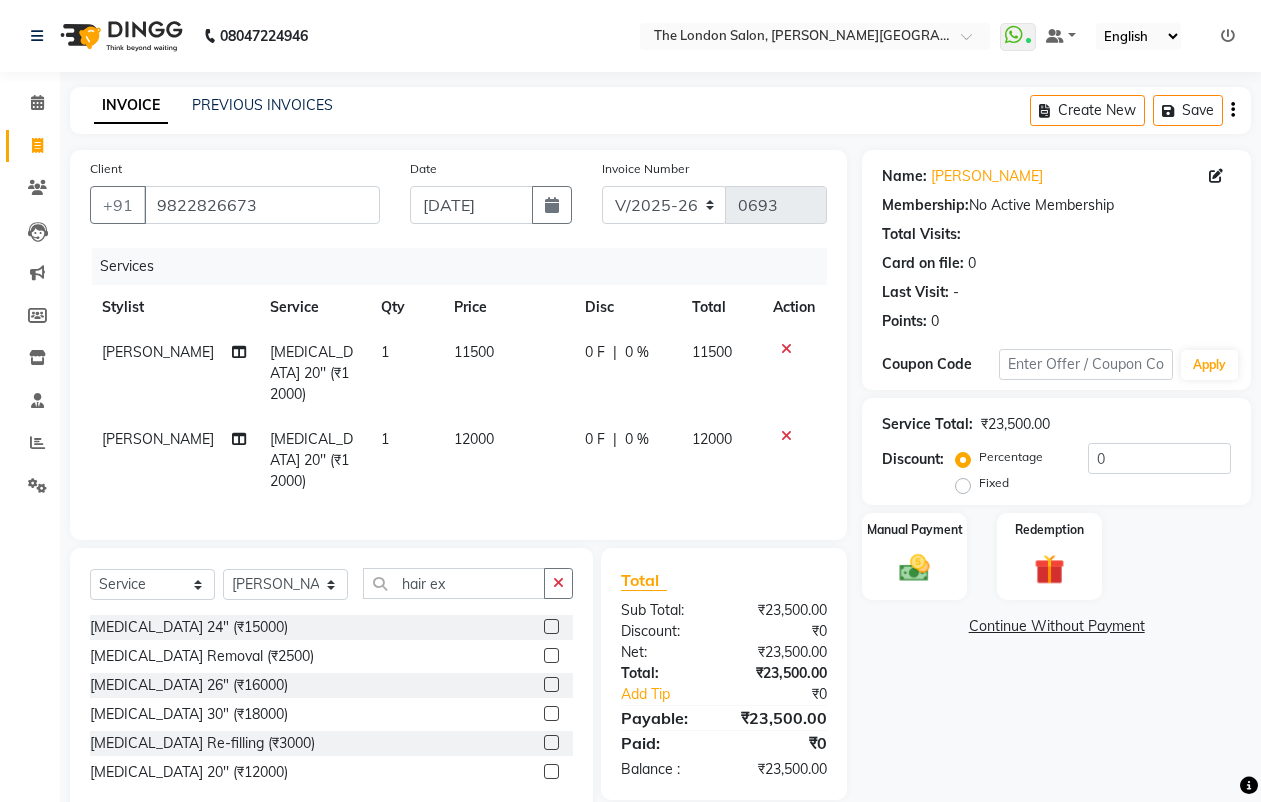 click on "12000" 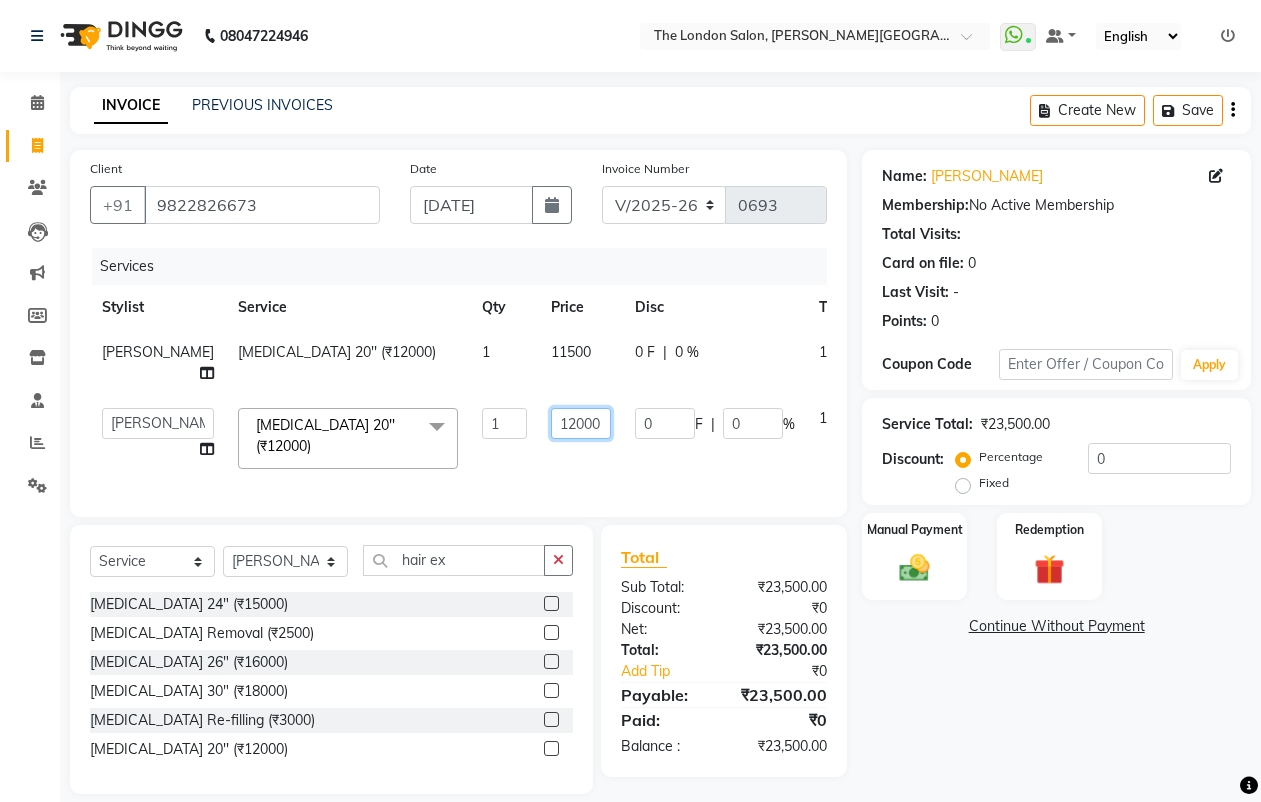 click on "12000" 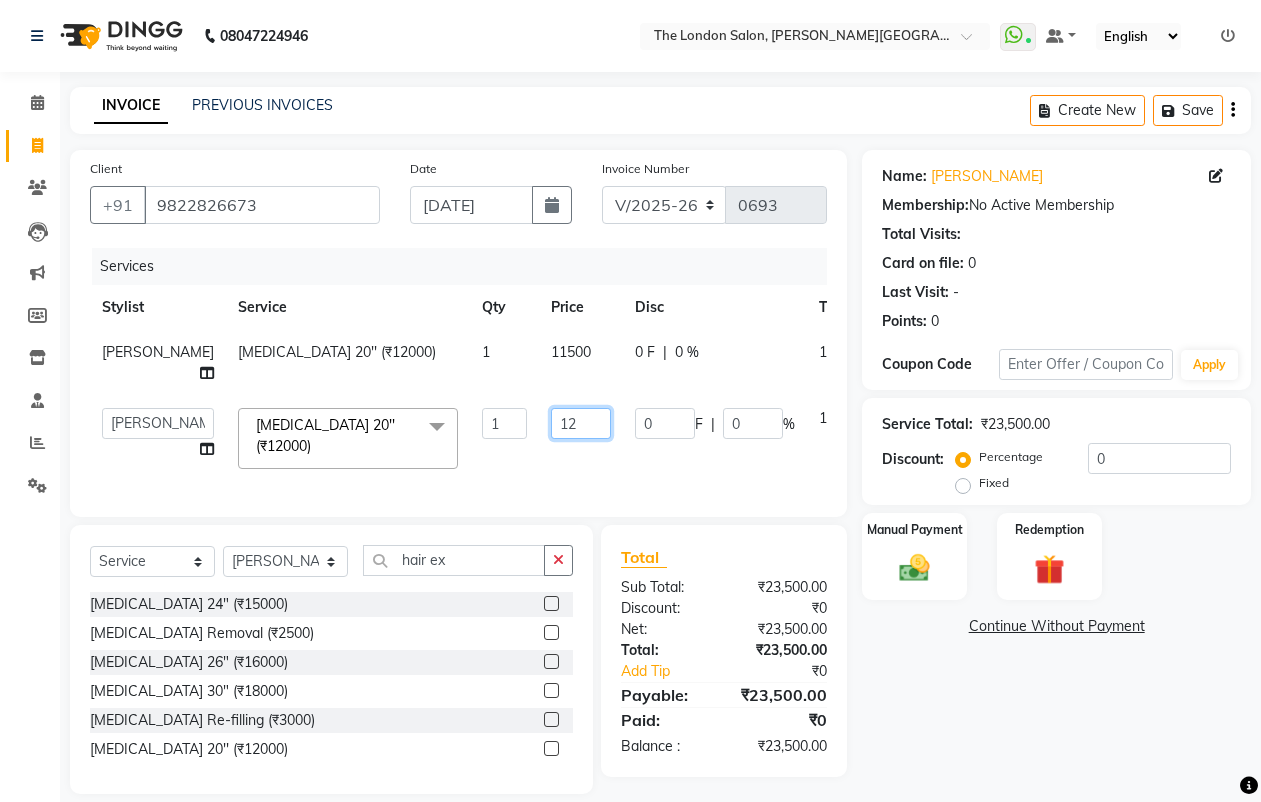 type on "1" 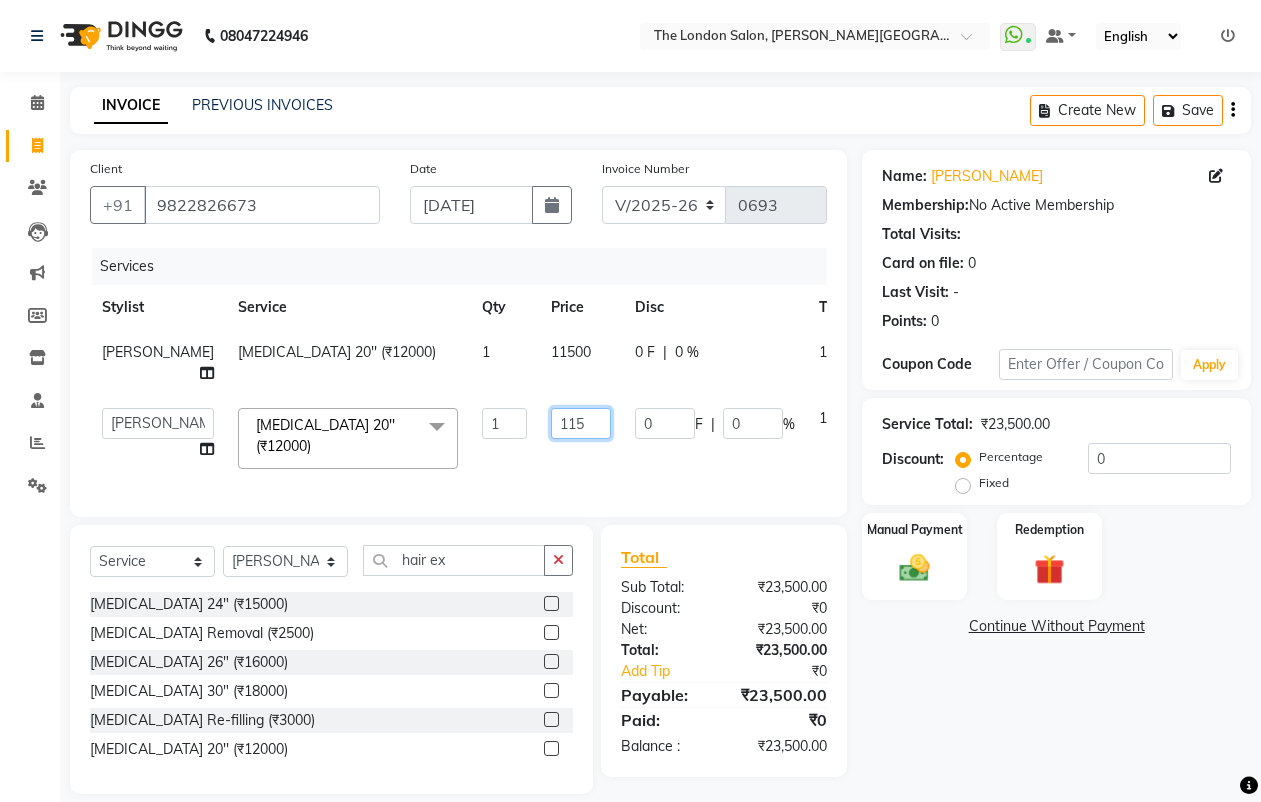 type on "1150" 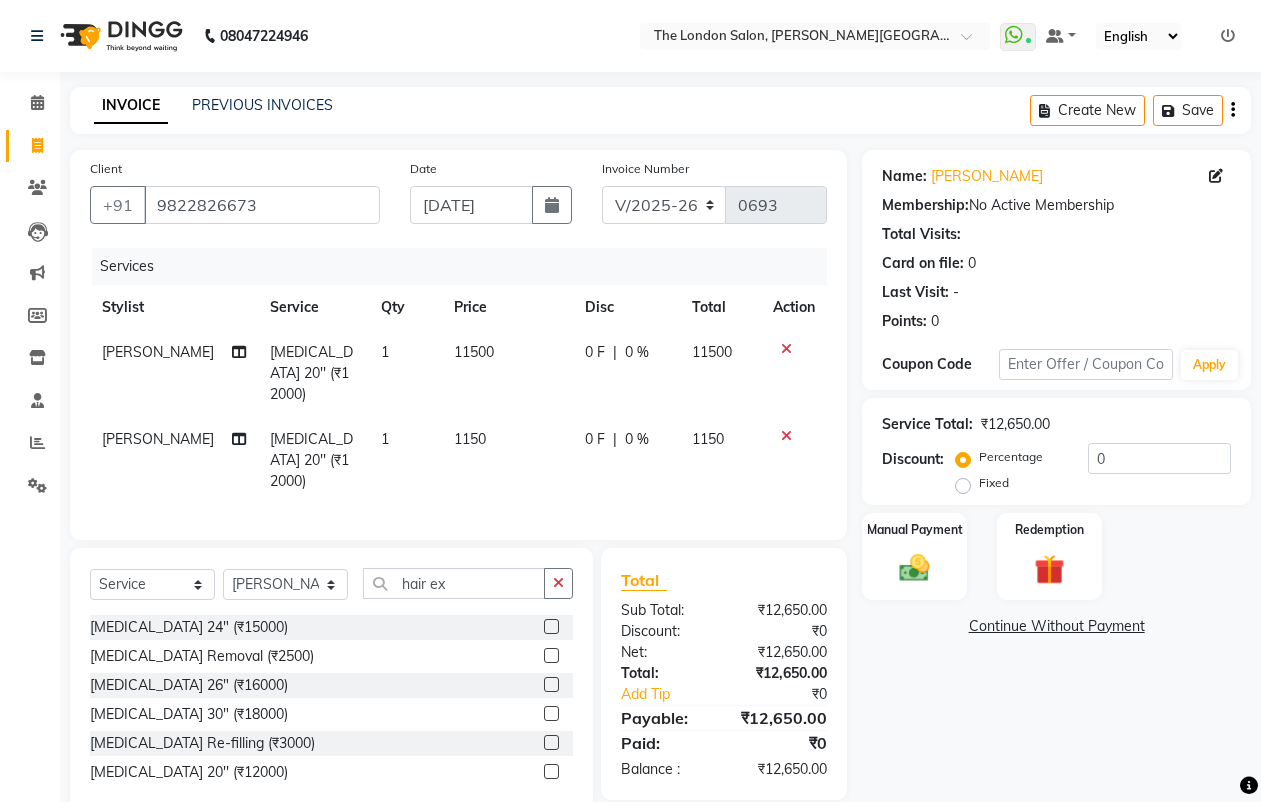 click on "[PERSON_NAME]" 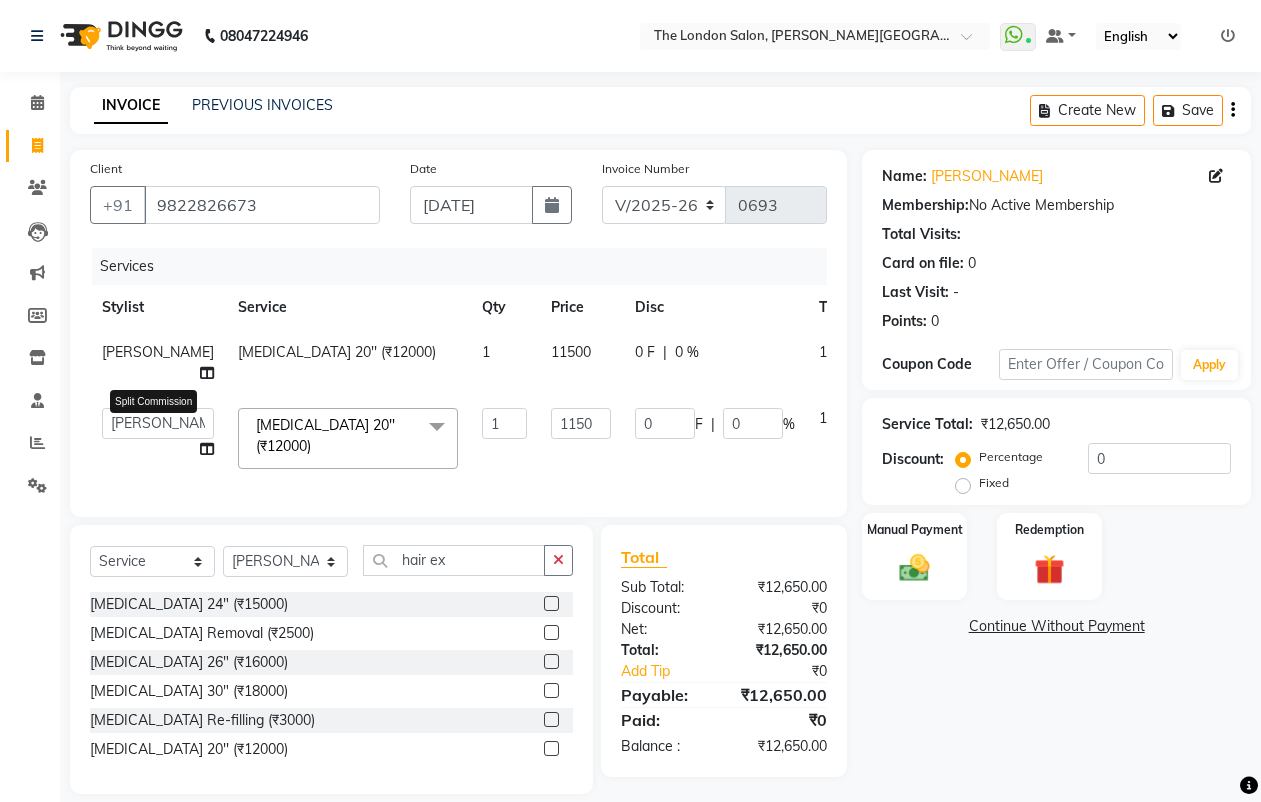 click 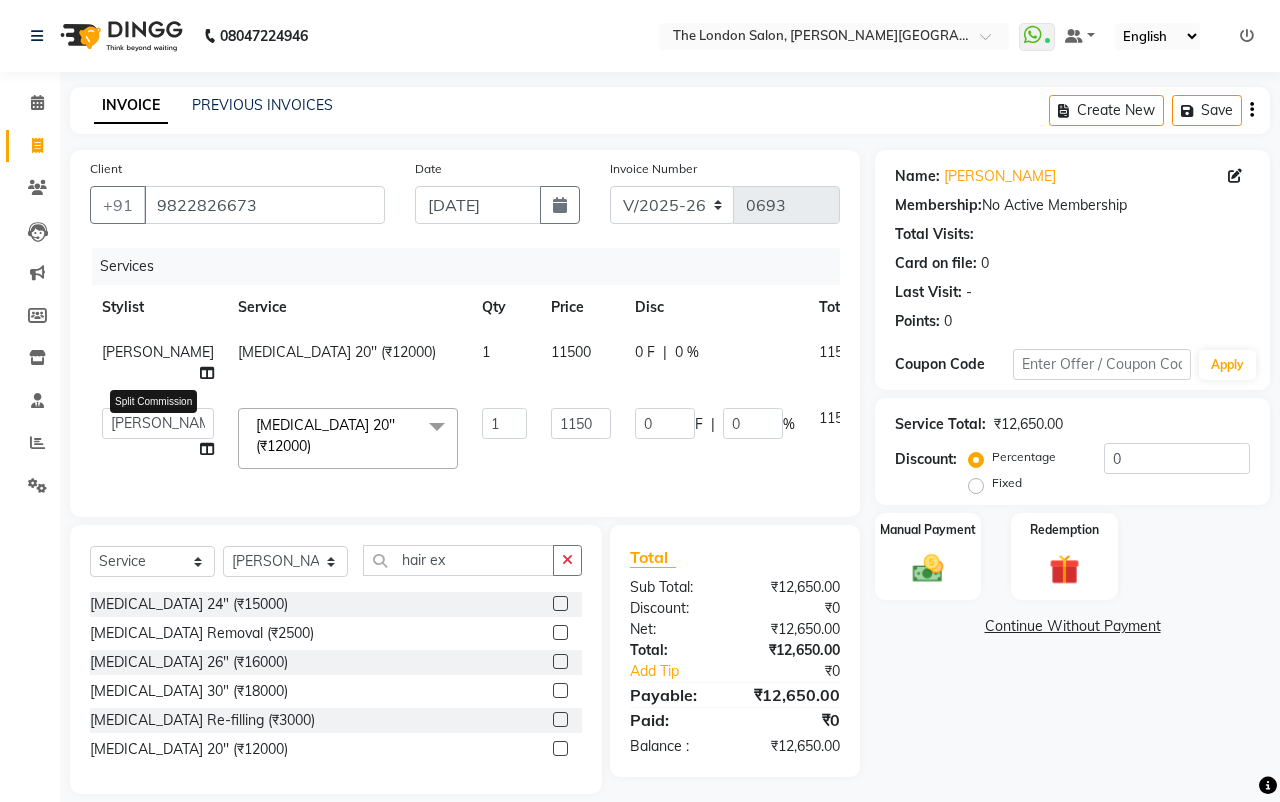 select on "44005" 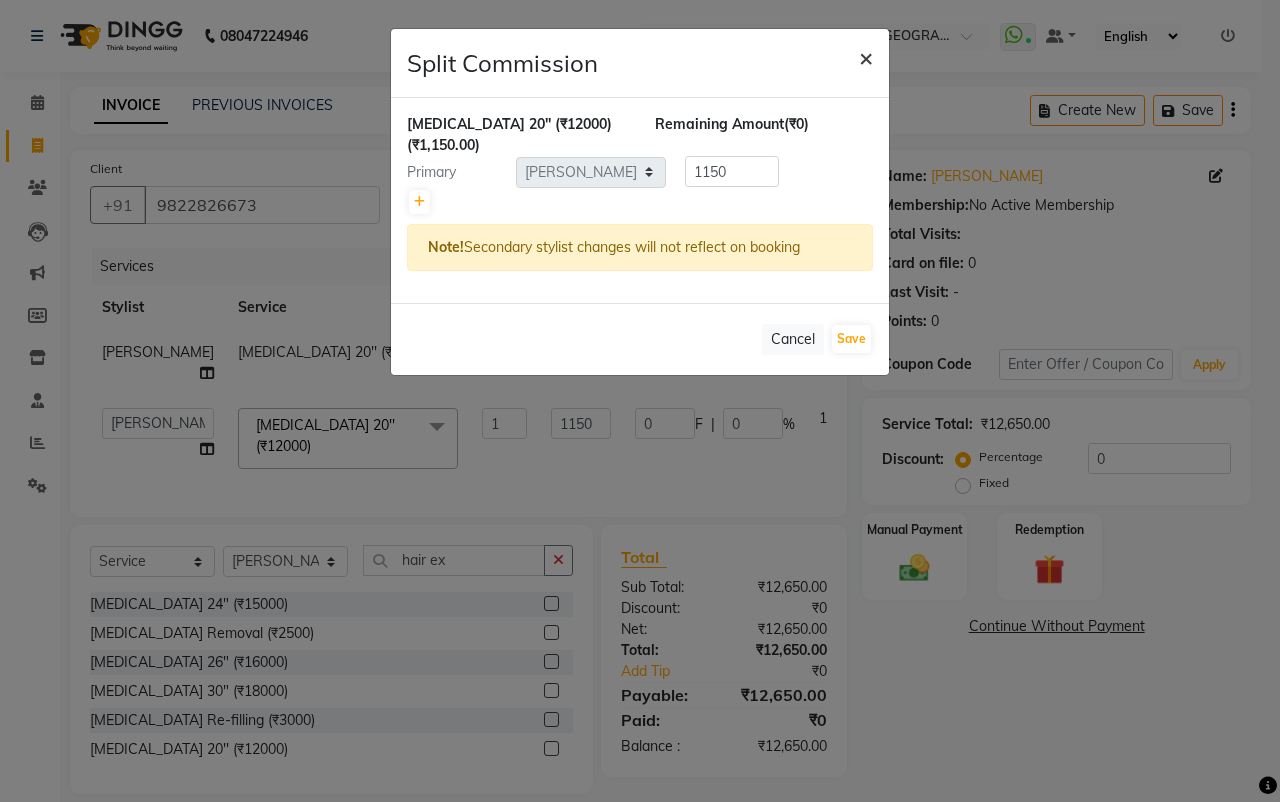 click on "×" 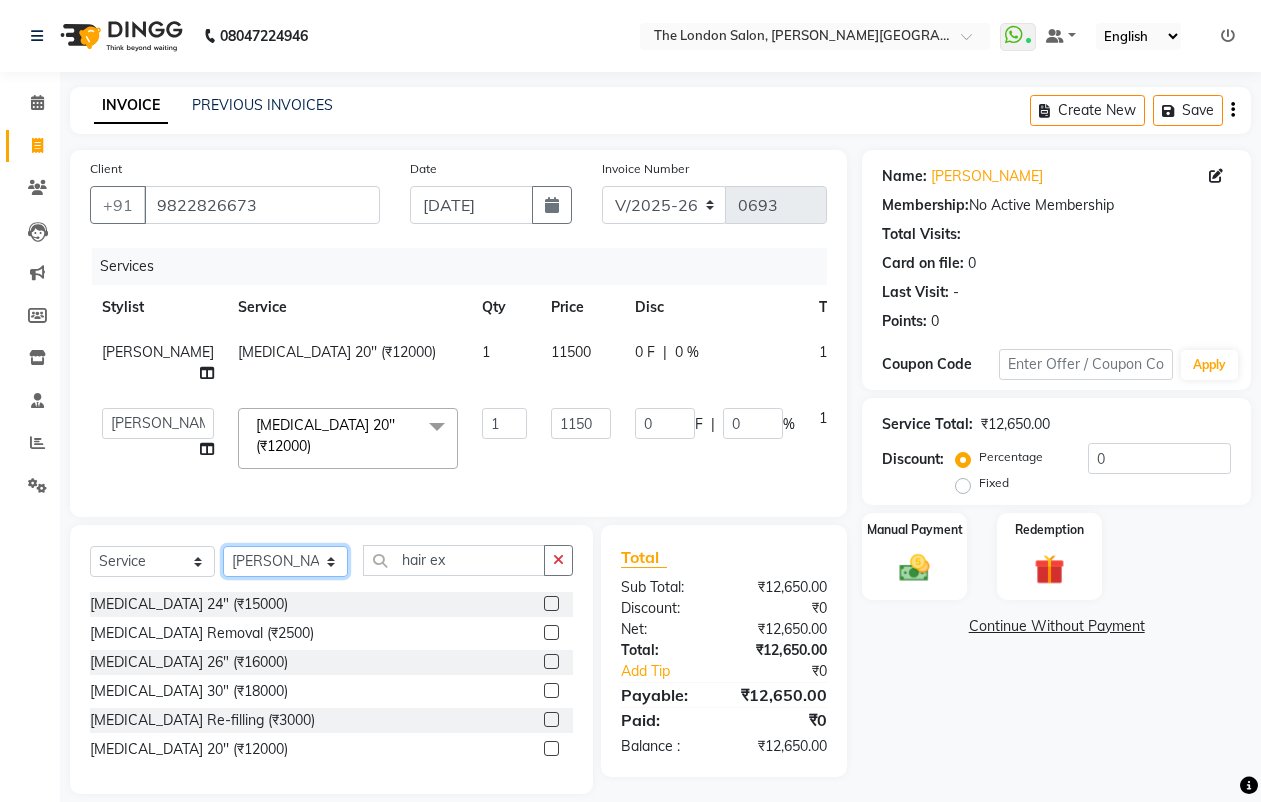 click on "Select Stylist [PERSON_NAME] [PERSON_NAME] [PERSON_NAME] [PERSON_NAME] [PERSON_NAME]  [PERSON_NAME] ARJUN DAKAHA  [PERSON_NAME] sanwane [PERSON_NAME] baisware" 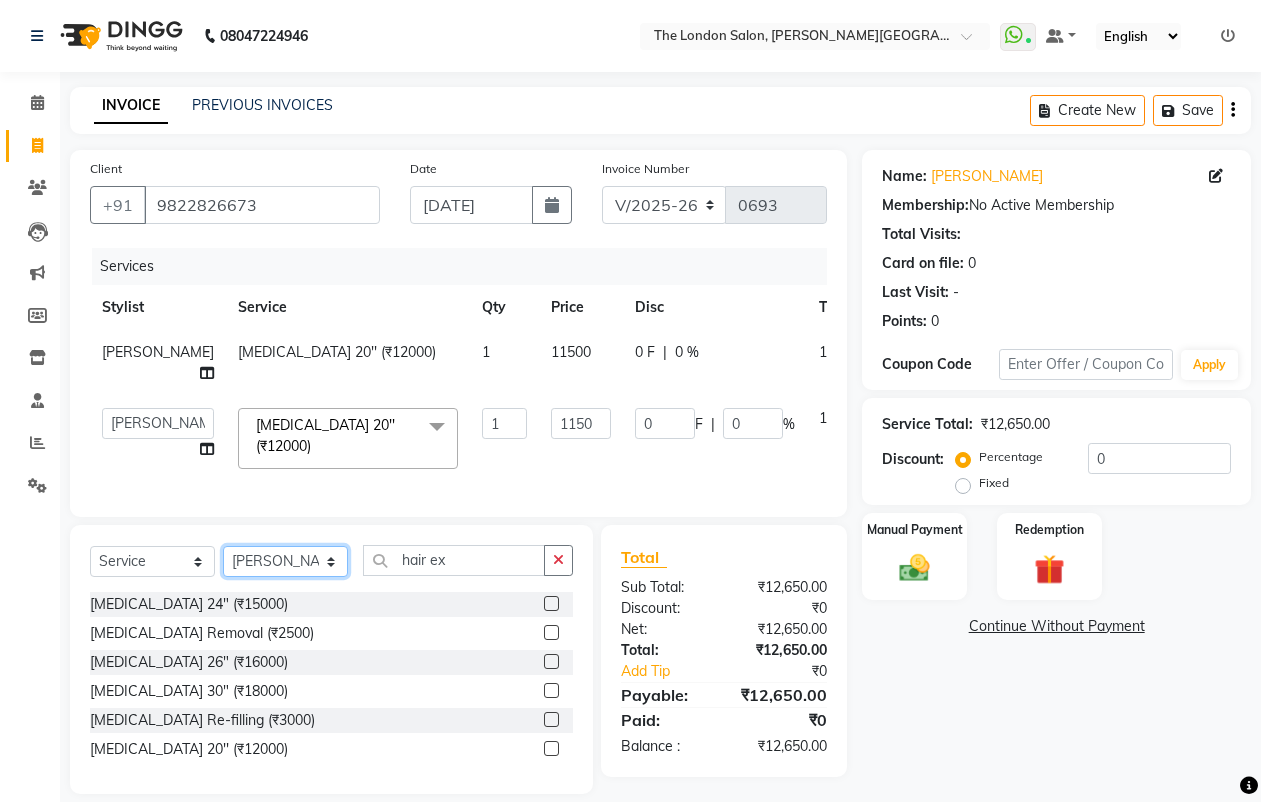 select on "83848" 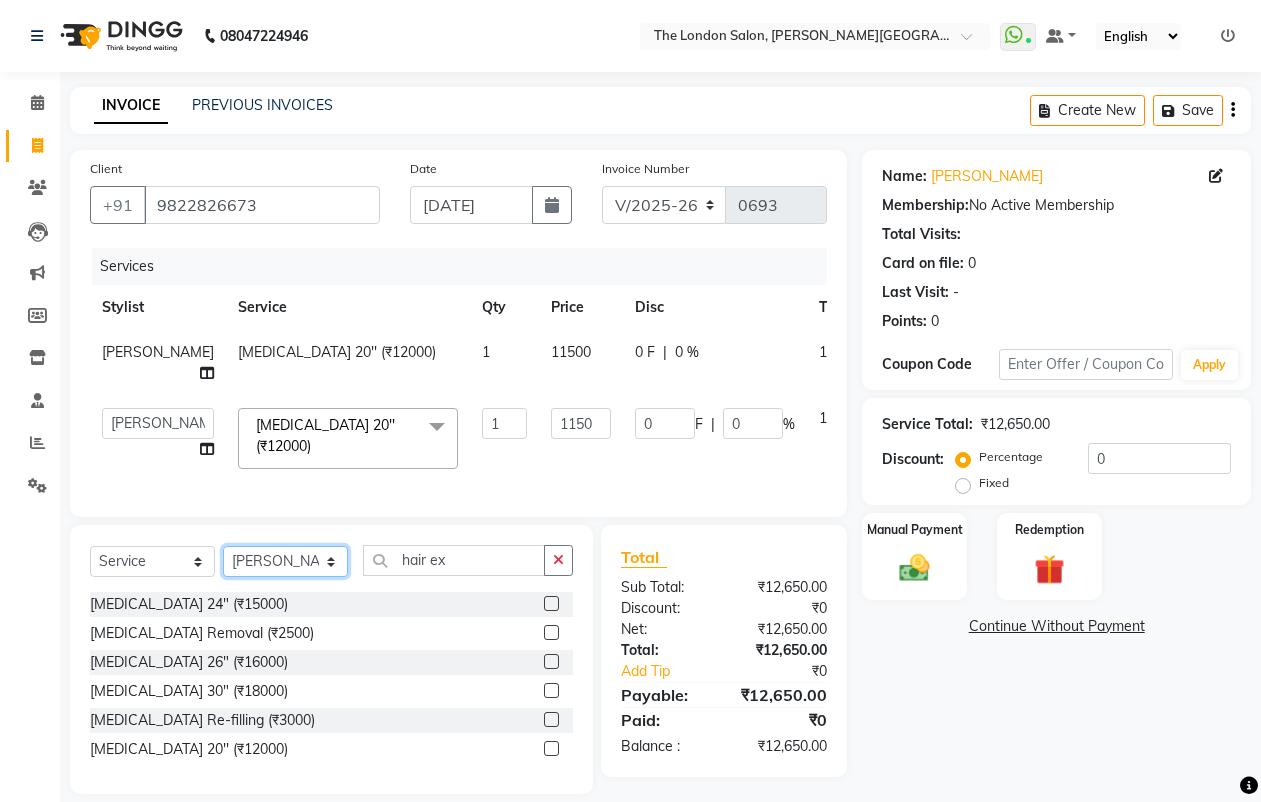 click on "Select Stylist [PERSON_NAME] [PERSON_NAME] [PERSON_NAME] [PERSON_NAME] [PERSON_NAME]  [PERSON_NAME] ARJUN DAKAHA  [PERSON_NAME] sanwane [PERSON_NAME] baisware" 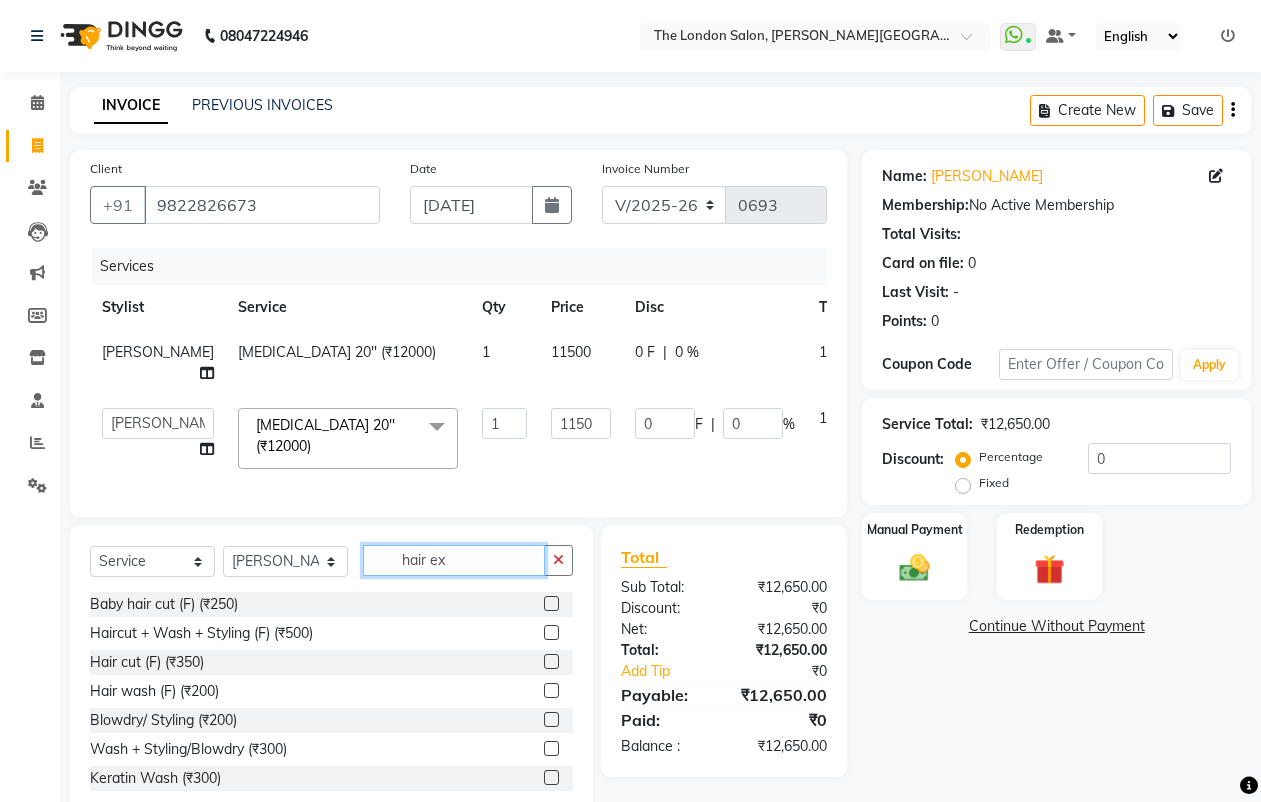 click on "hair ex" 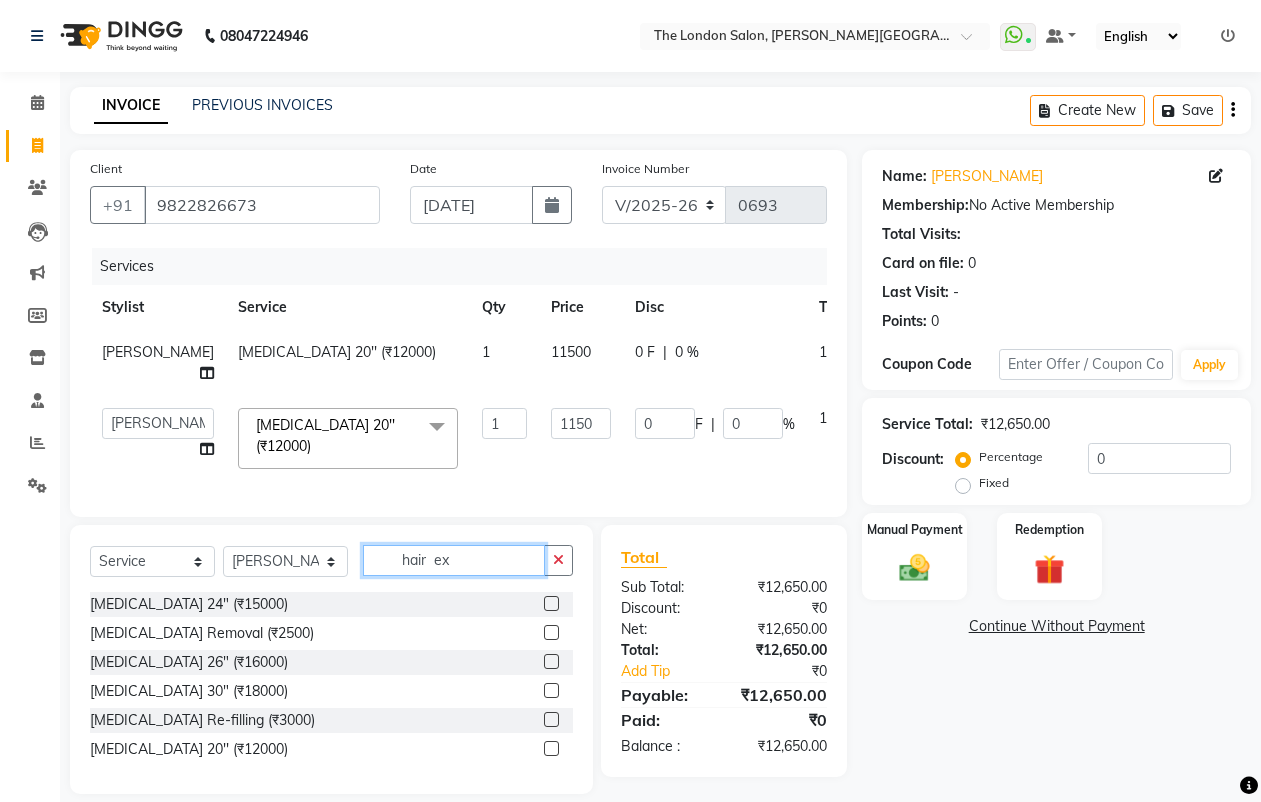 type on "hair  ex" 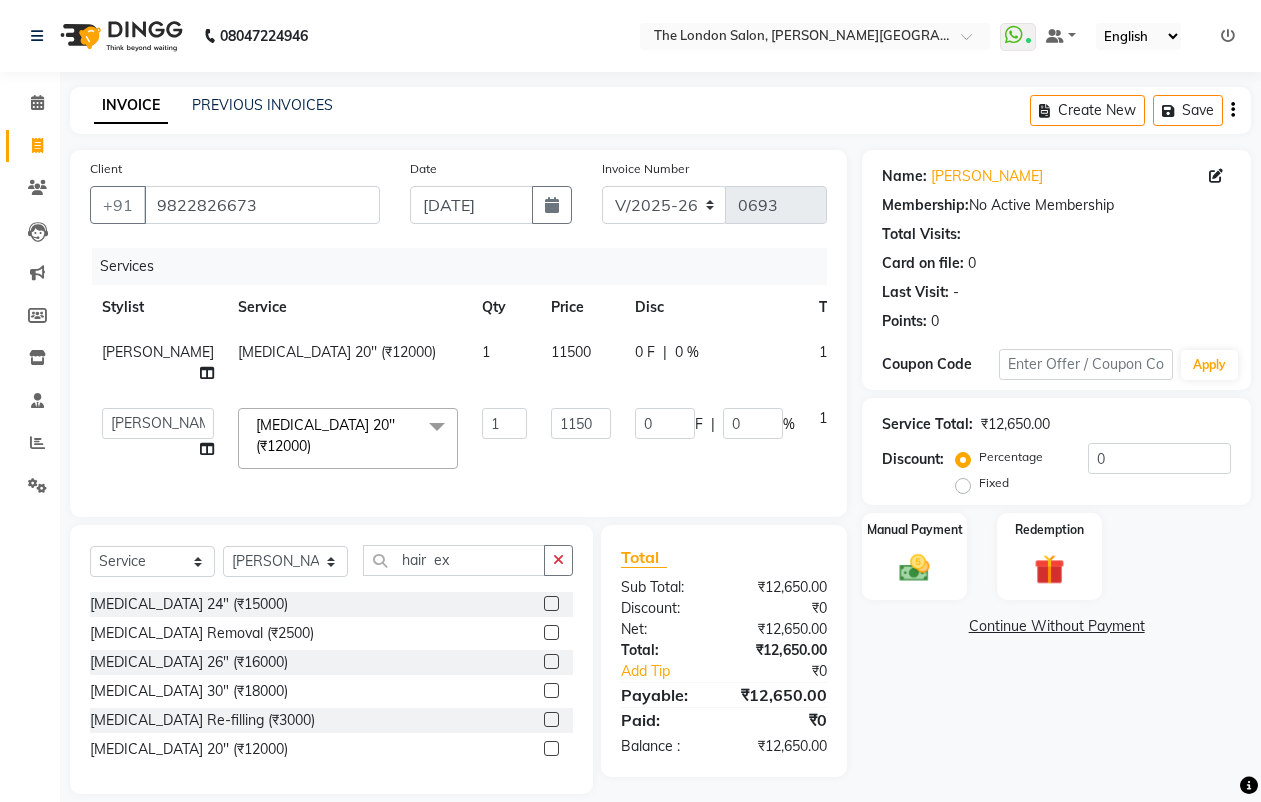click 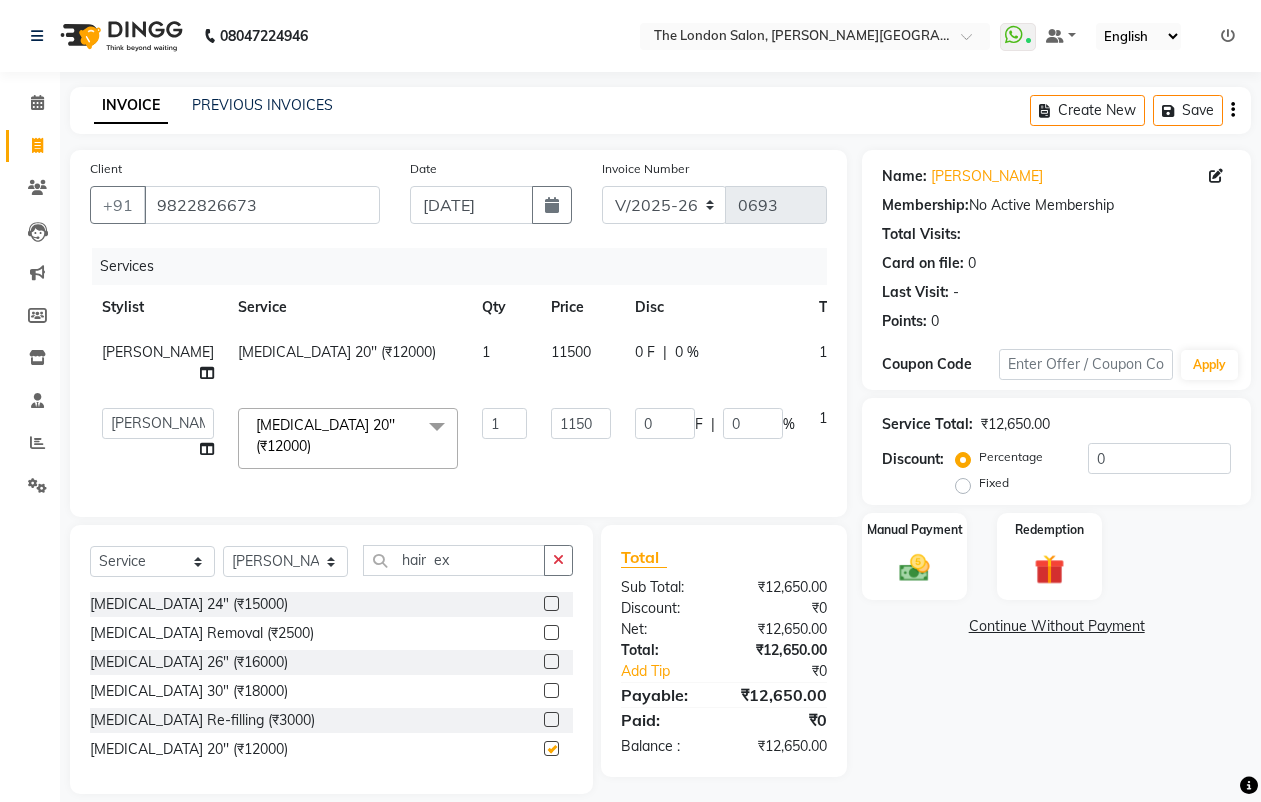 click 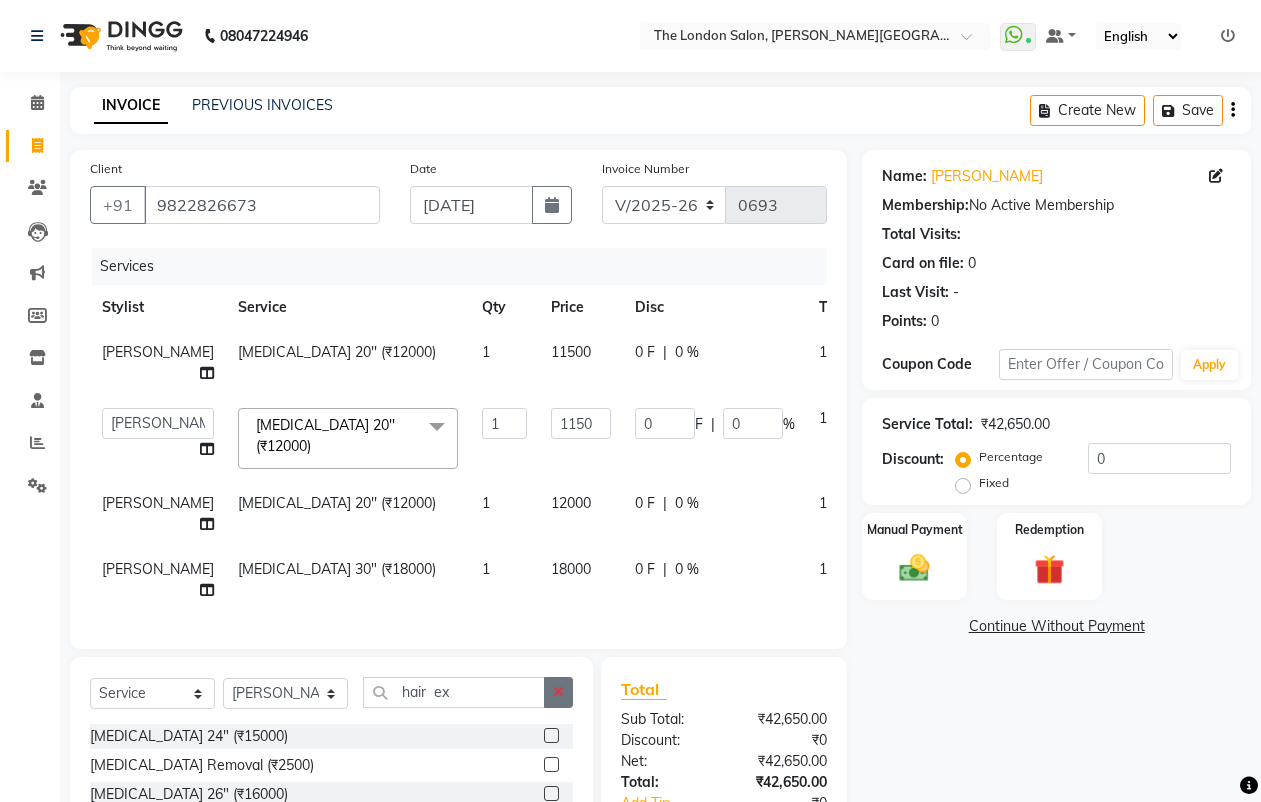 checkbox on "false" 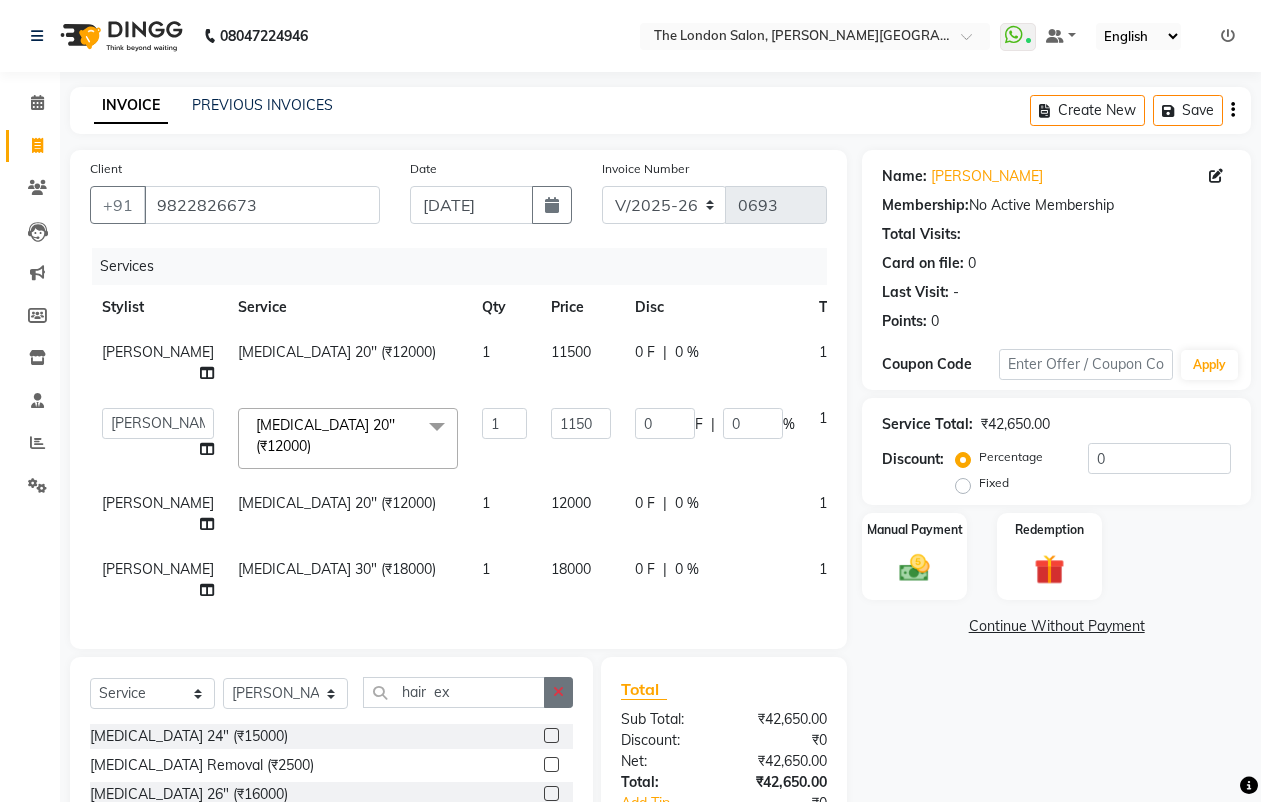 checkbox on "false" 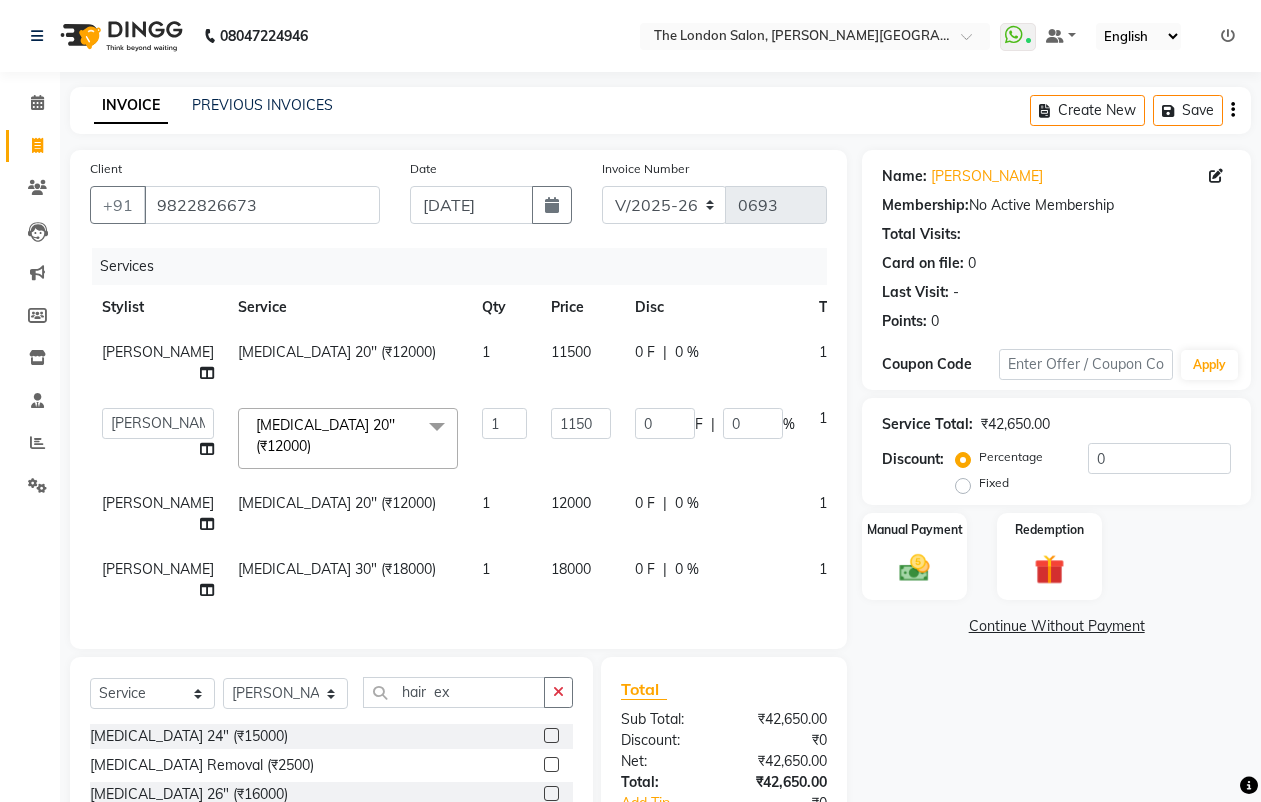 click on "12000" 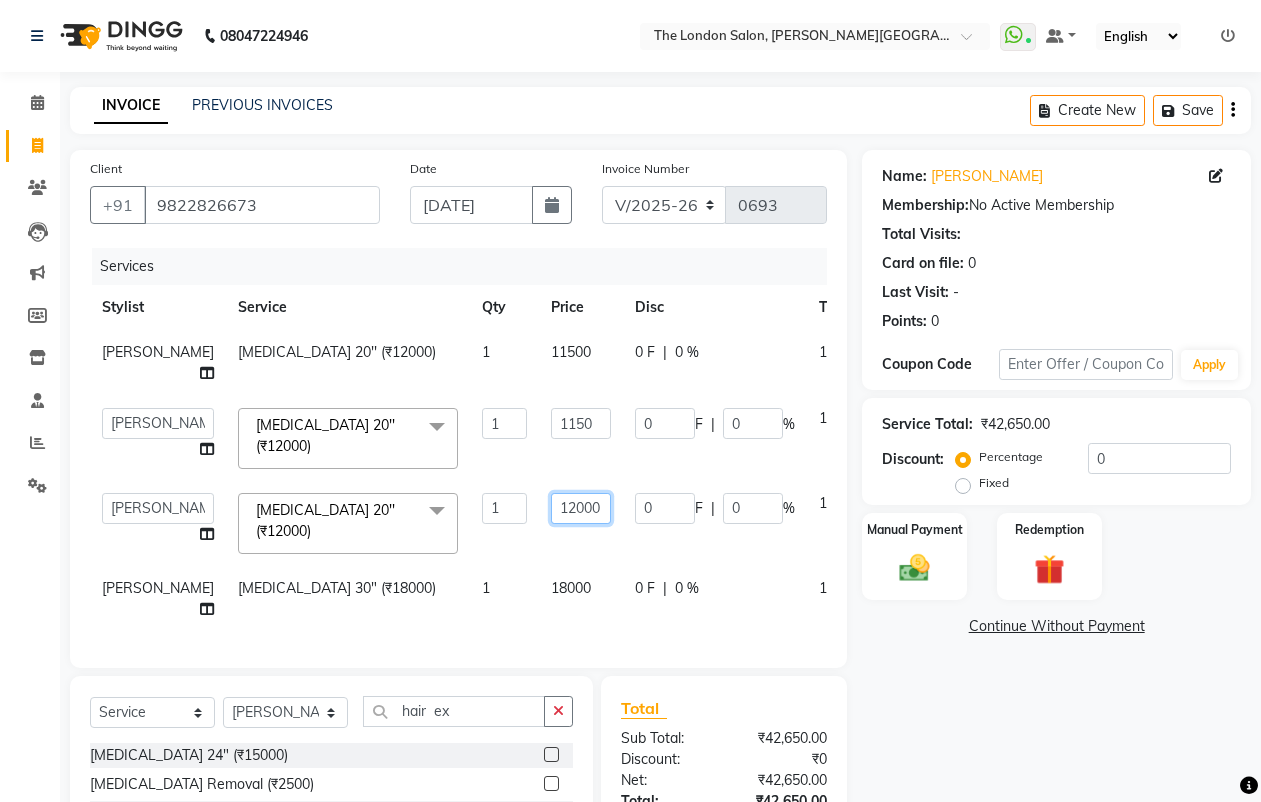 click on "12000" 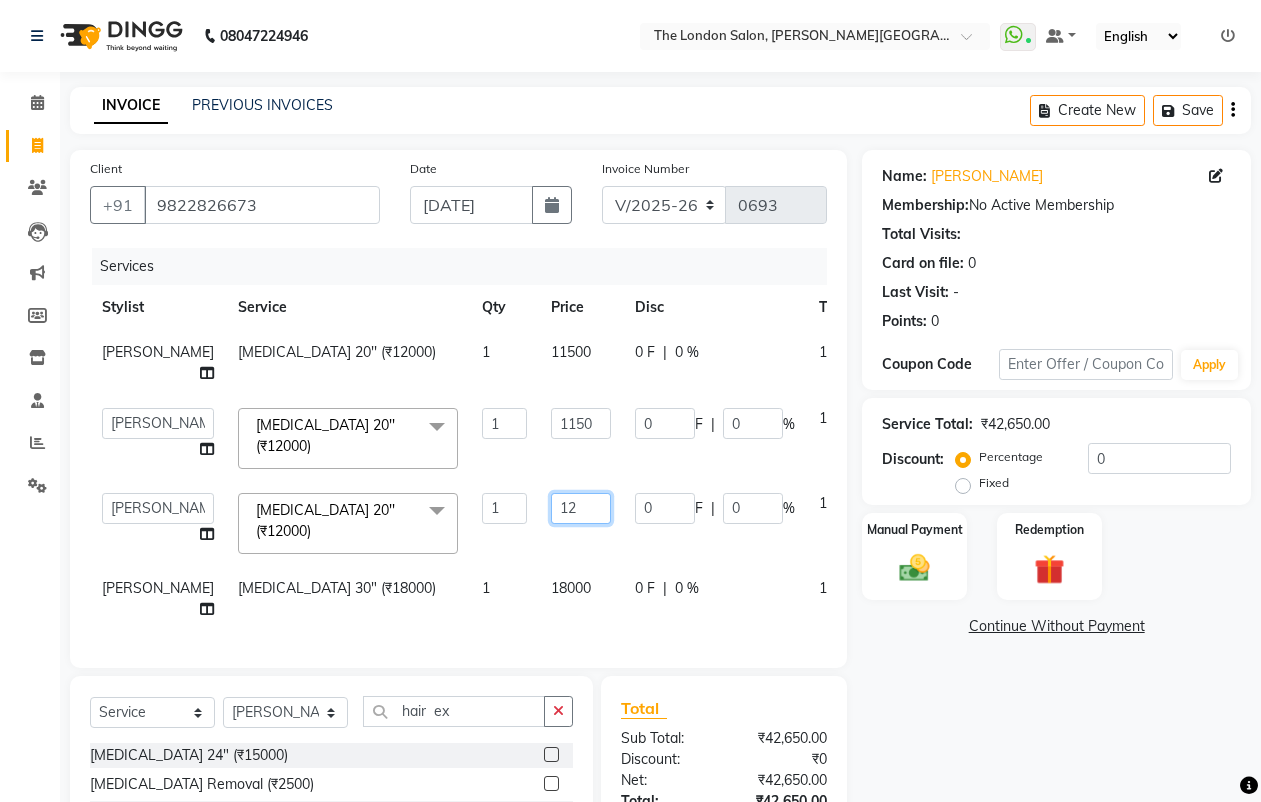 type on "1" 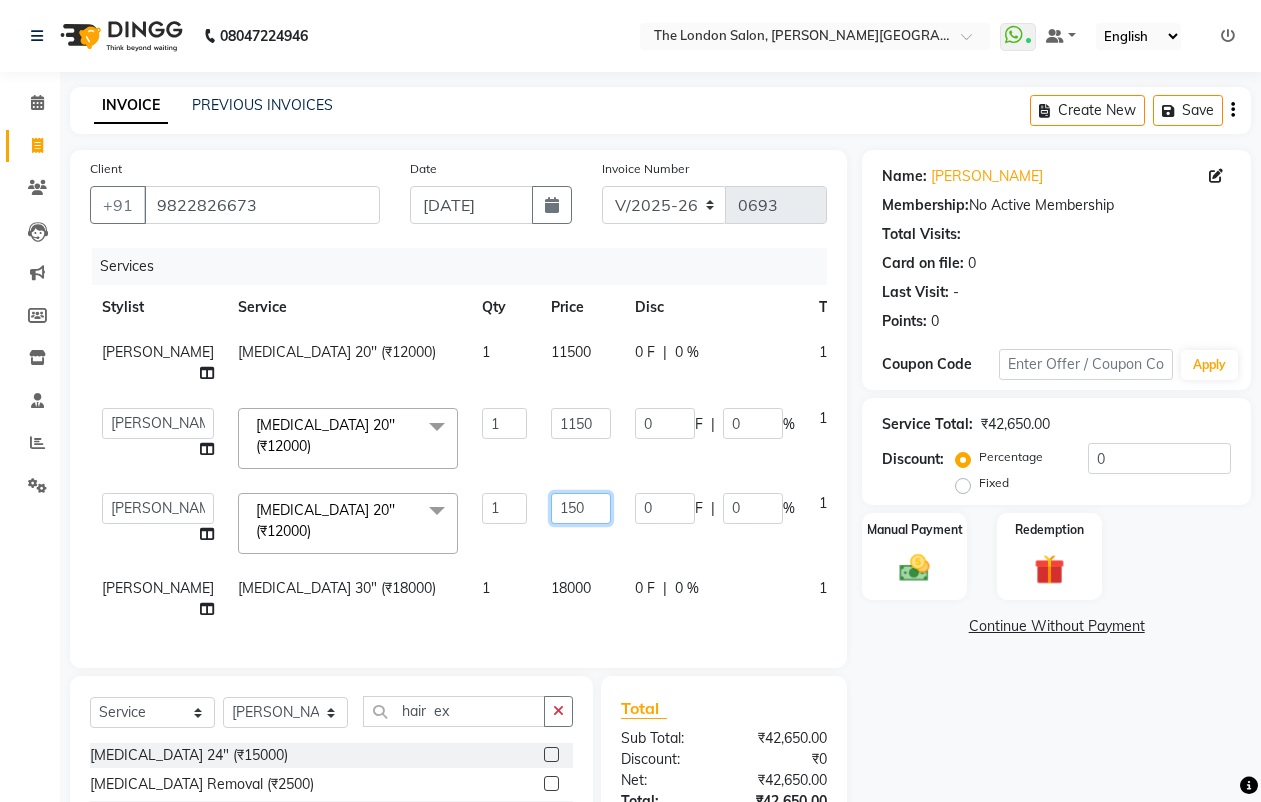 type on "1500" 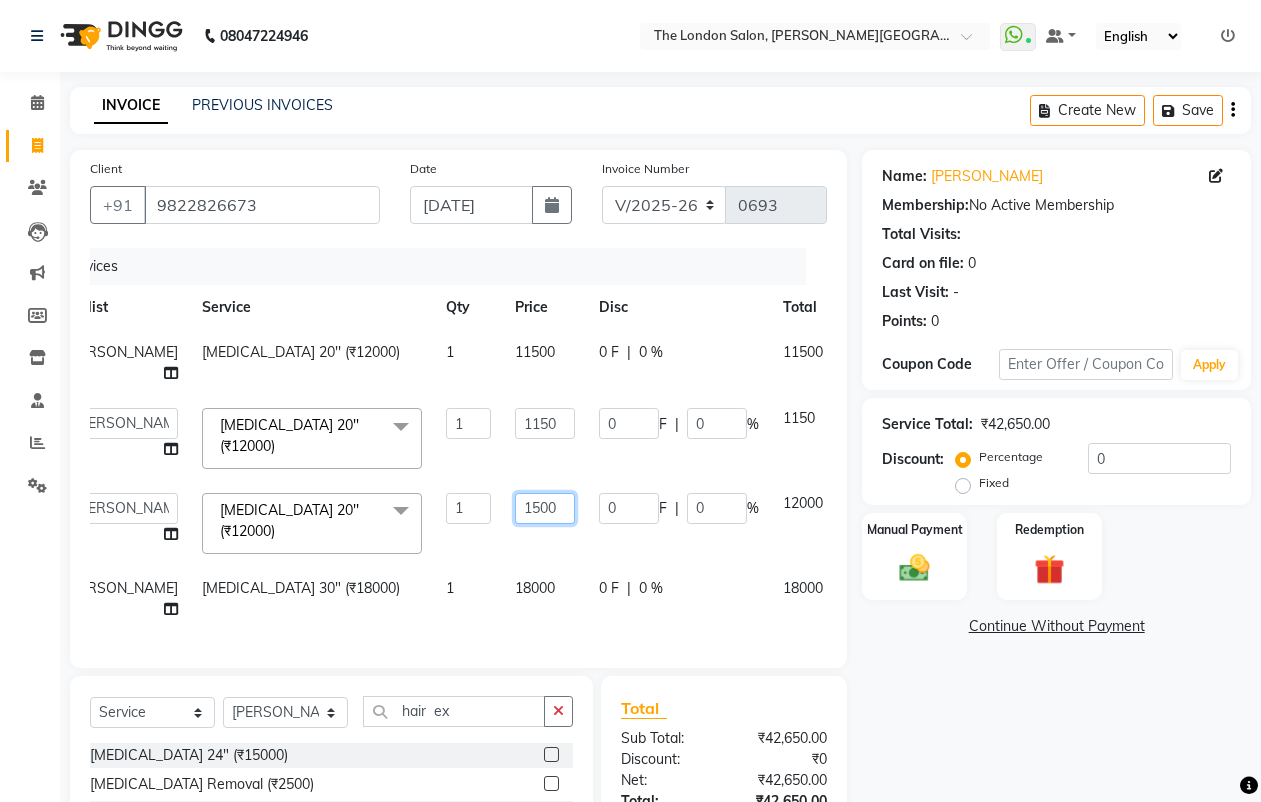 scroll, scrollTop: 0, scrollLeft: 63, axis: horizontal 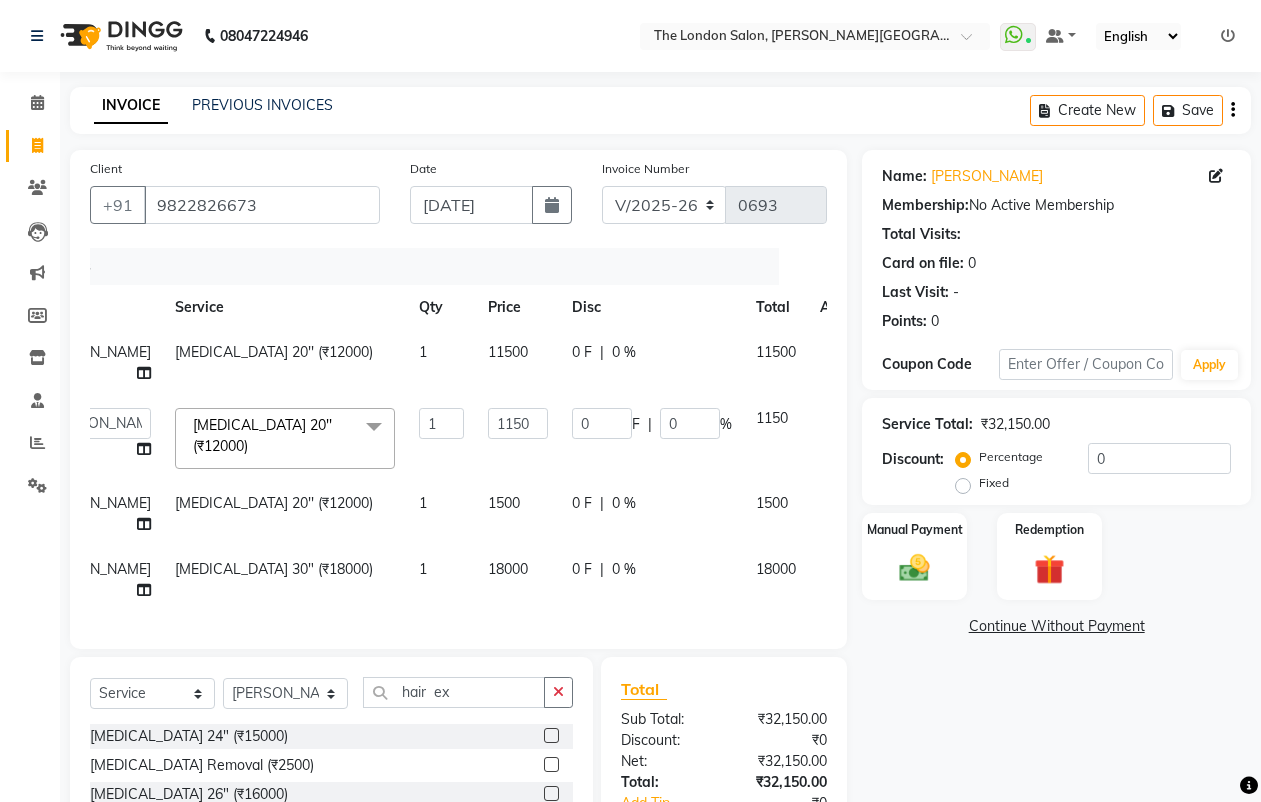 click 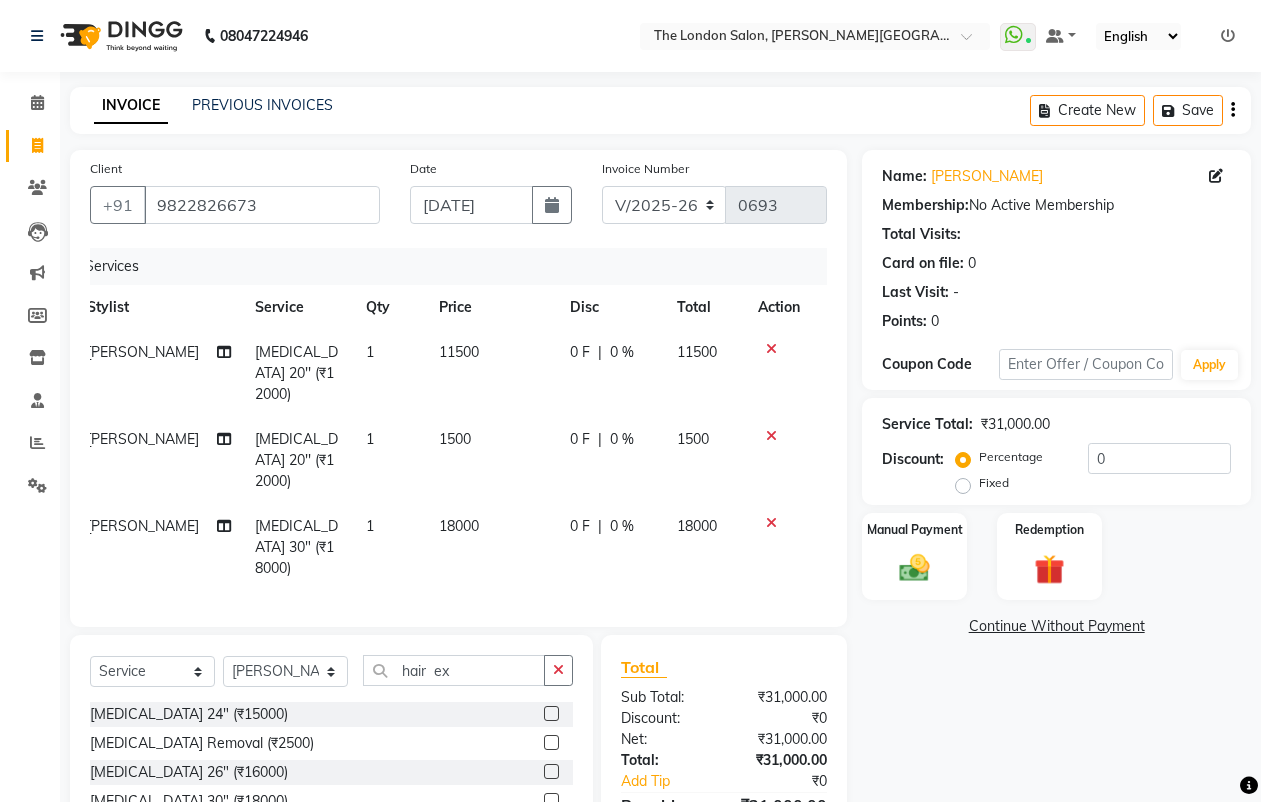 click 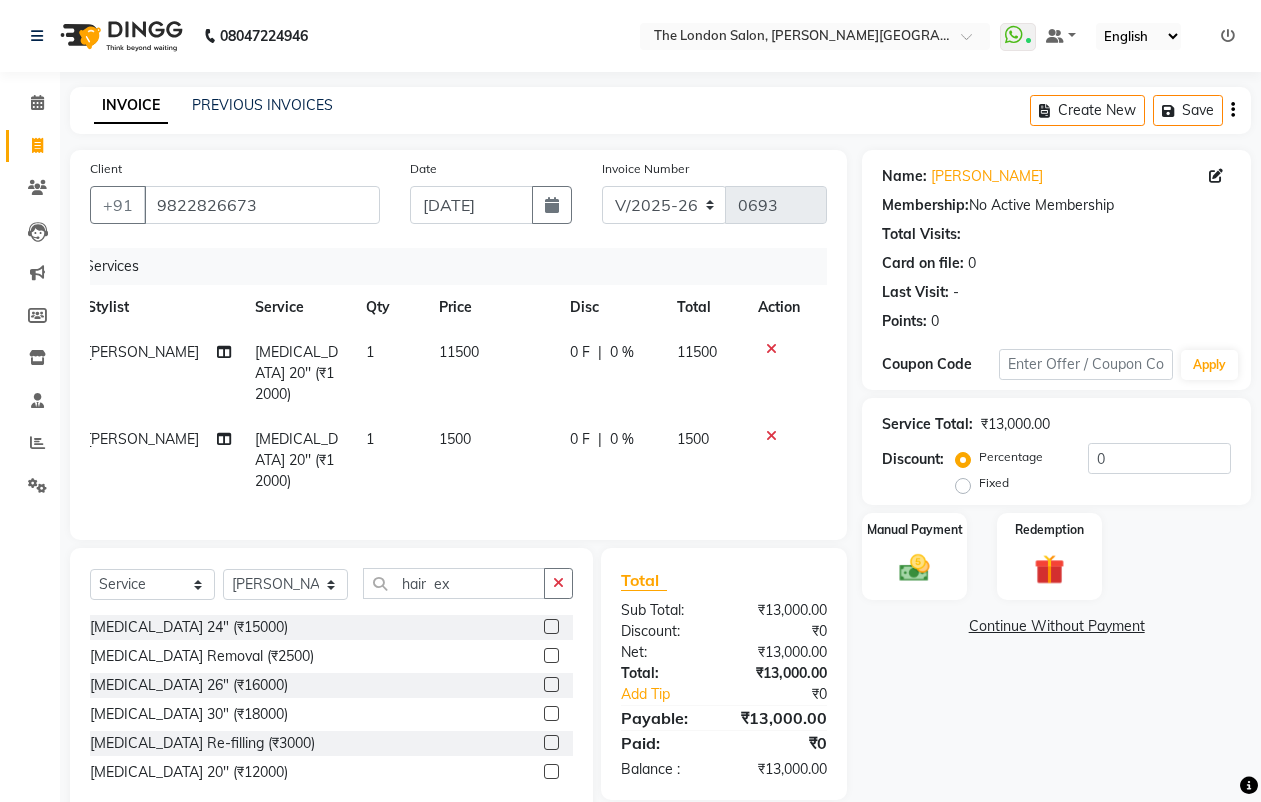 click on "Name: [PERSON_NAME]  Membership:  No Active Membership  Total Visits:   Card on file:  0 Last Visit:   - Points:   0  Coupon Code Apply Service Total:  ₹13,000.00  Discount:  Percentage   Fixed  0 Manual Payment Redemption  Continue Without Payment" 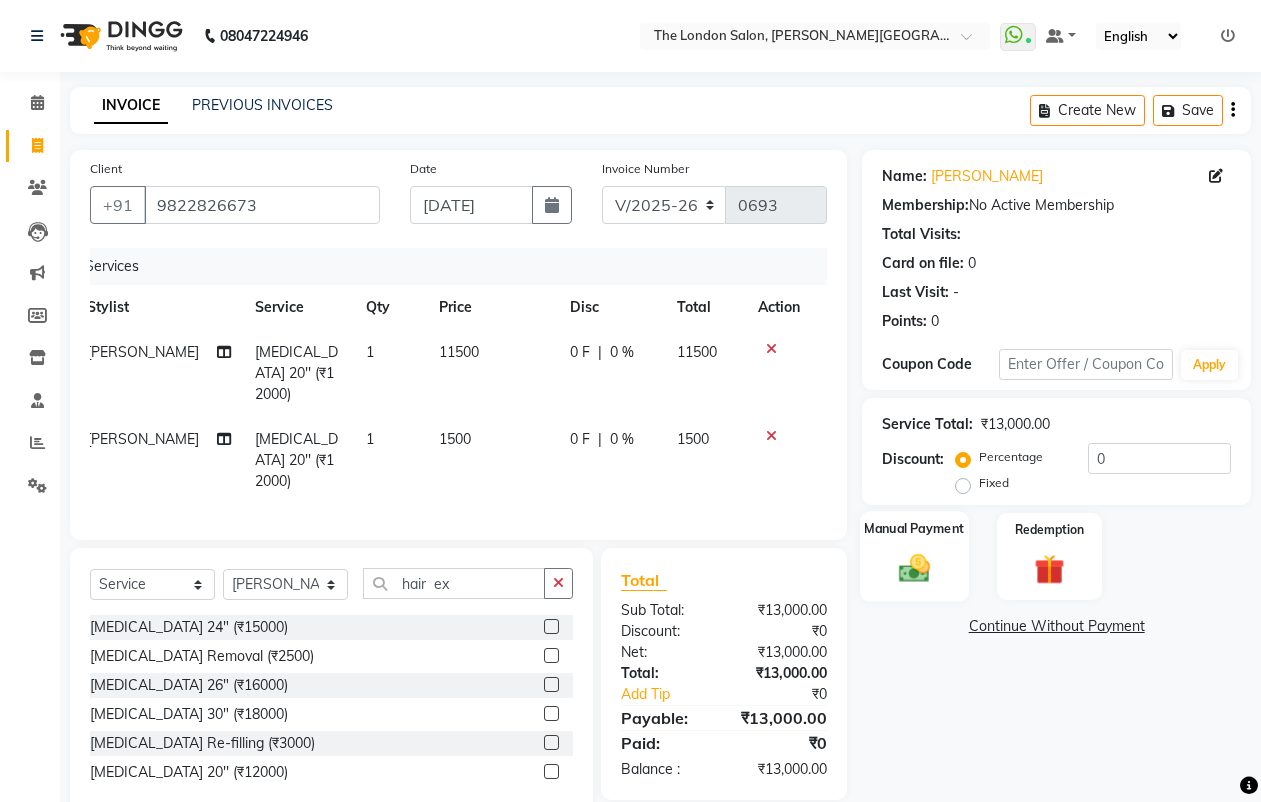 drag, startPoint x: 921, startPoint y: 548, endPoint x: 931, endPoint y: 599, distance: 51.971146 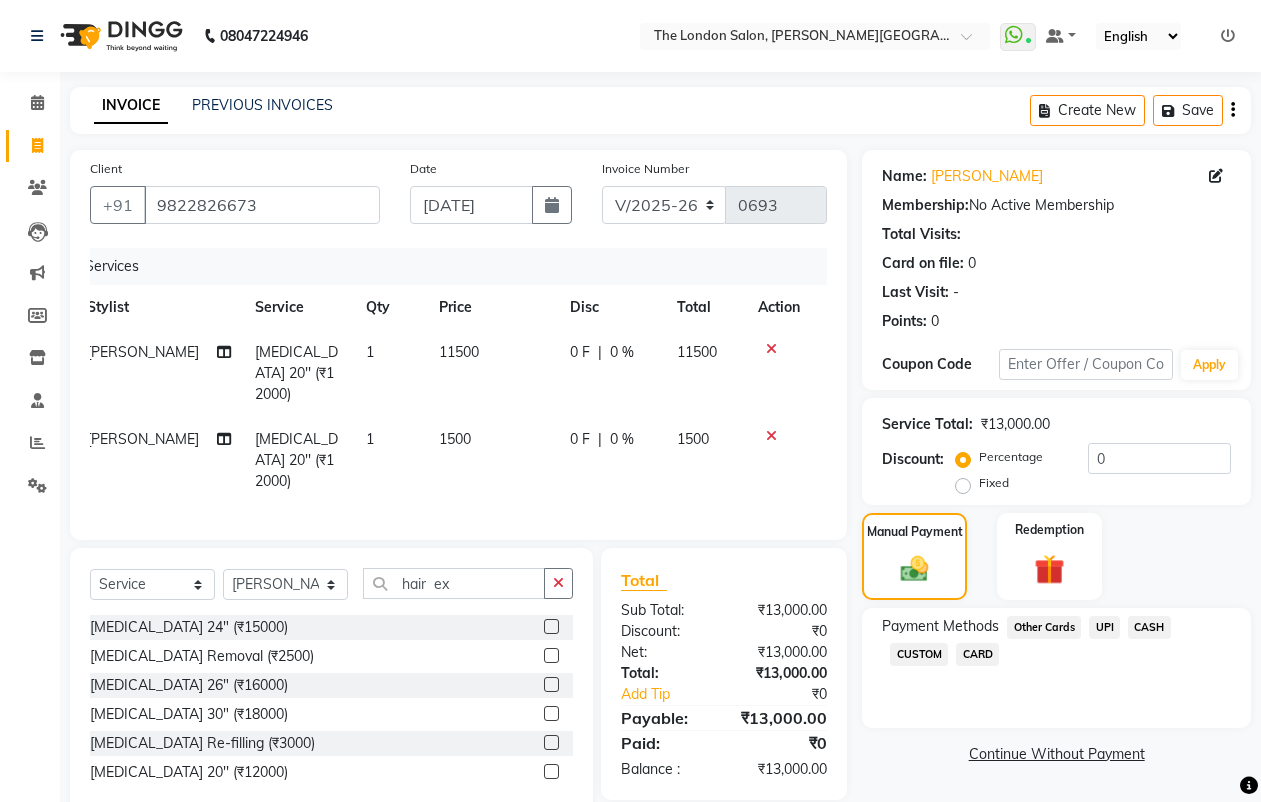 click on "UPI" 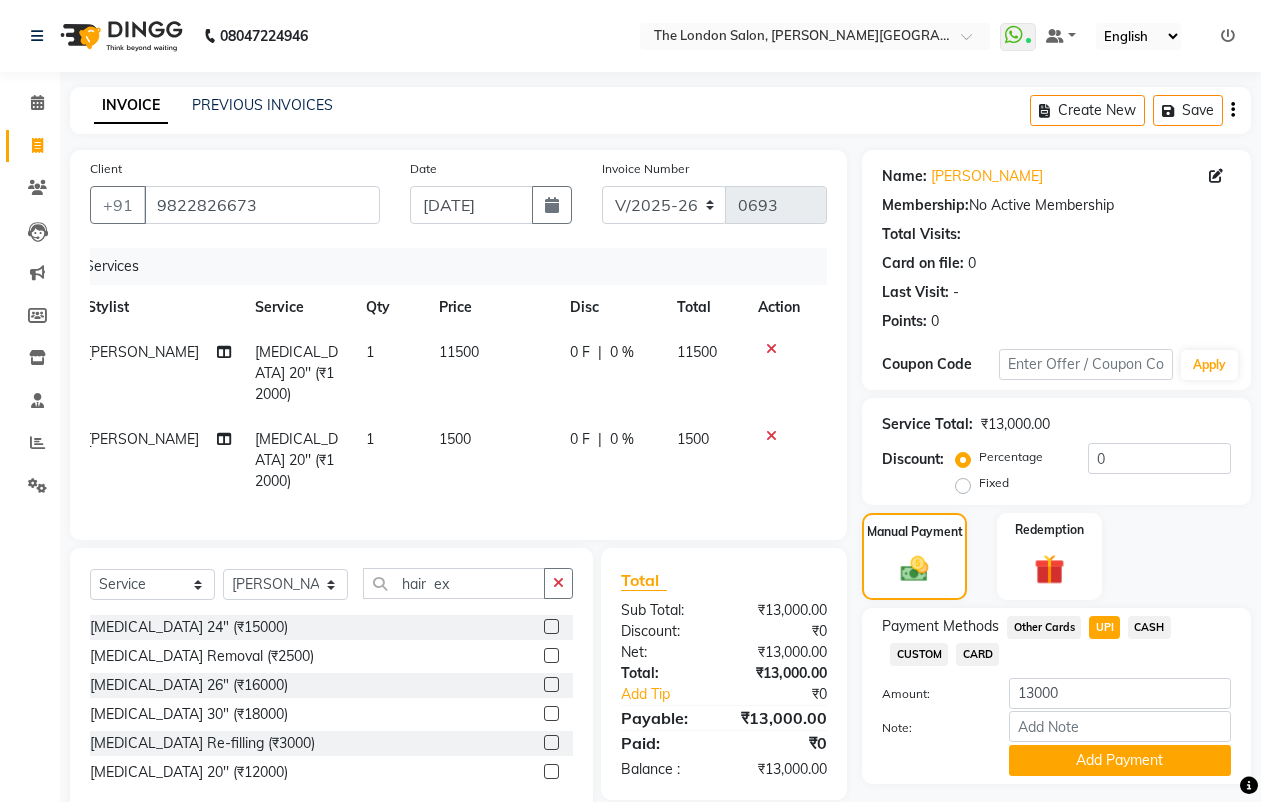 scroll, scrollTop: 64, scrollLeft: 0, axis: vertical 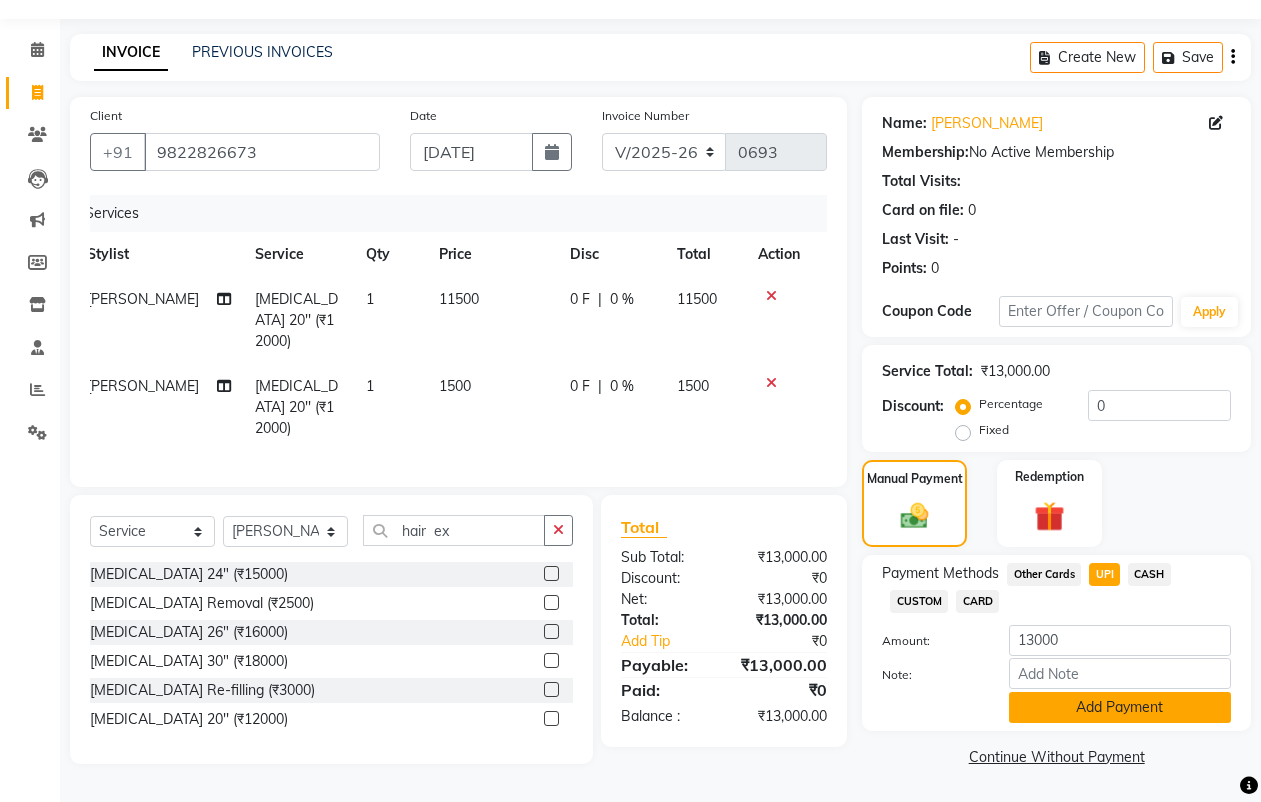 click on "Add Payment" 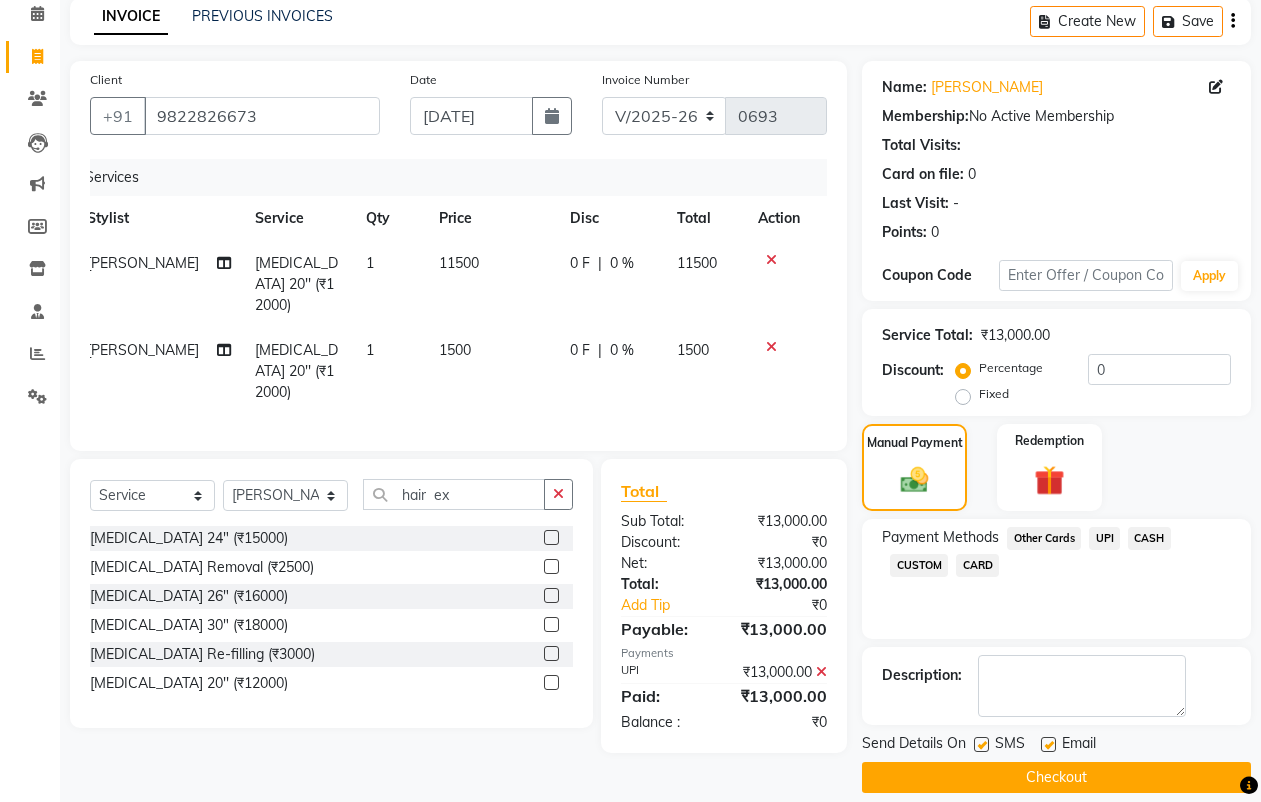 scroll, scrollTop: 110, scrollLeft: 0, axis: vertical 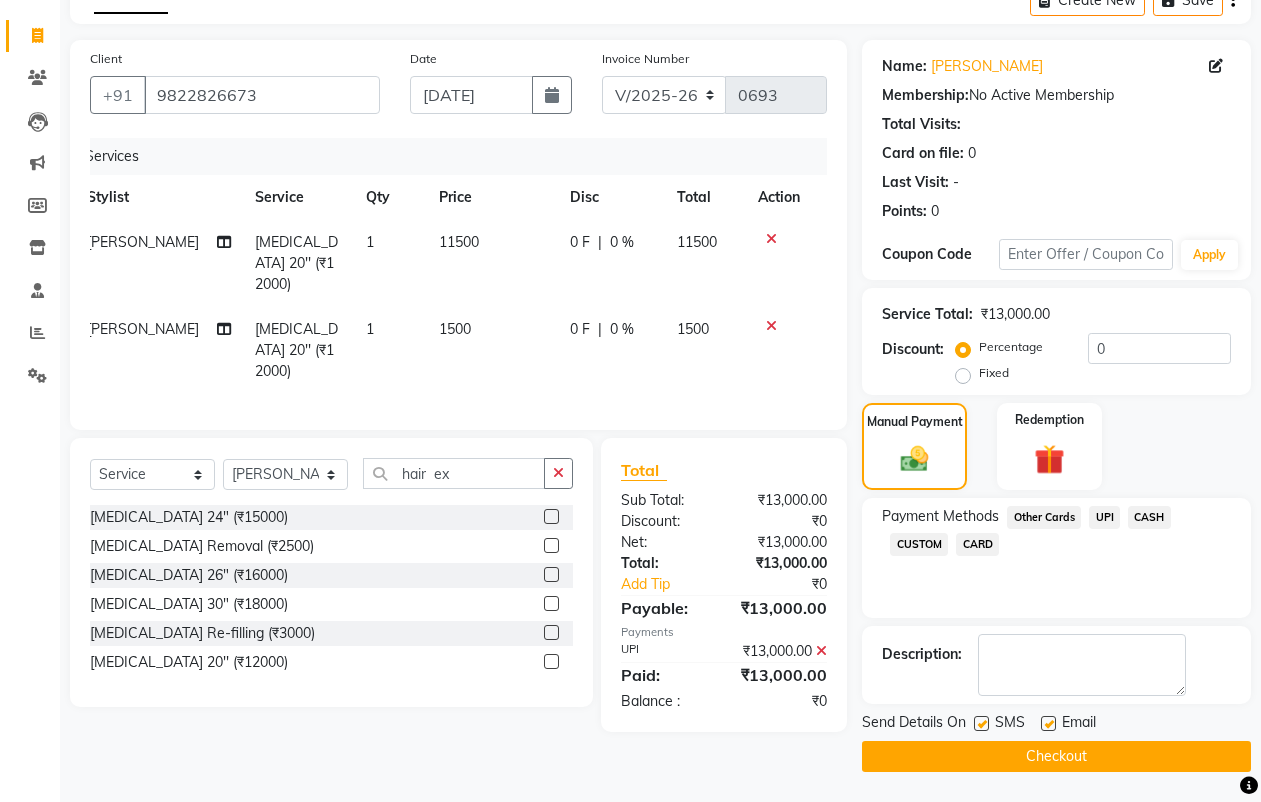 click on "Checkout" 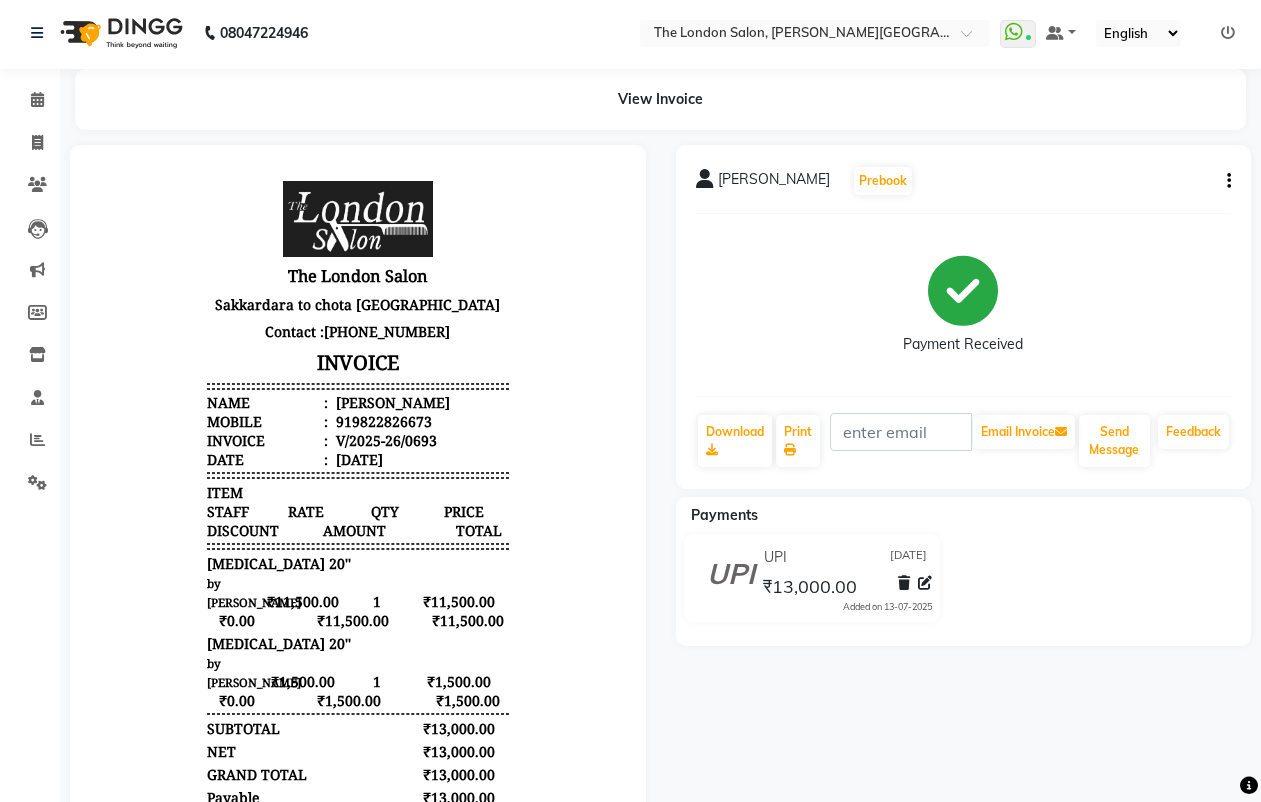 scroll, scrollTop: 0, scrollLeft: 0, axis: both 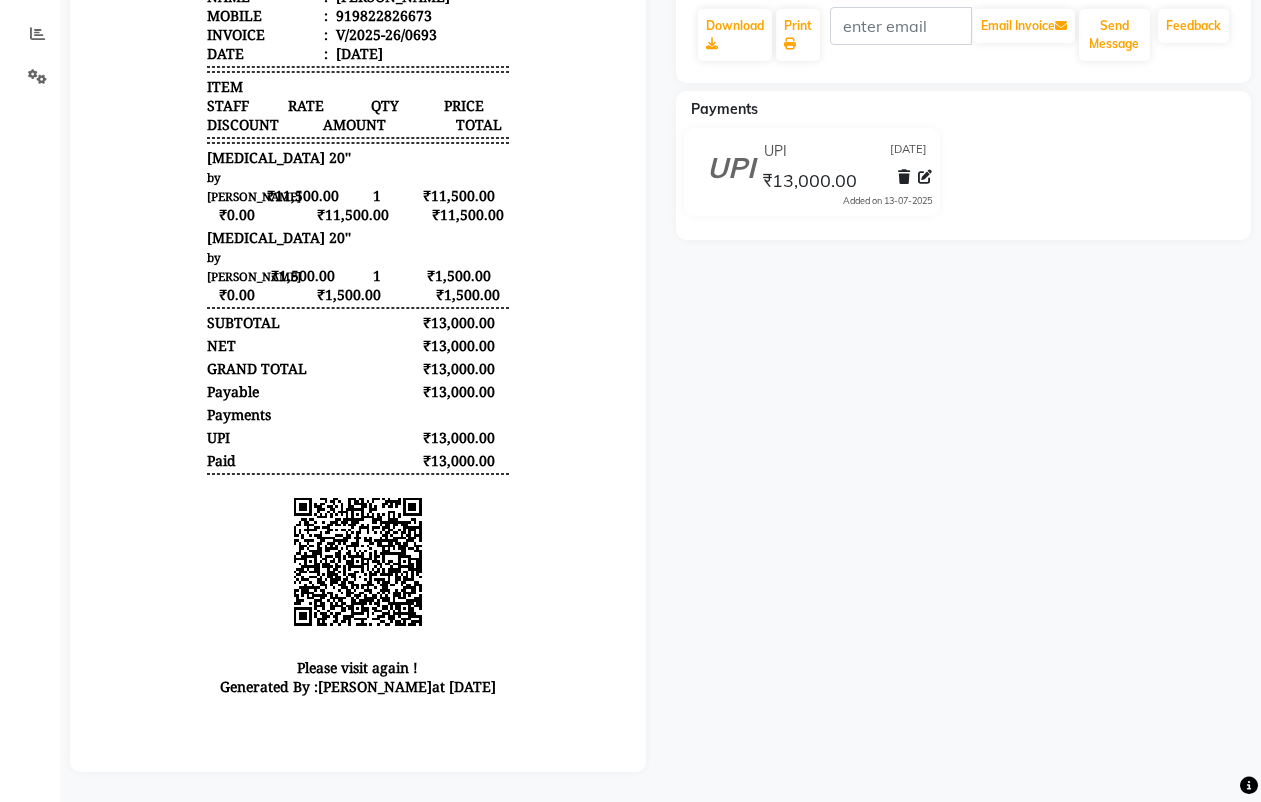 drag, startPoint x: 451, startPoint y: 358, endPoint x: 468, endPoint y: 869, distance: 511.2827 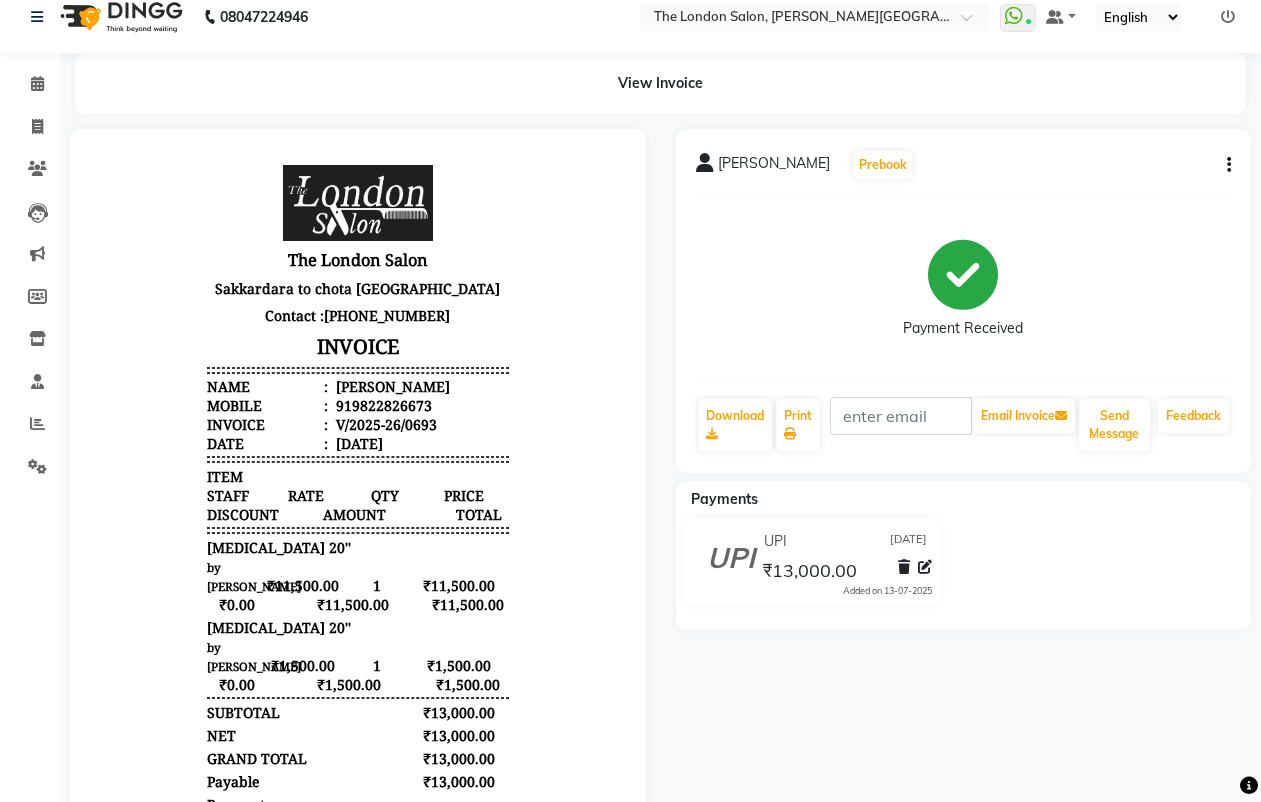 scroll, scrollTop: 0, scrollLeft: 0, axis: both 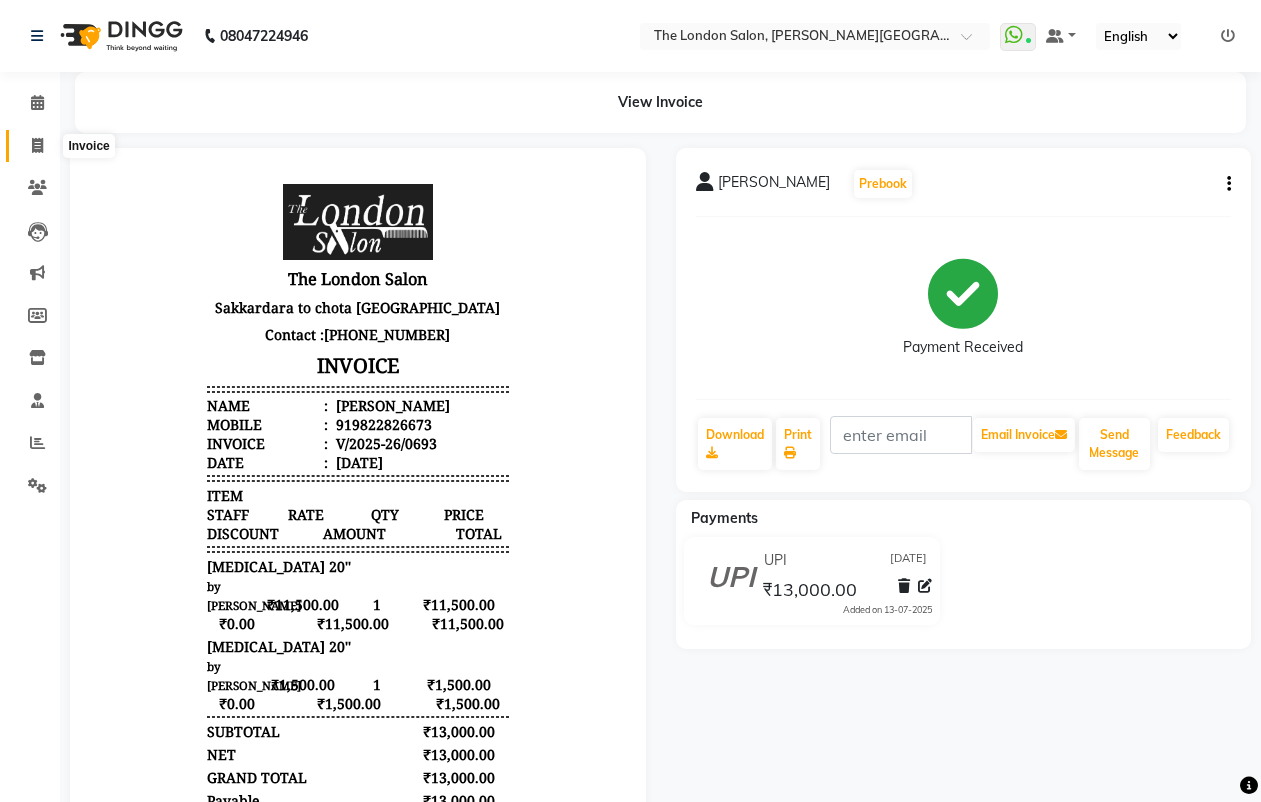 click 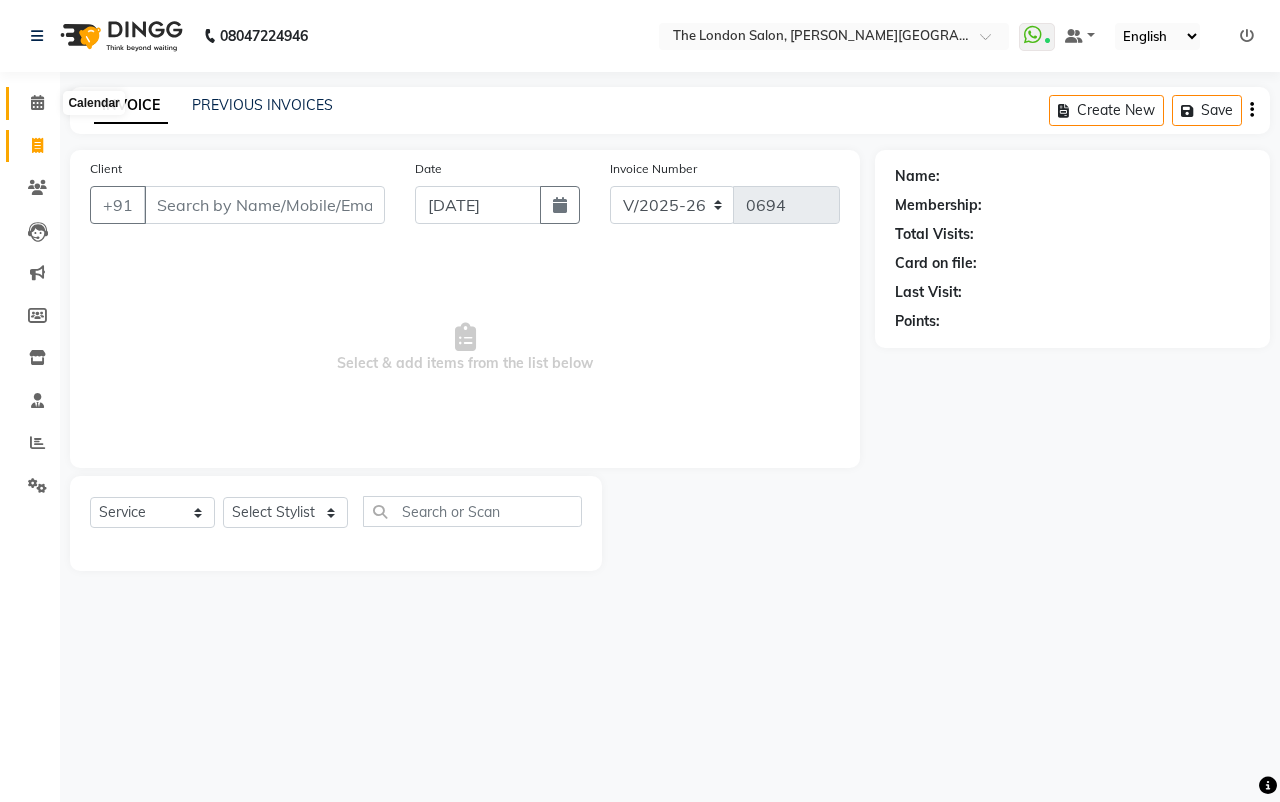 drag, startPoint x: 33, startPoint y: 94, endPoint x: 94, endPoint y: 118, distance: 65.551506 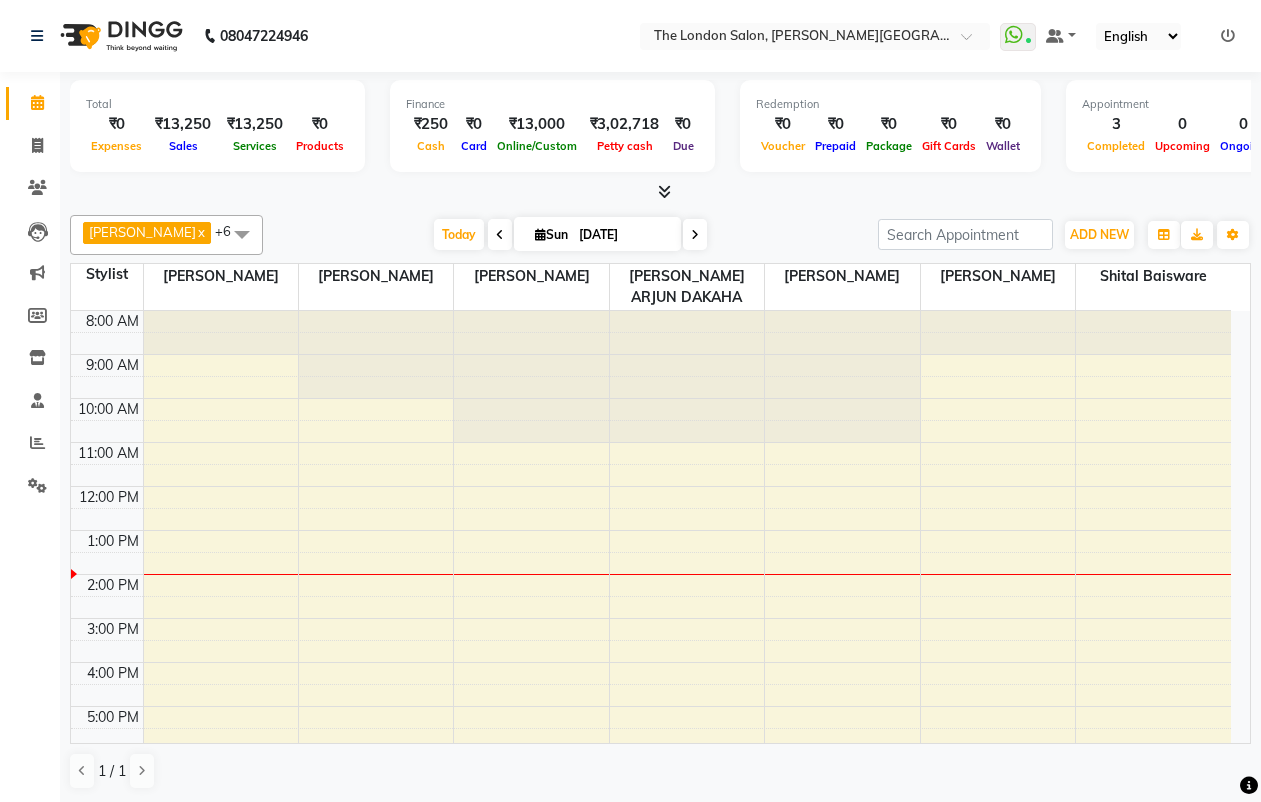 scroll, scrollTop: 0, scrollLeft: 0, axis: both 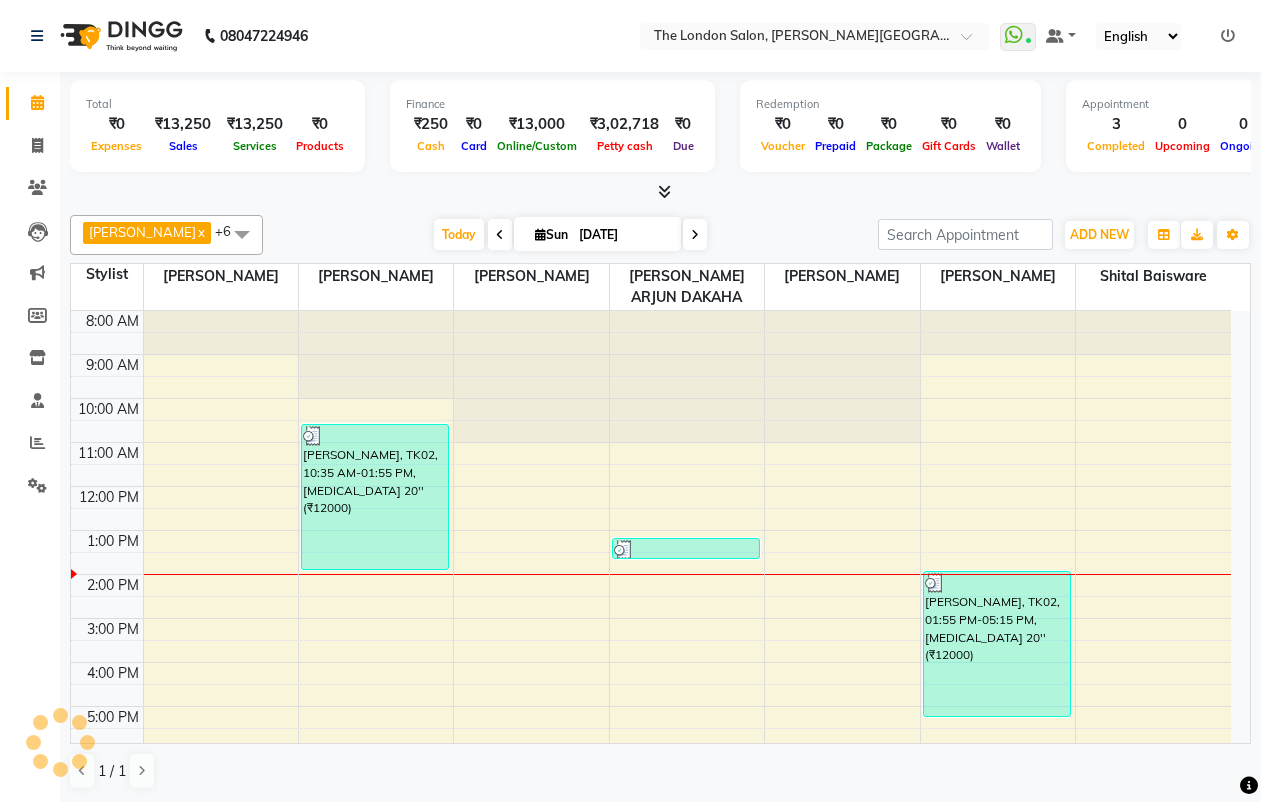 click at bounding box center (660, 192) 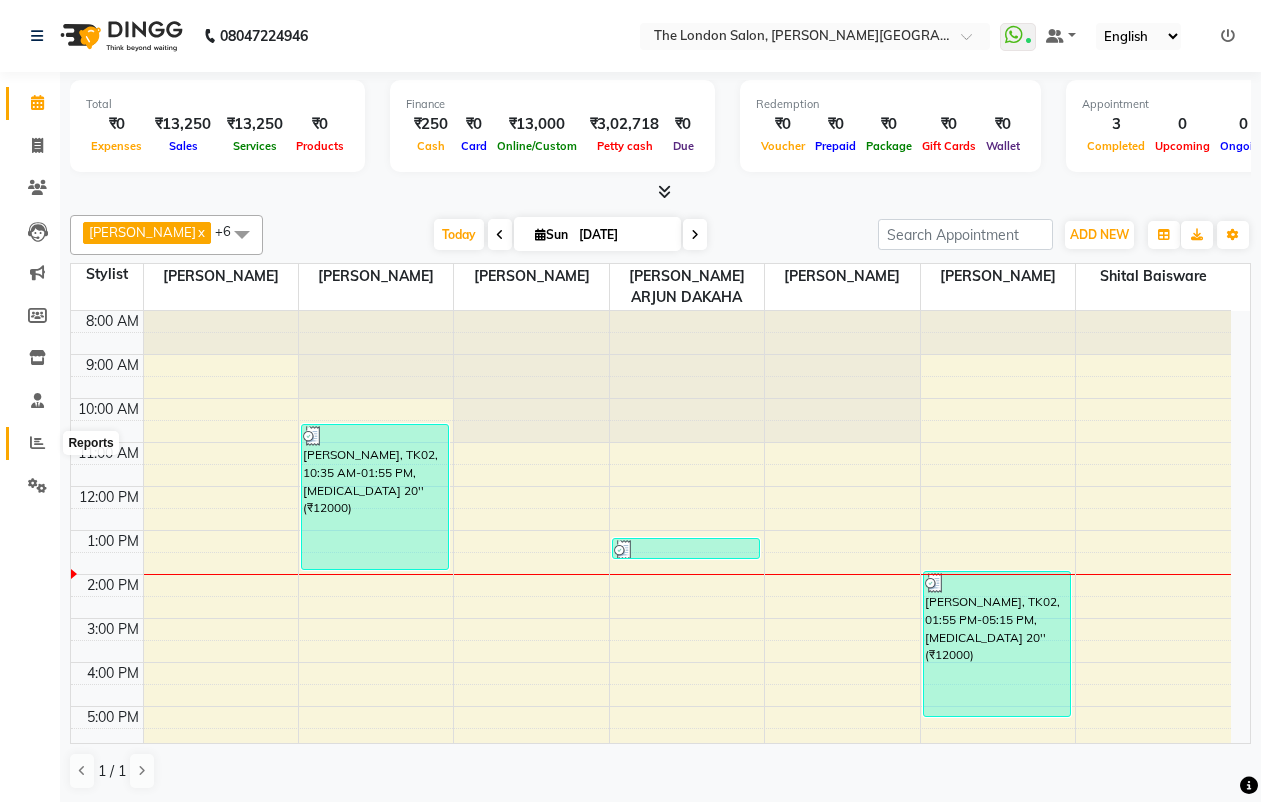 click 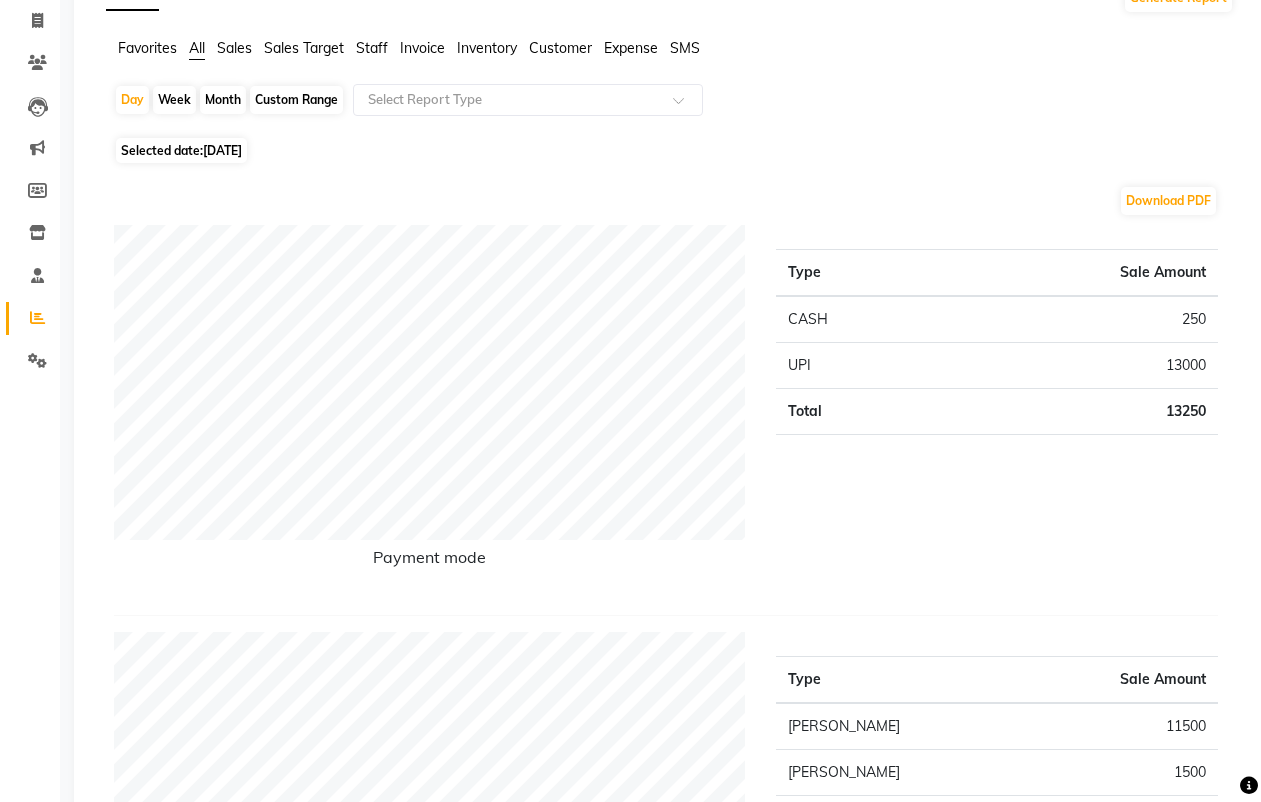 scroll, scrollTop: 0, scrollLeft: 0, axis: both 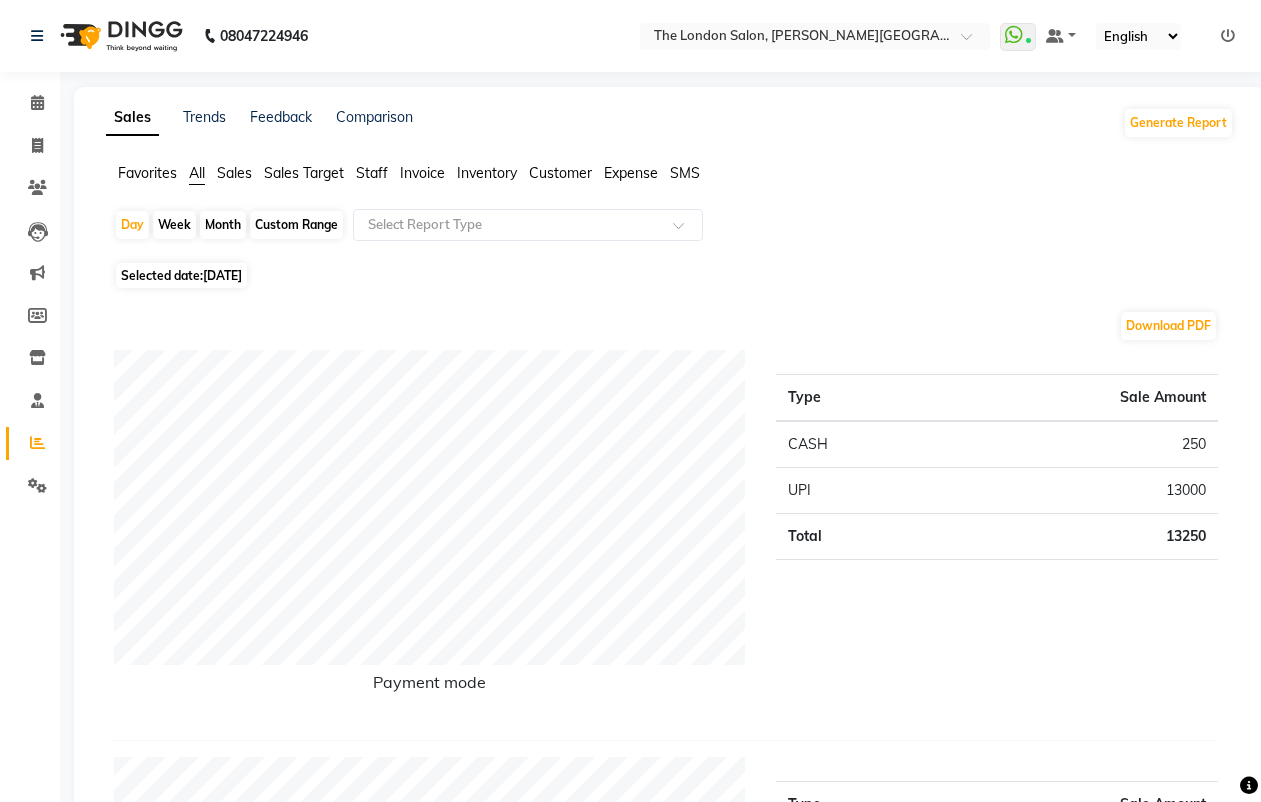 click on "Month" 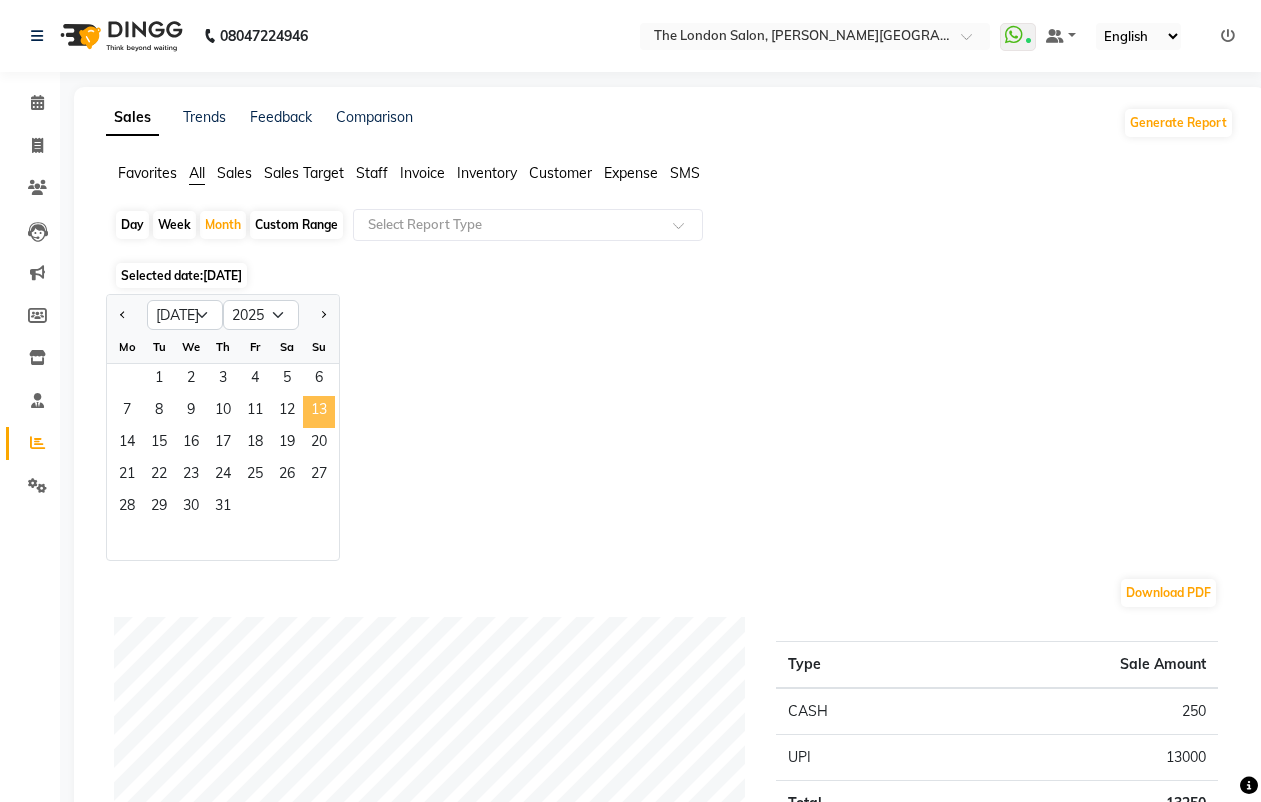 click on "13" 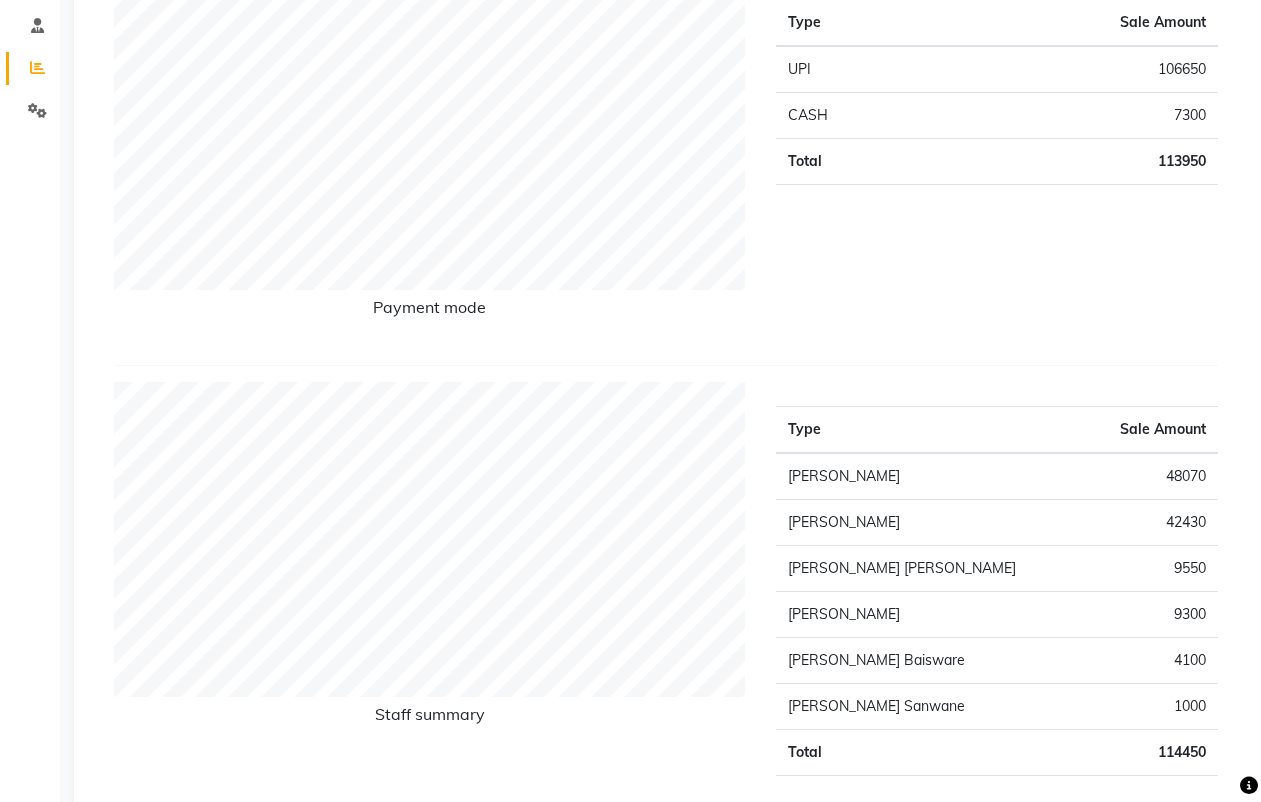 scroll, scrollTop: 0, scrollLeft: 0, axis: both 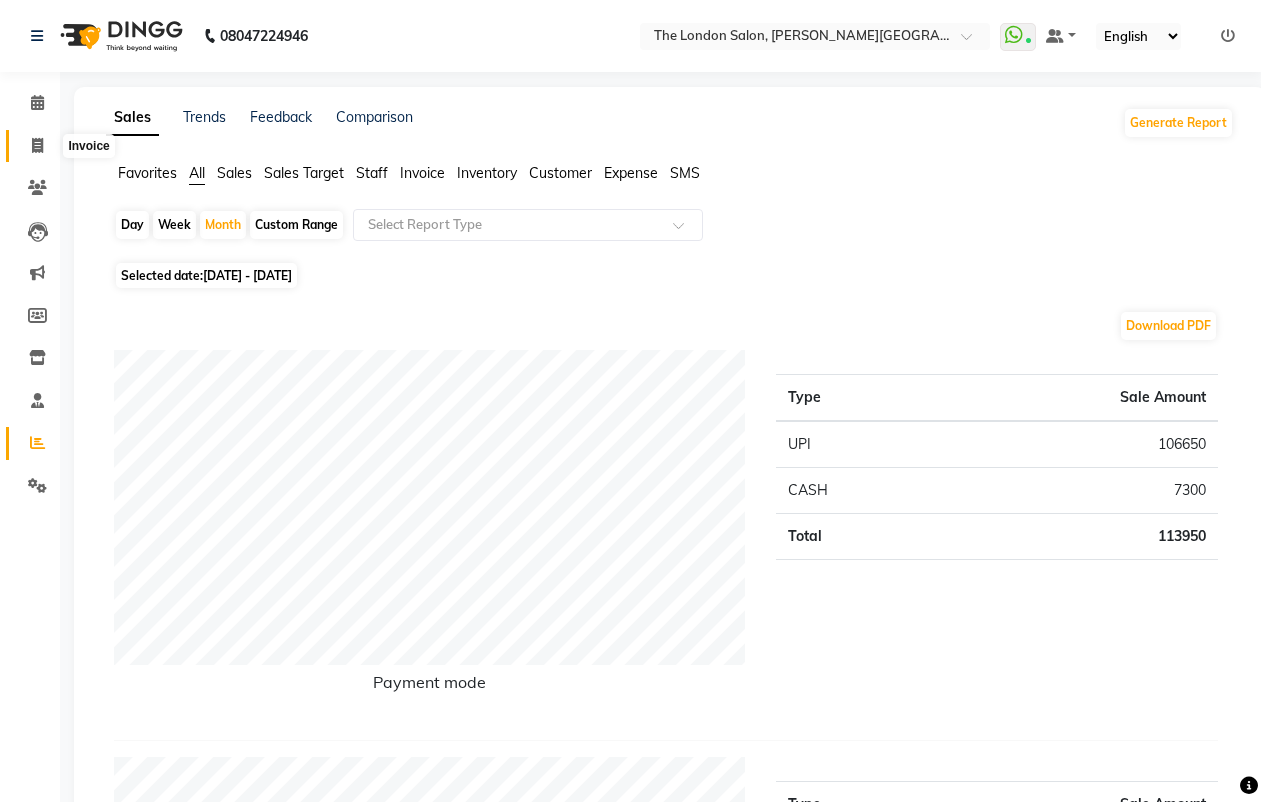 click 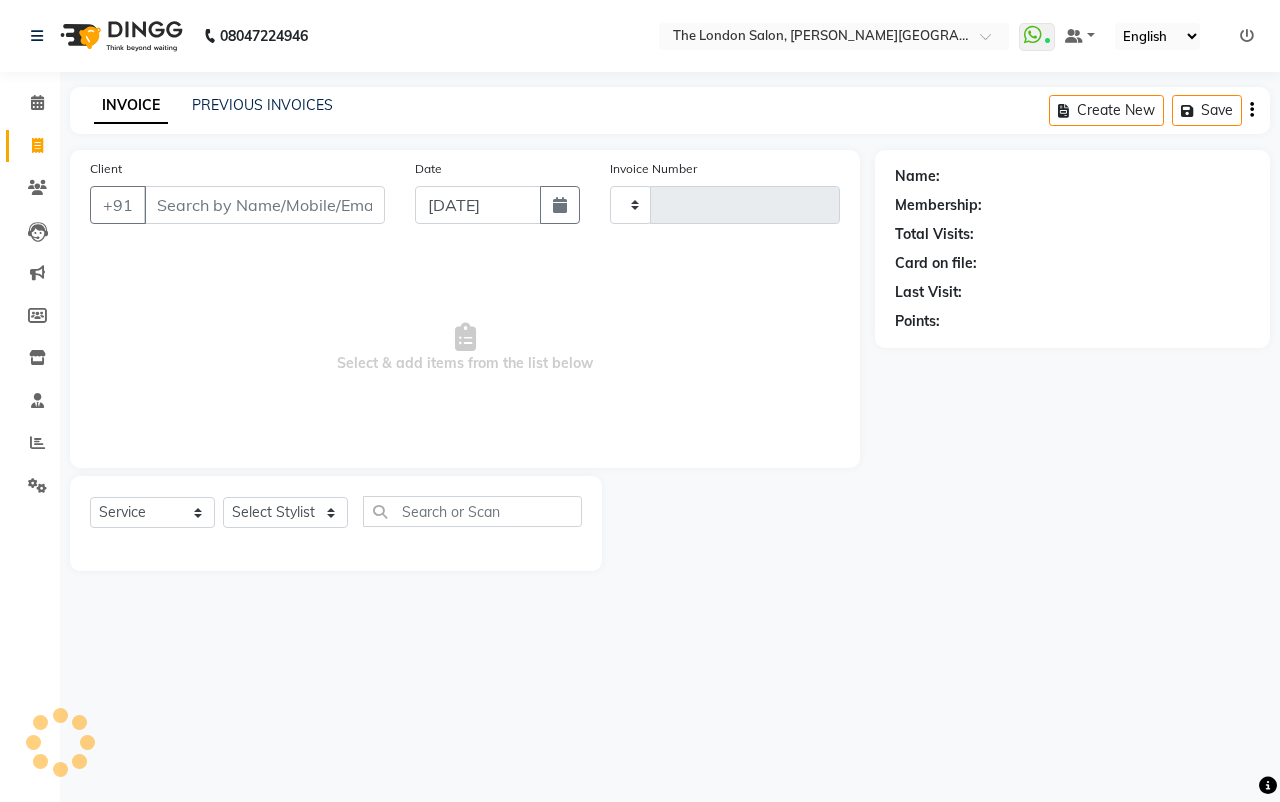 type on "0694" 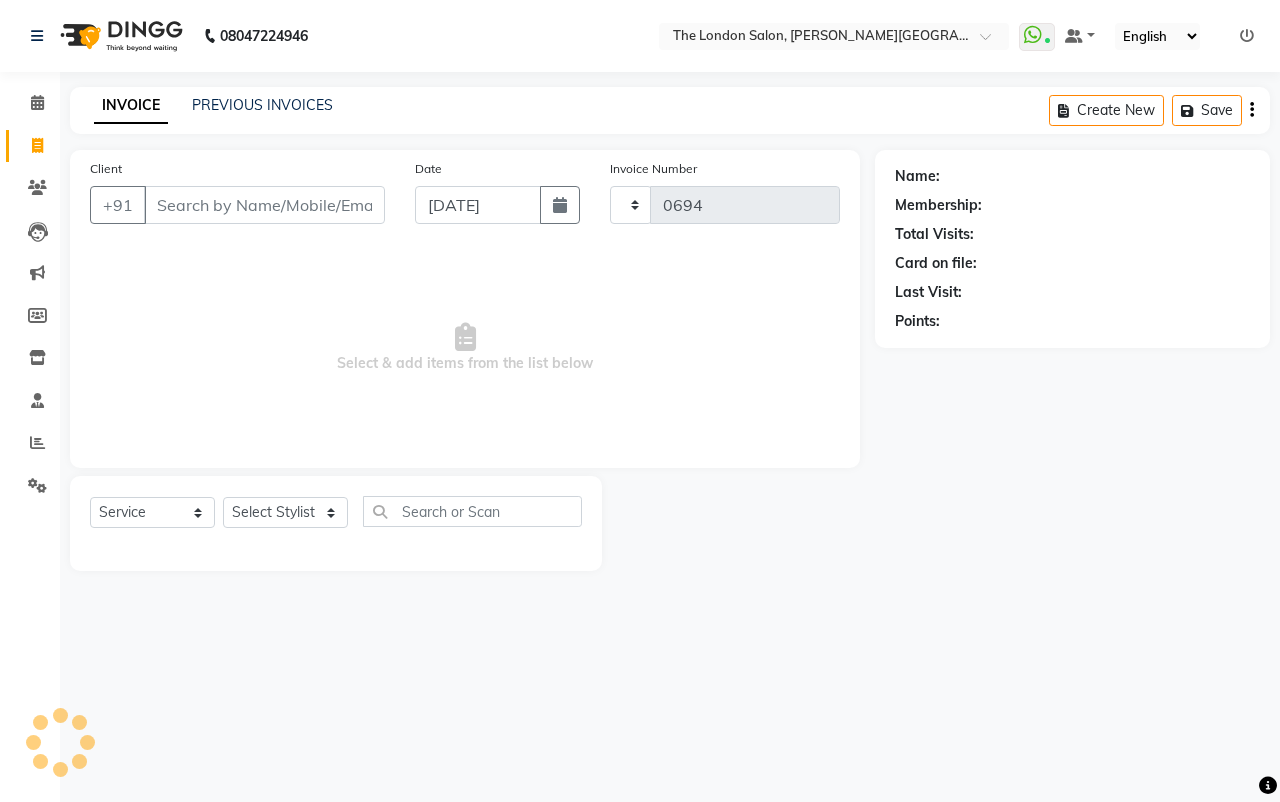 select on "4682" 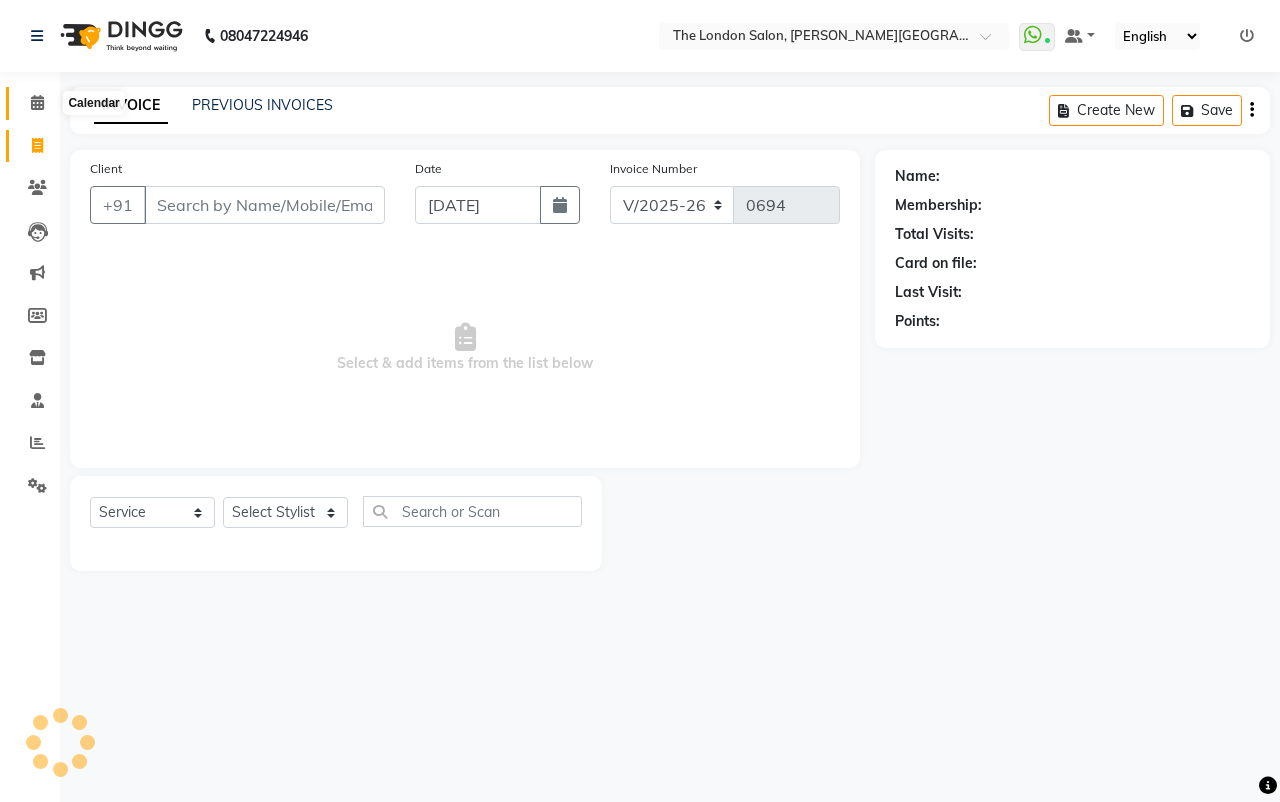 click 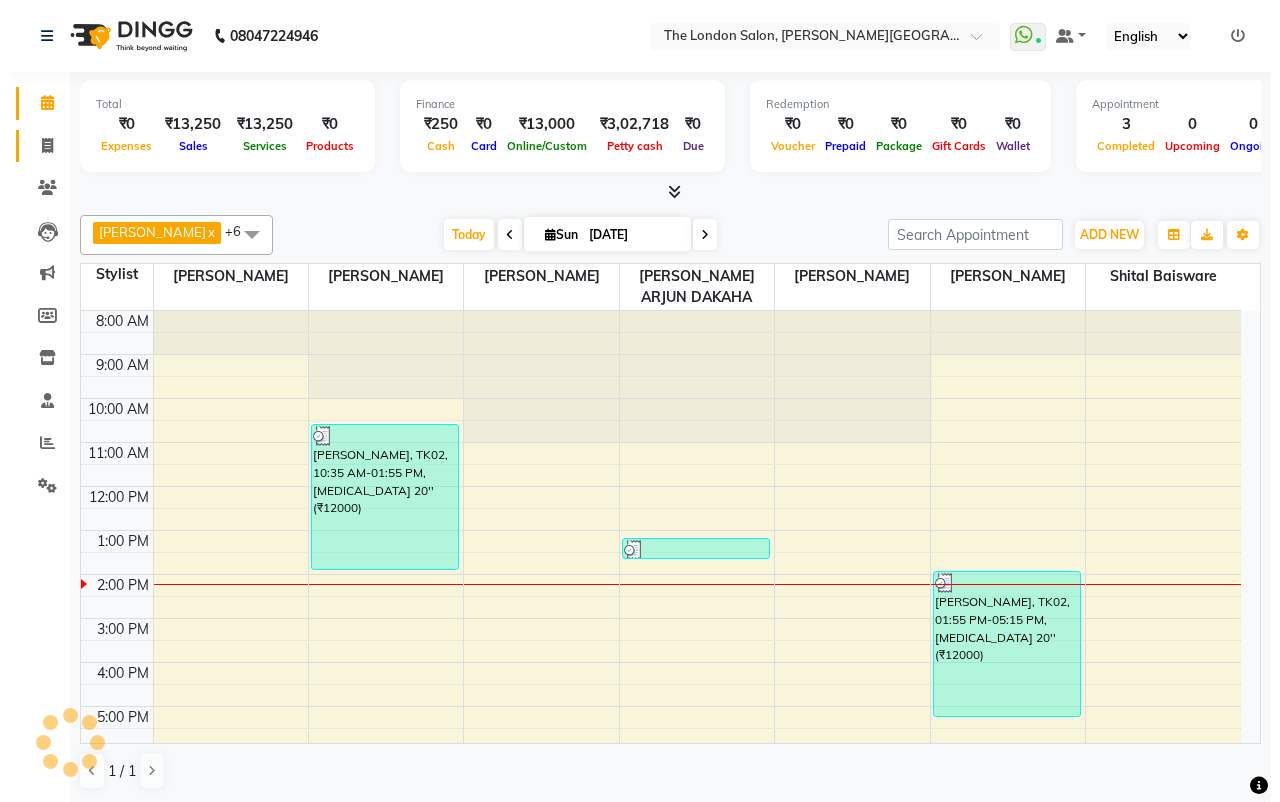scroll, scrollTop: 0, scrollLeft: 0, axis: both 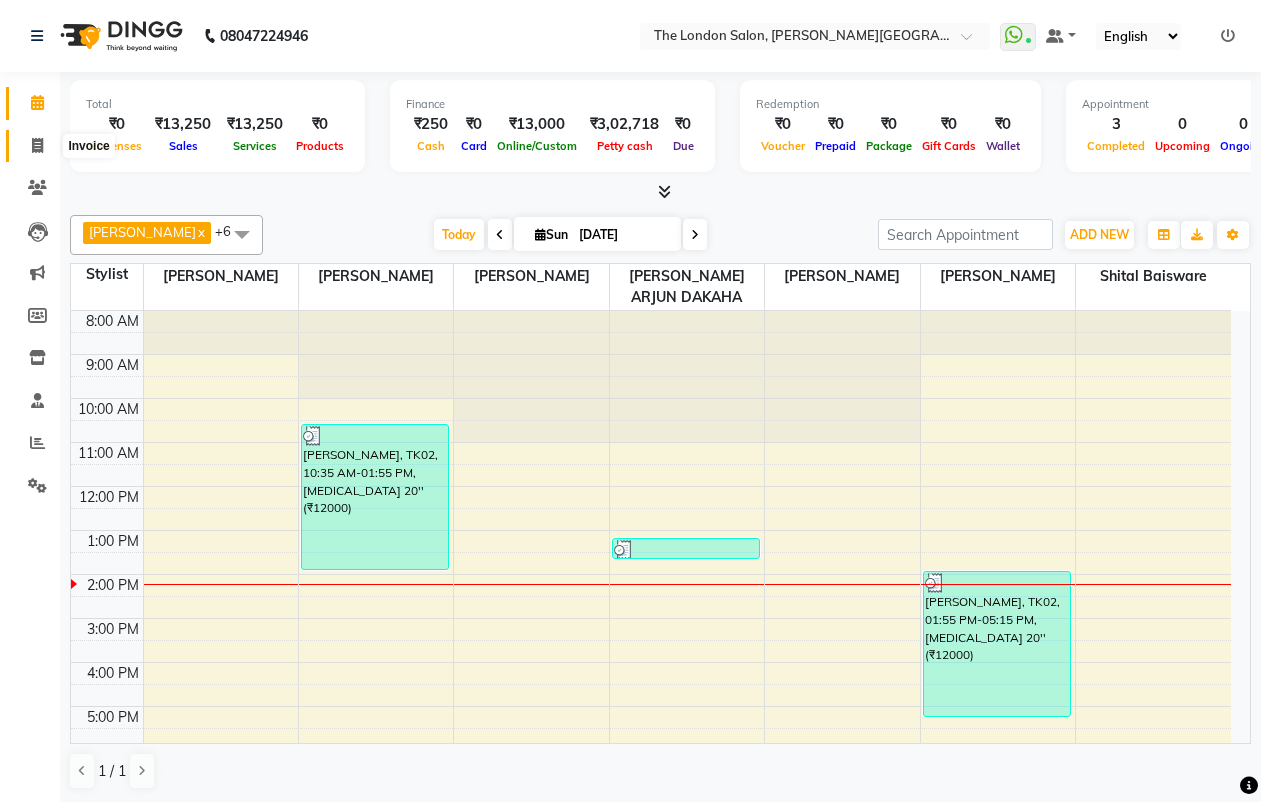click 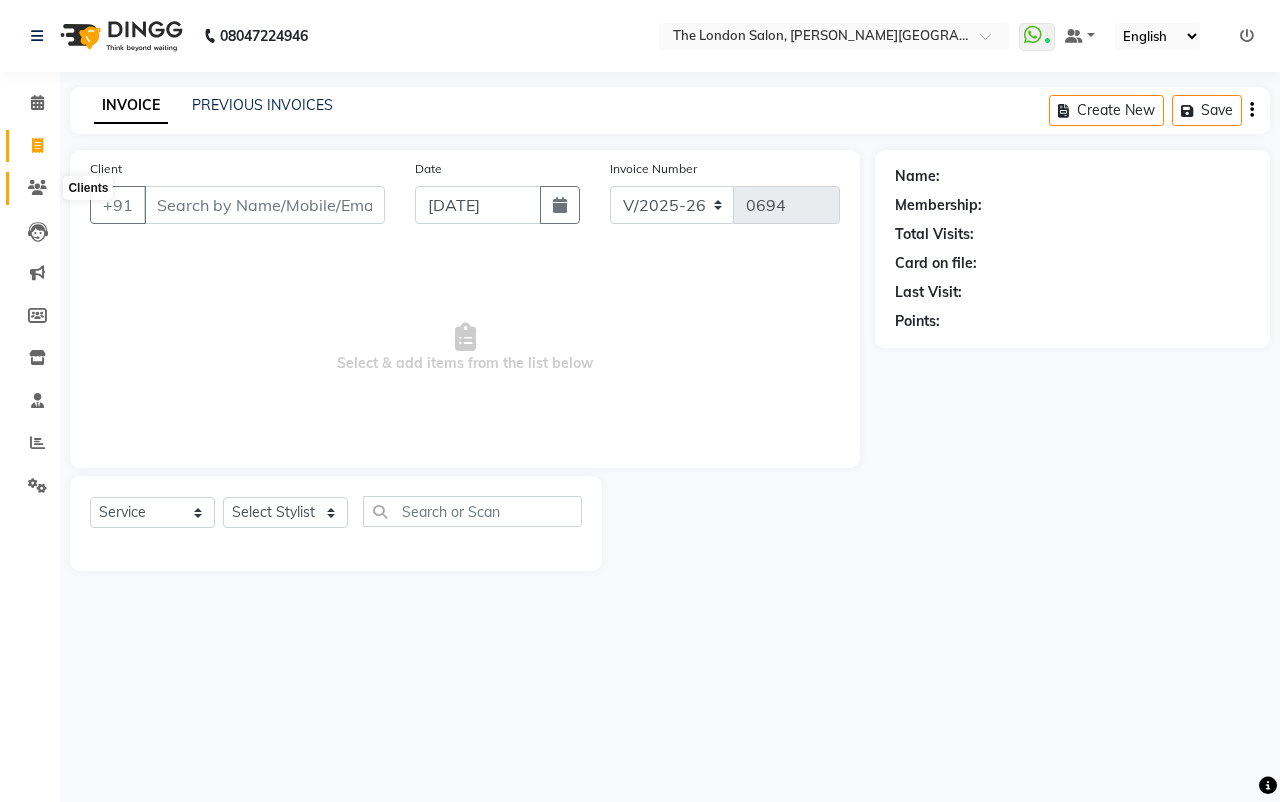 click 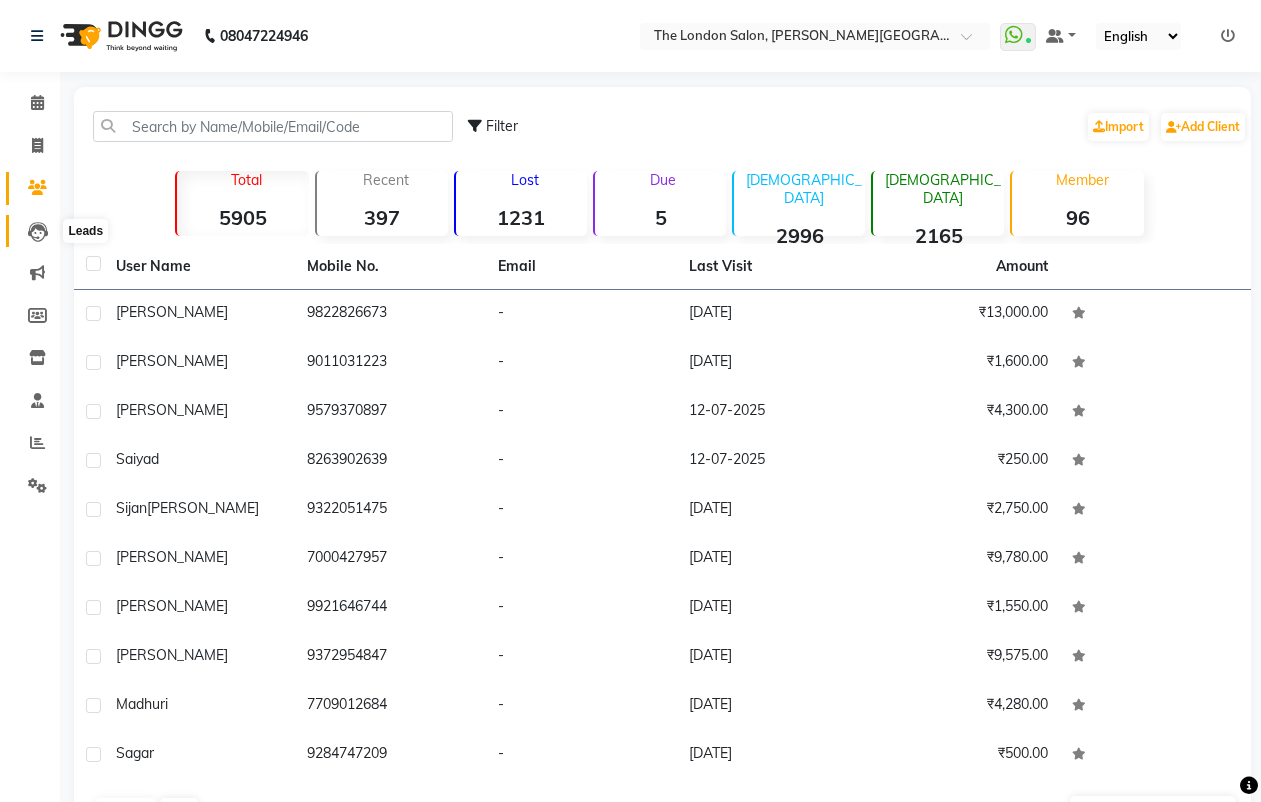 click 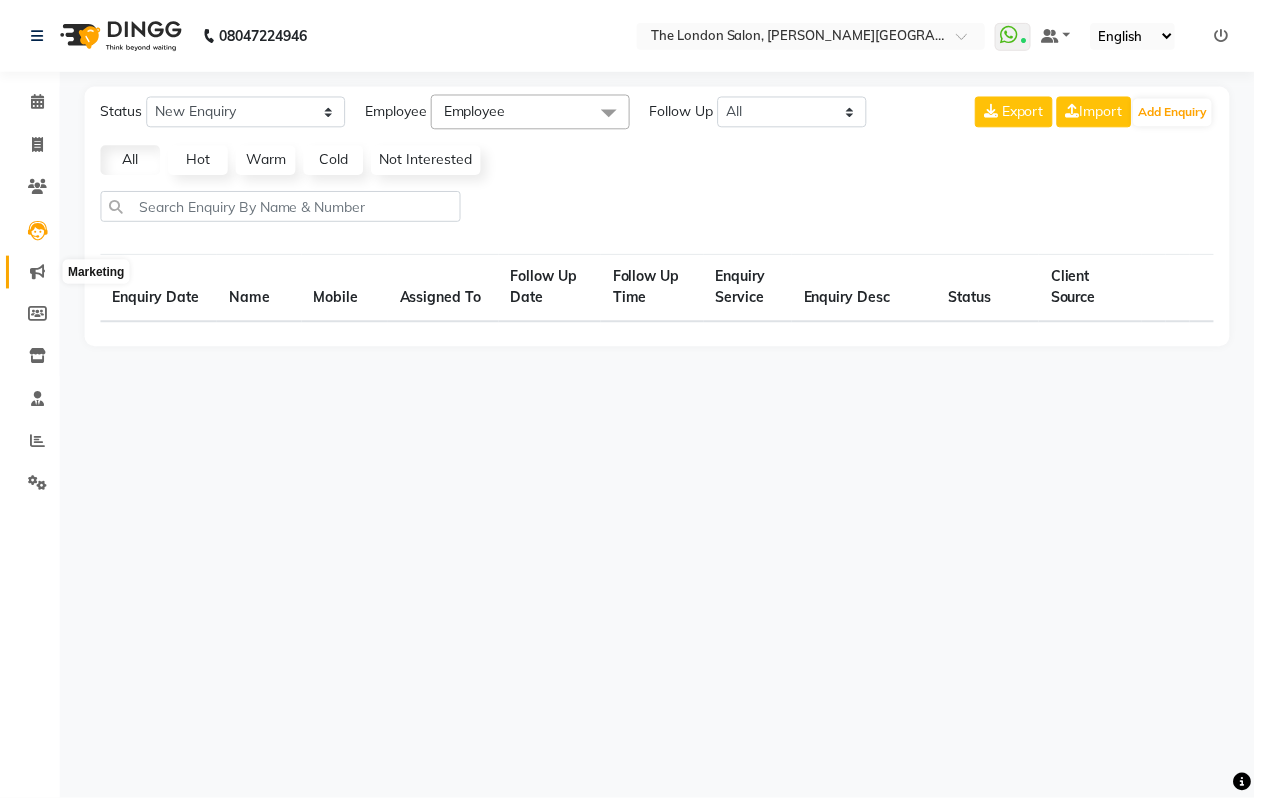 click 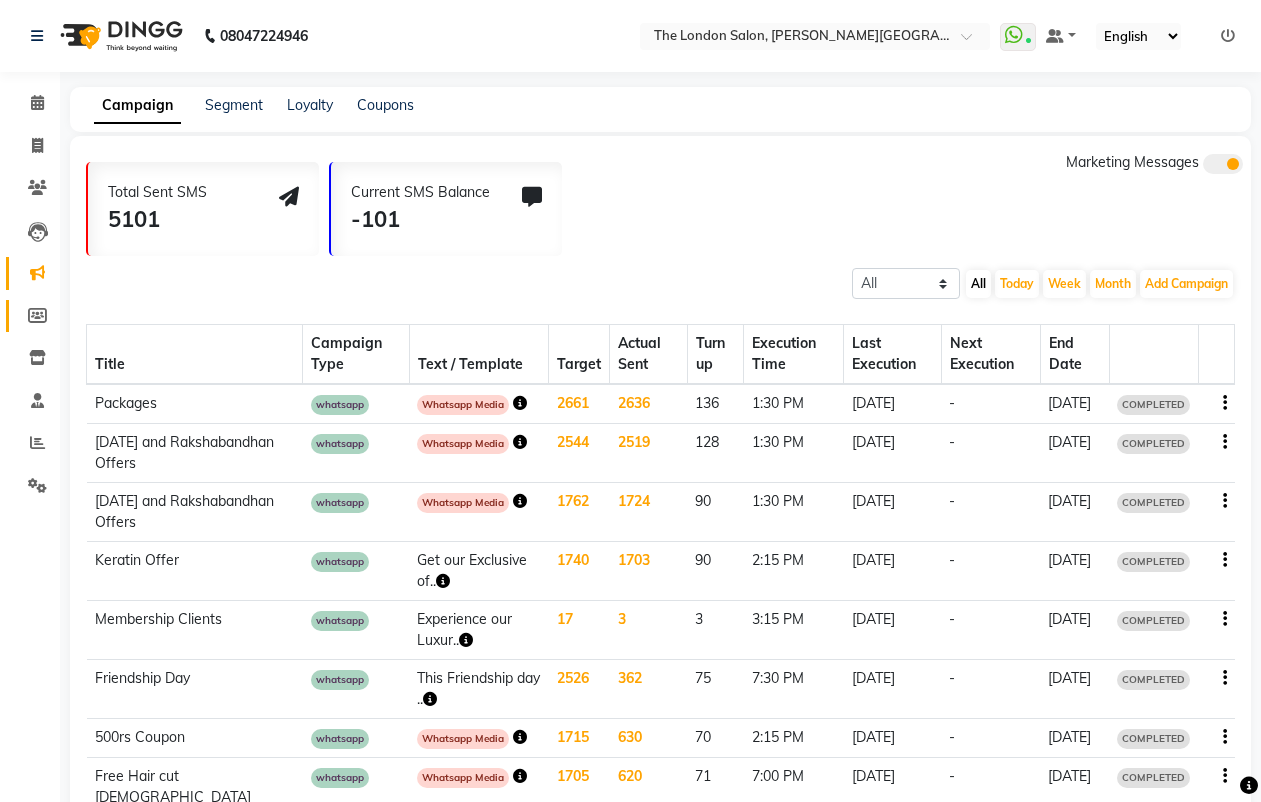 click on "Members" 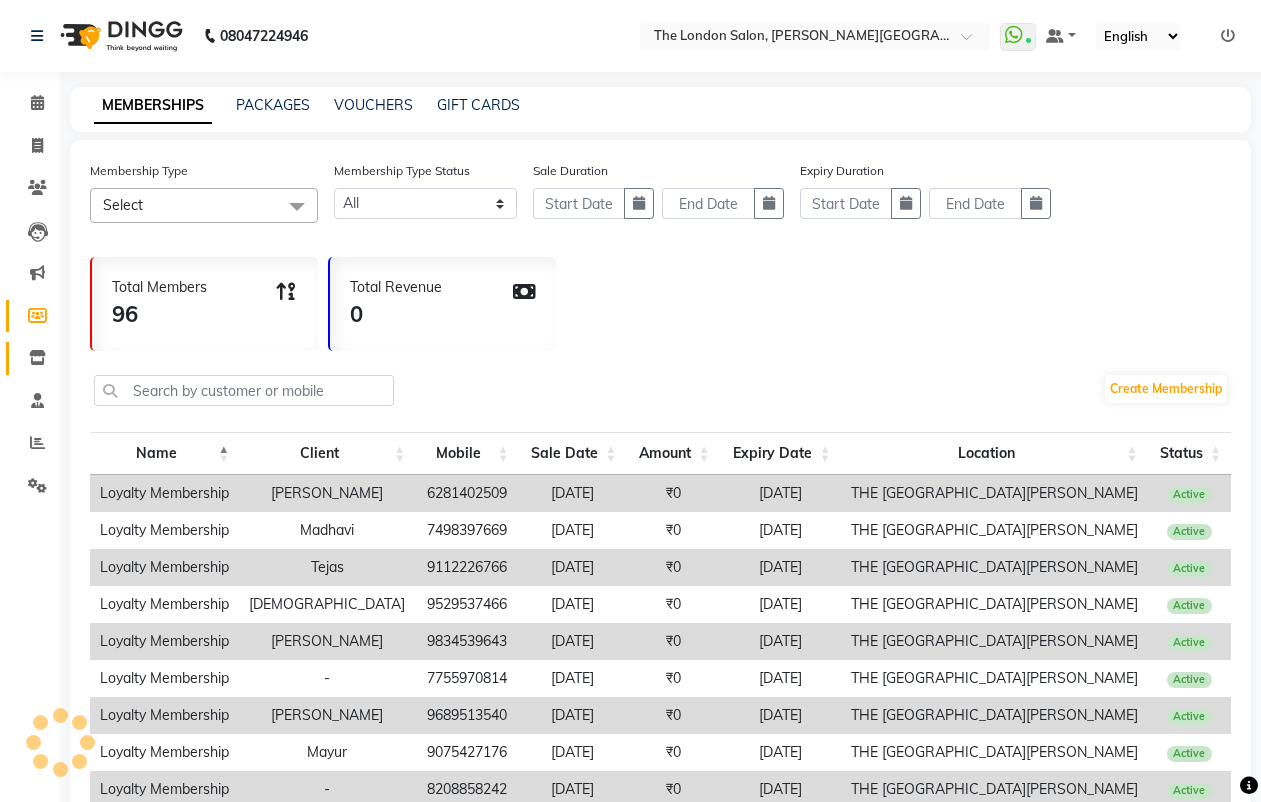 click on "Inventory" 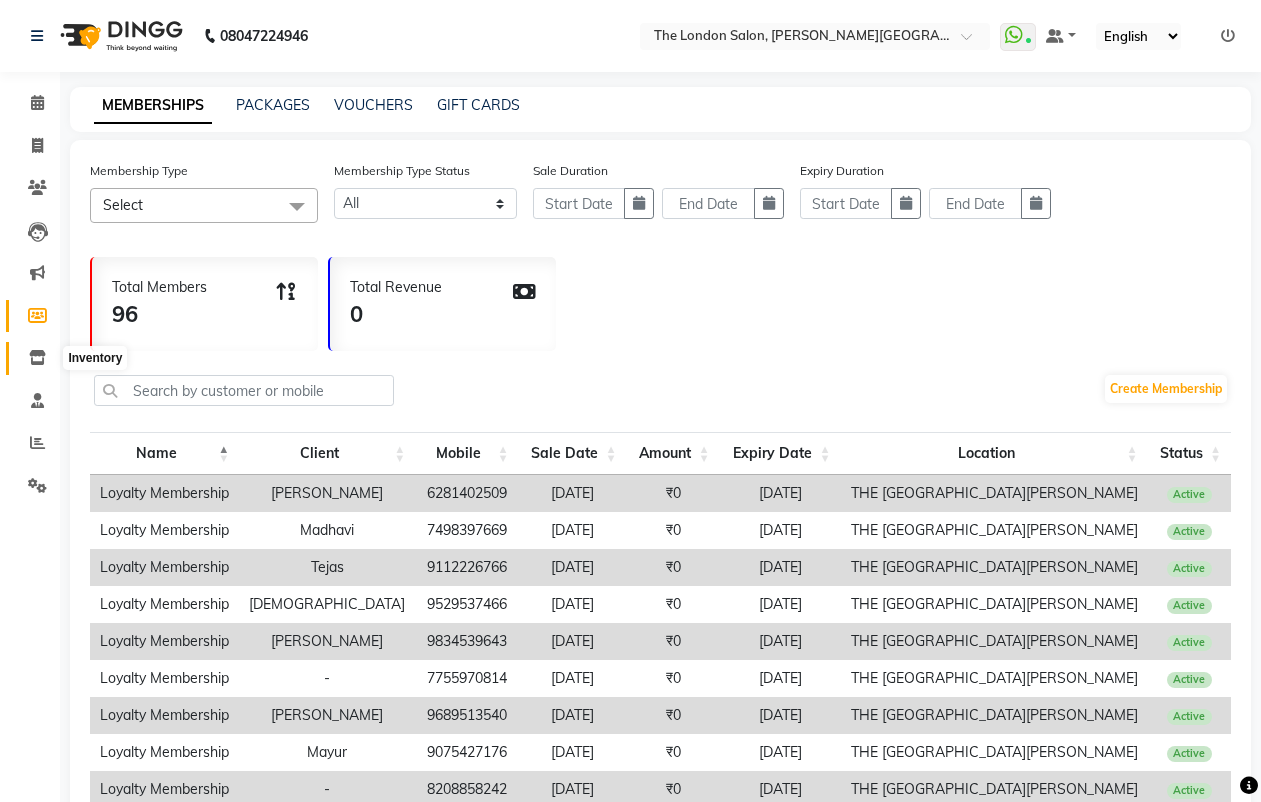 click 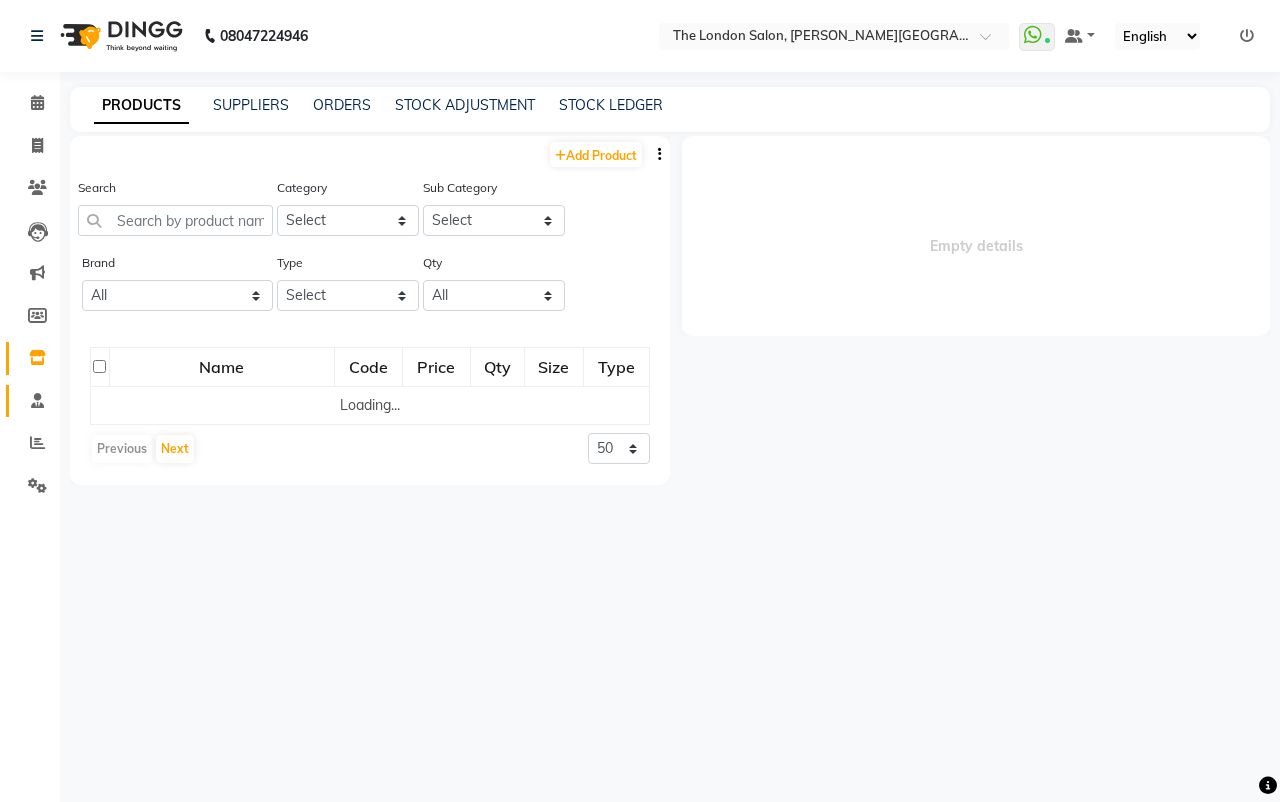 select 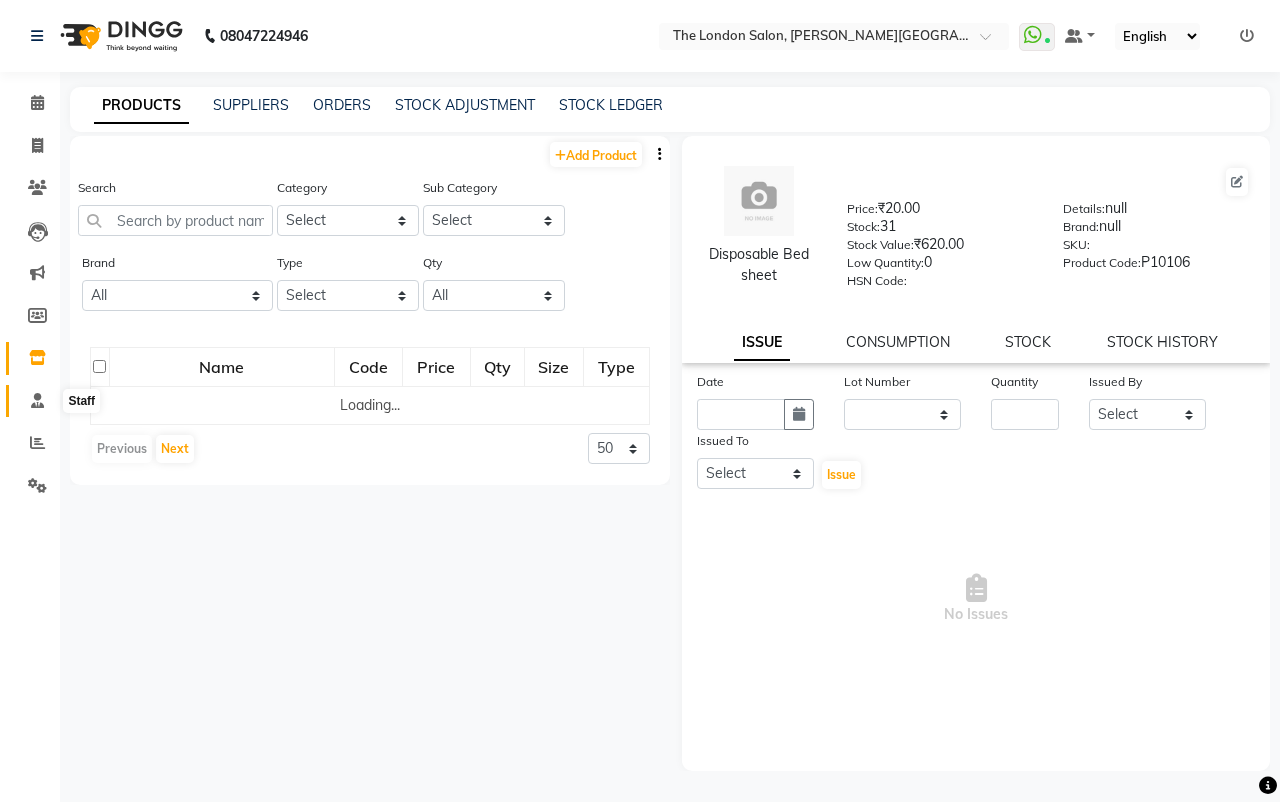click 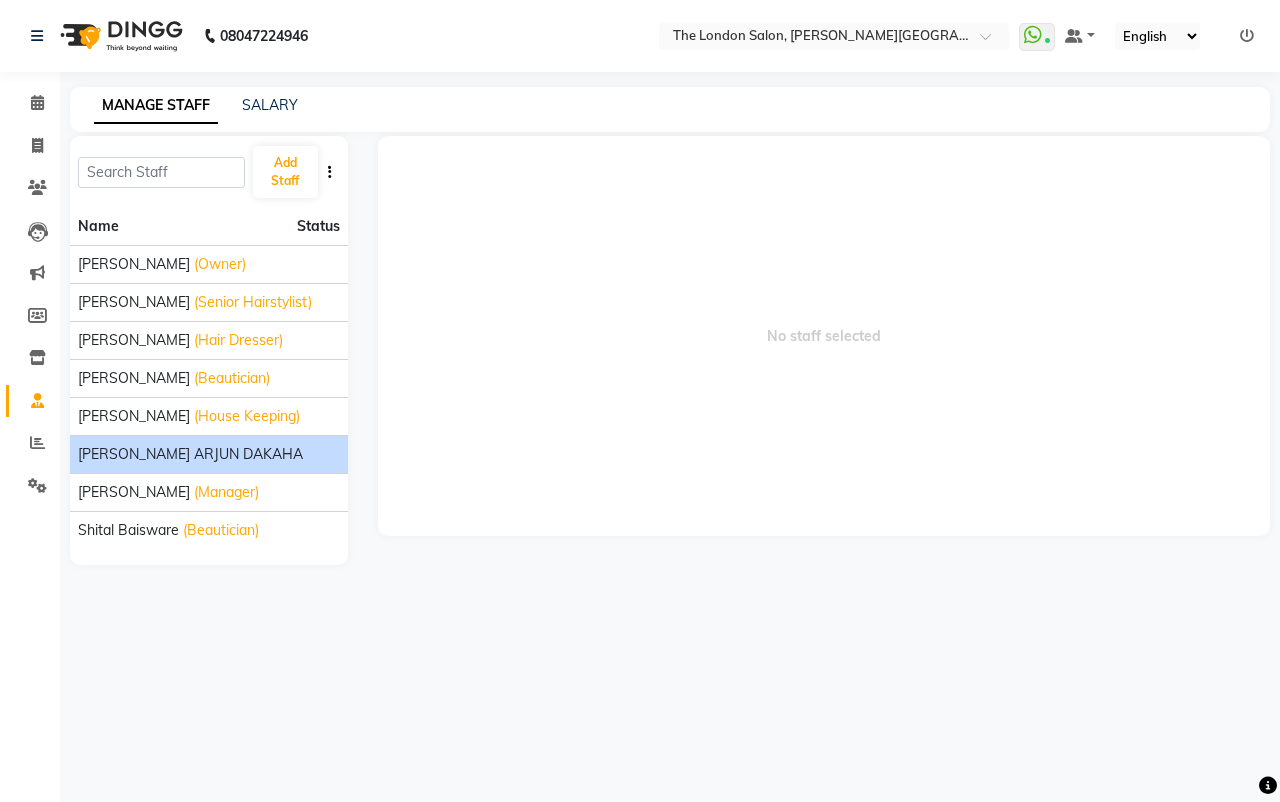 click on "[PERSON_NAME] ARJUN DAKAHA" 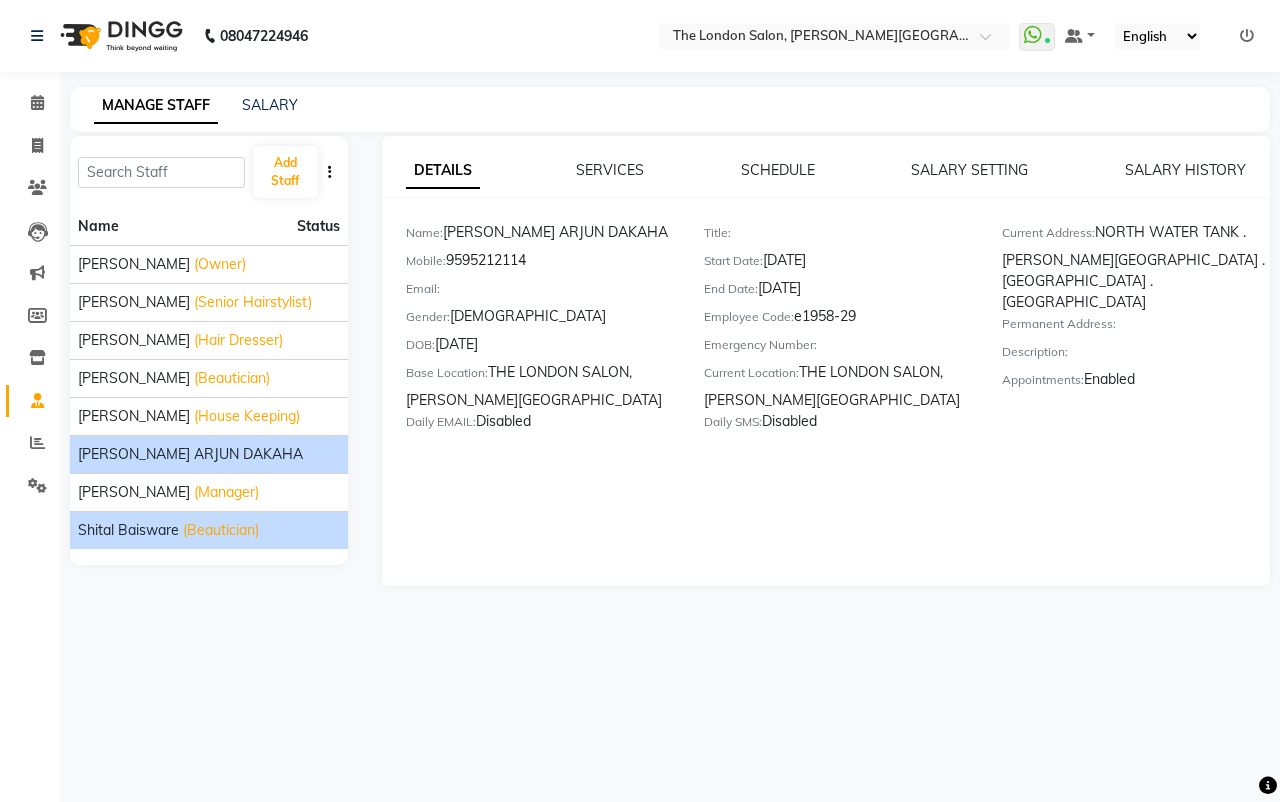 click on "[PERSON_NAME] baisware  (Beautician)" 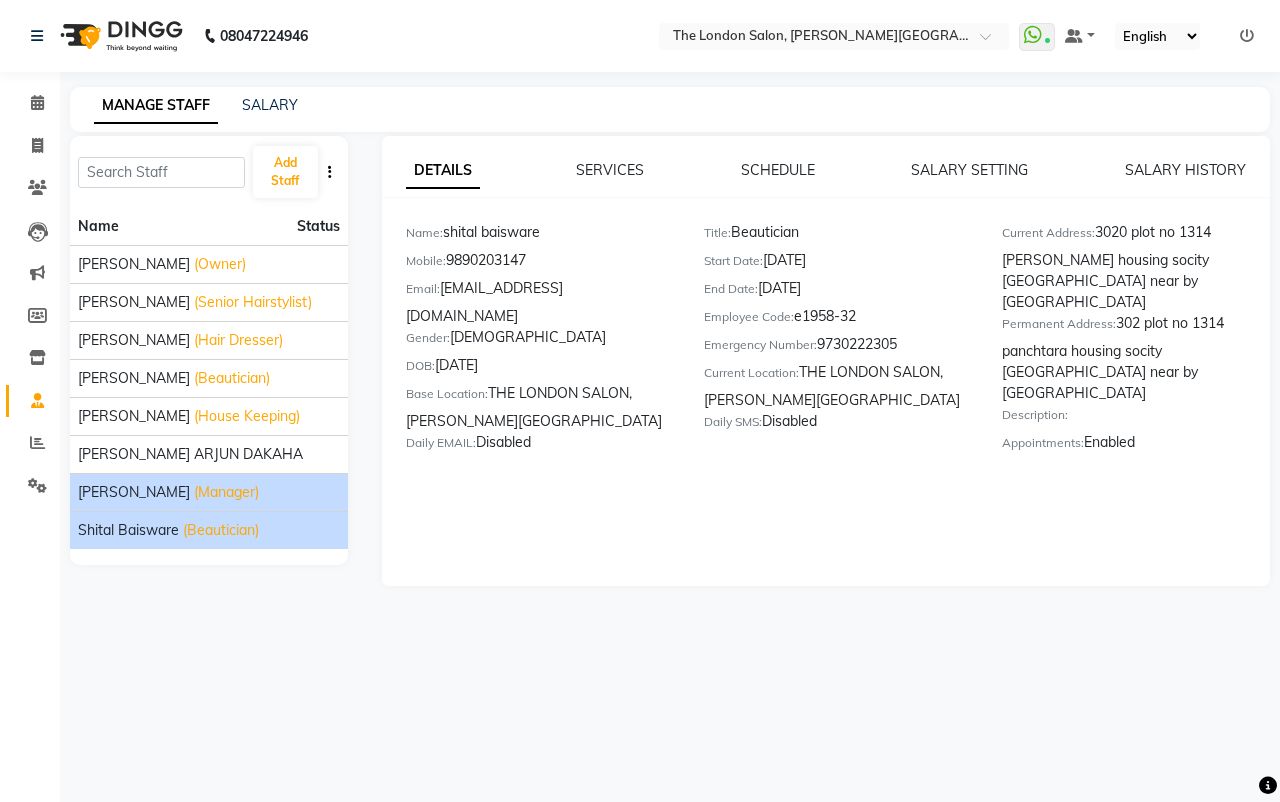 click on "[PERSON_NAME] (Manager)" 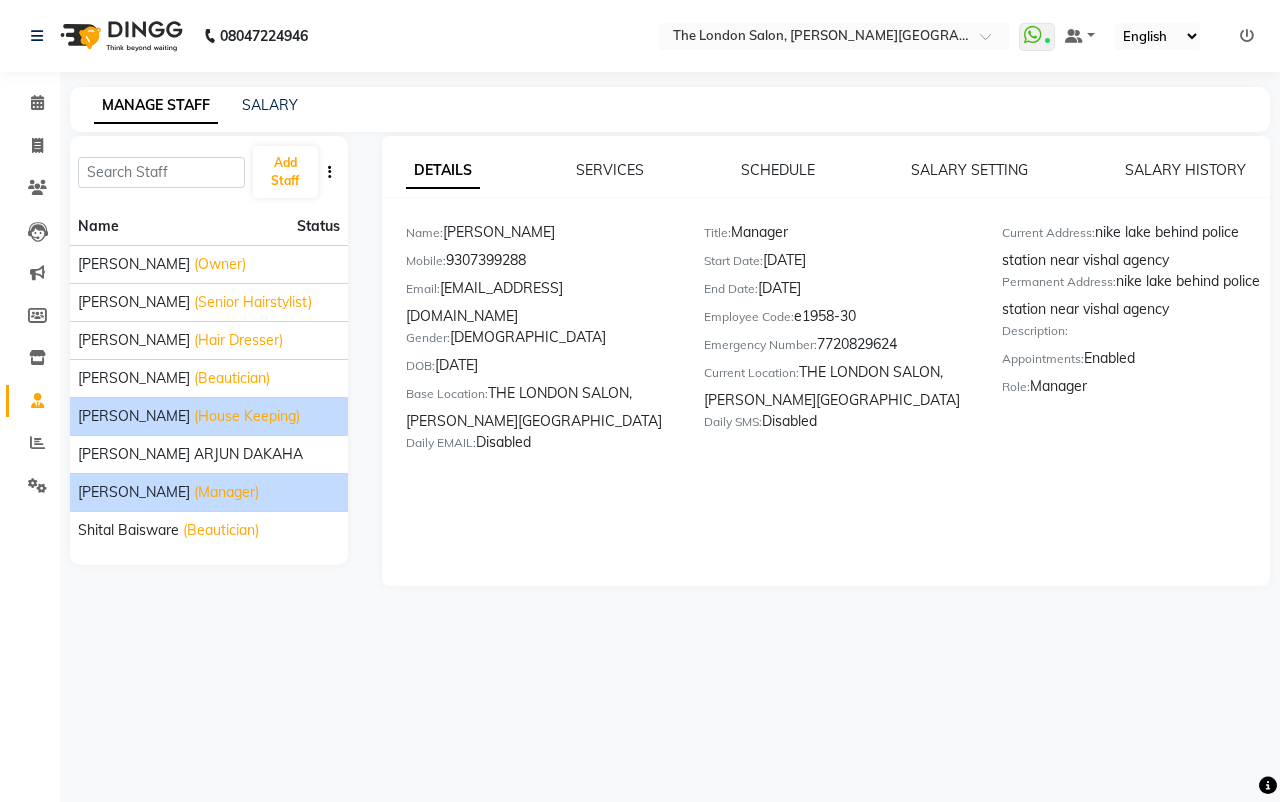 click on "[PERSON_NAME]  (House Keeping)" 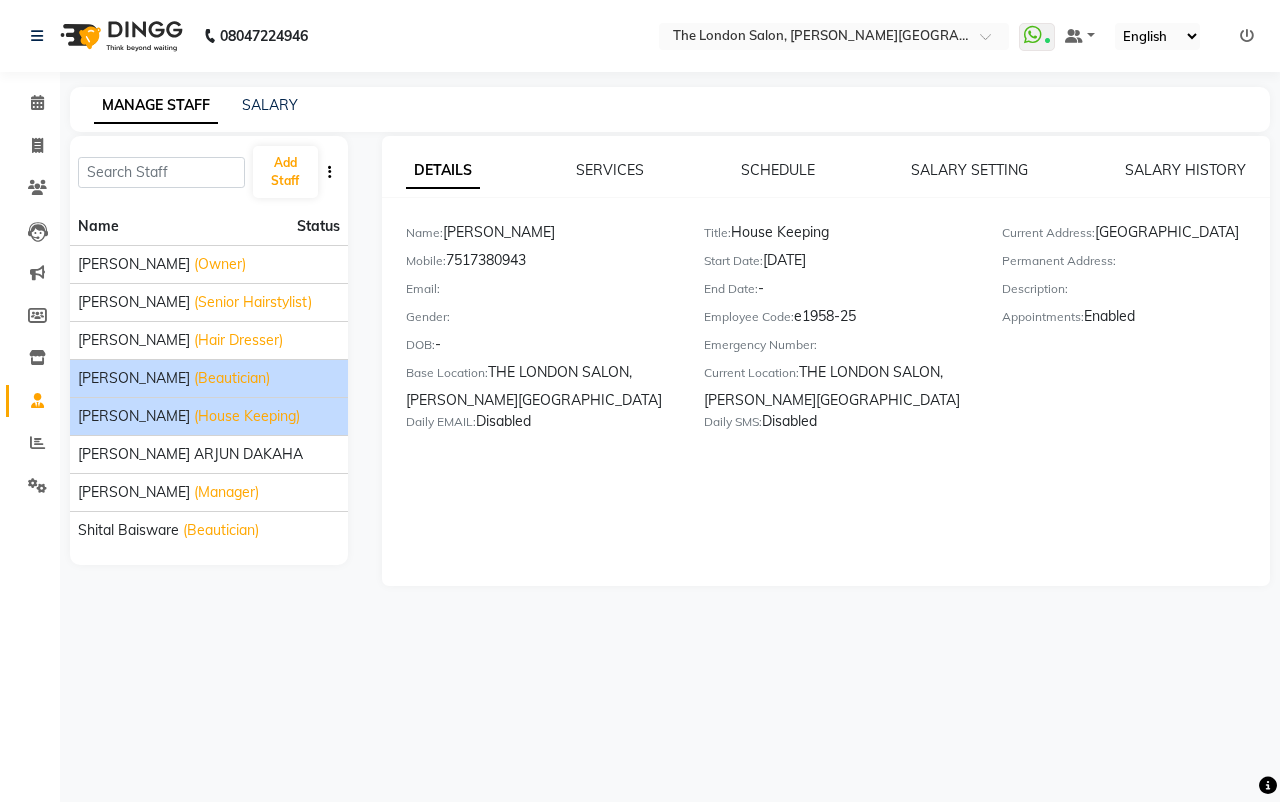 click on "[PERSON_NAME] (Beautician)" 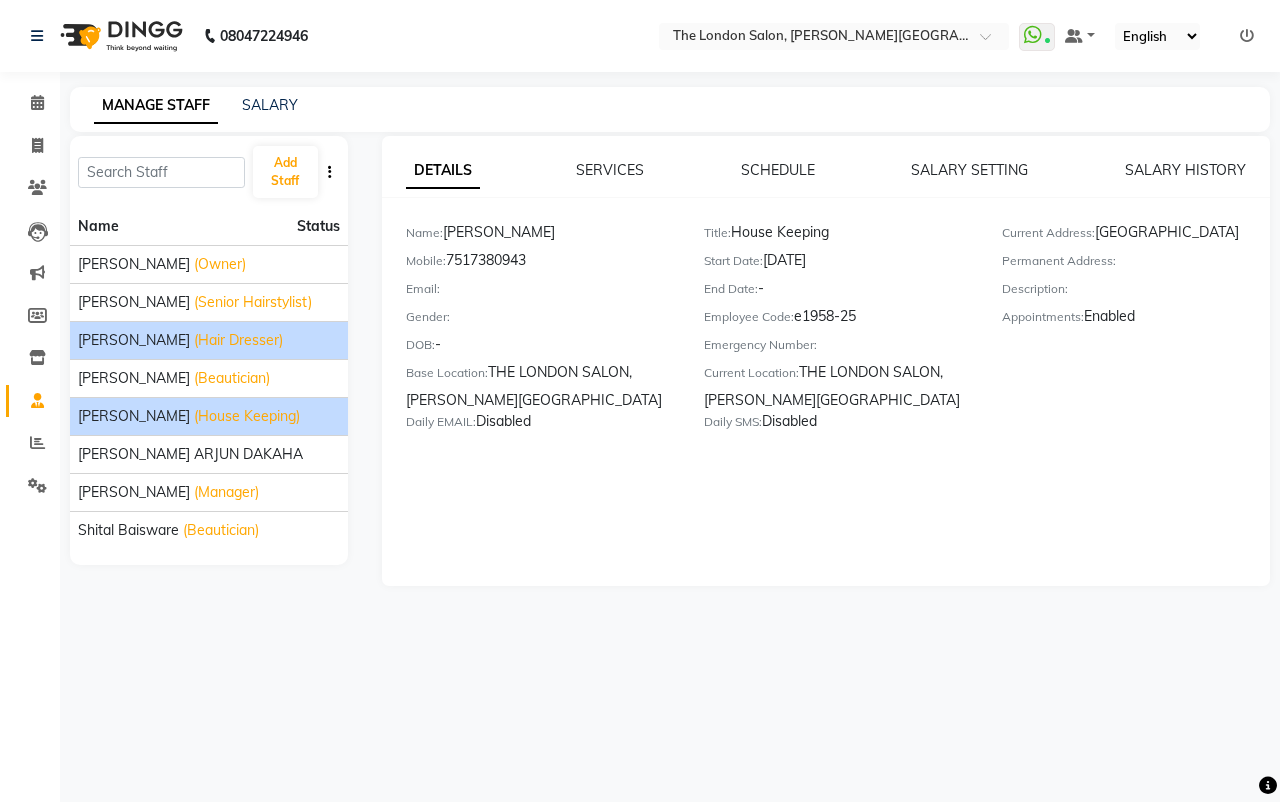 click on "[PERSON_NAME] (Hair Dresser)" 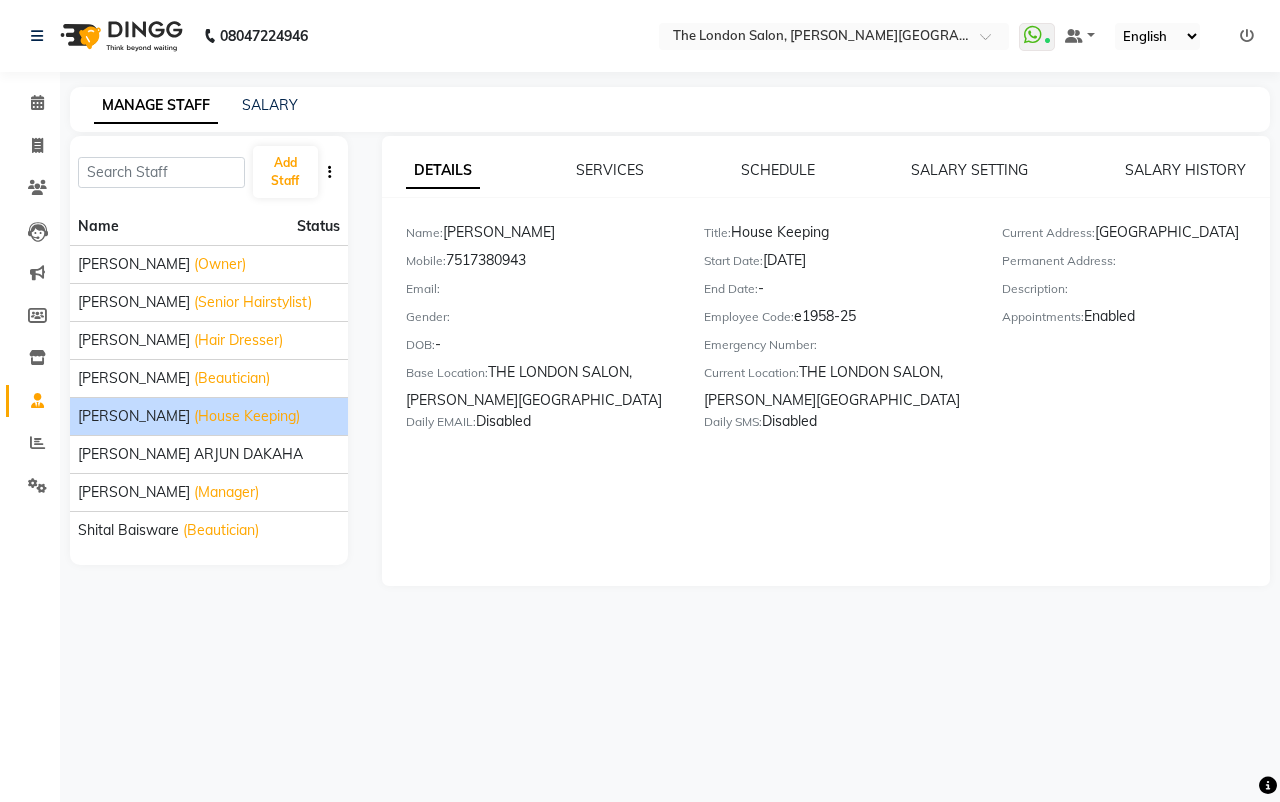 click on "[PERSON_NAME]  (House Keeping)" 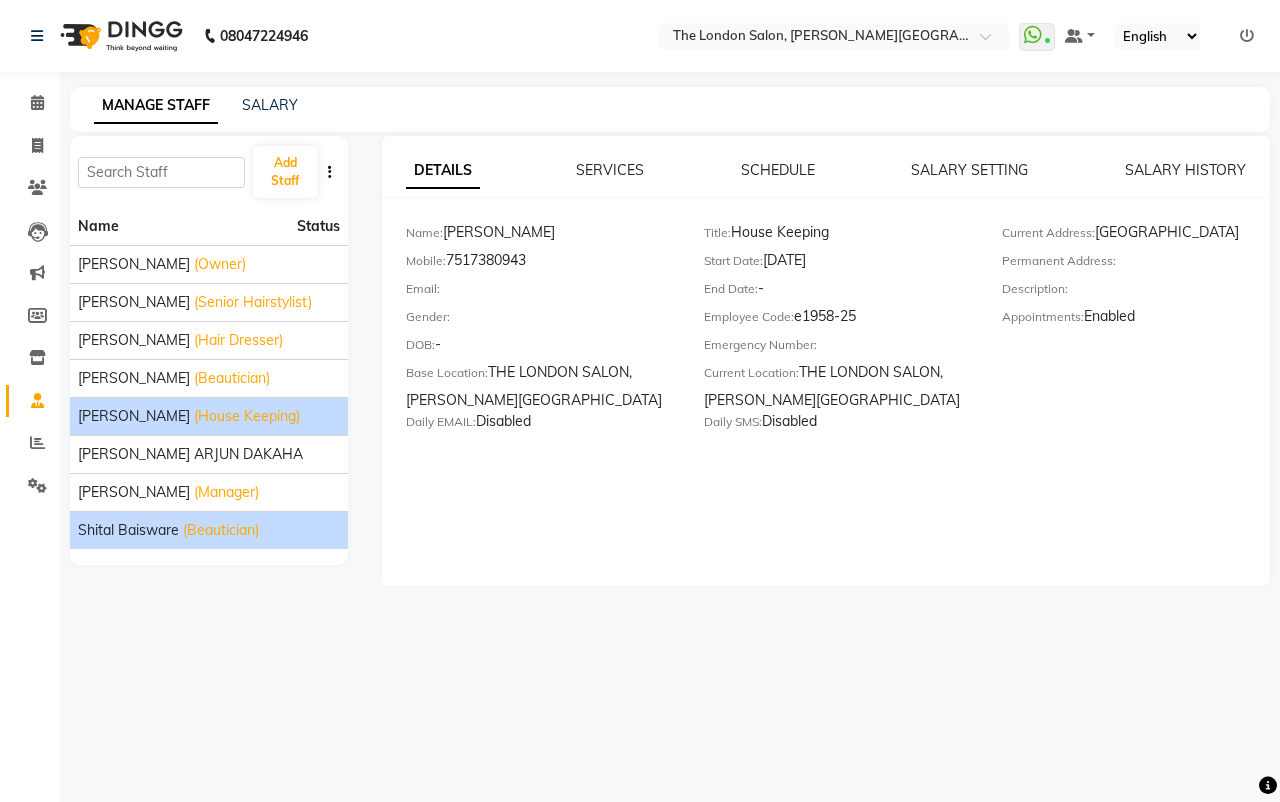click on "[PERSON_NAME] baisware  (Beautician)" 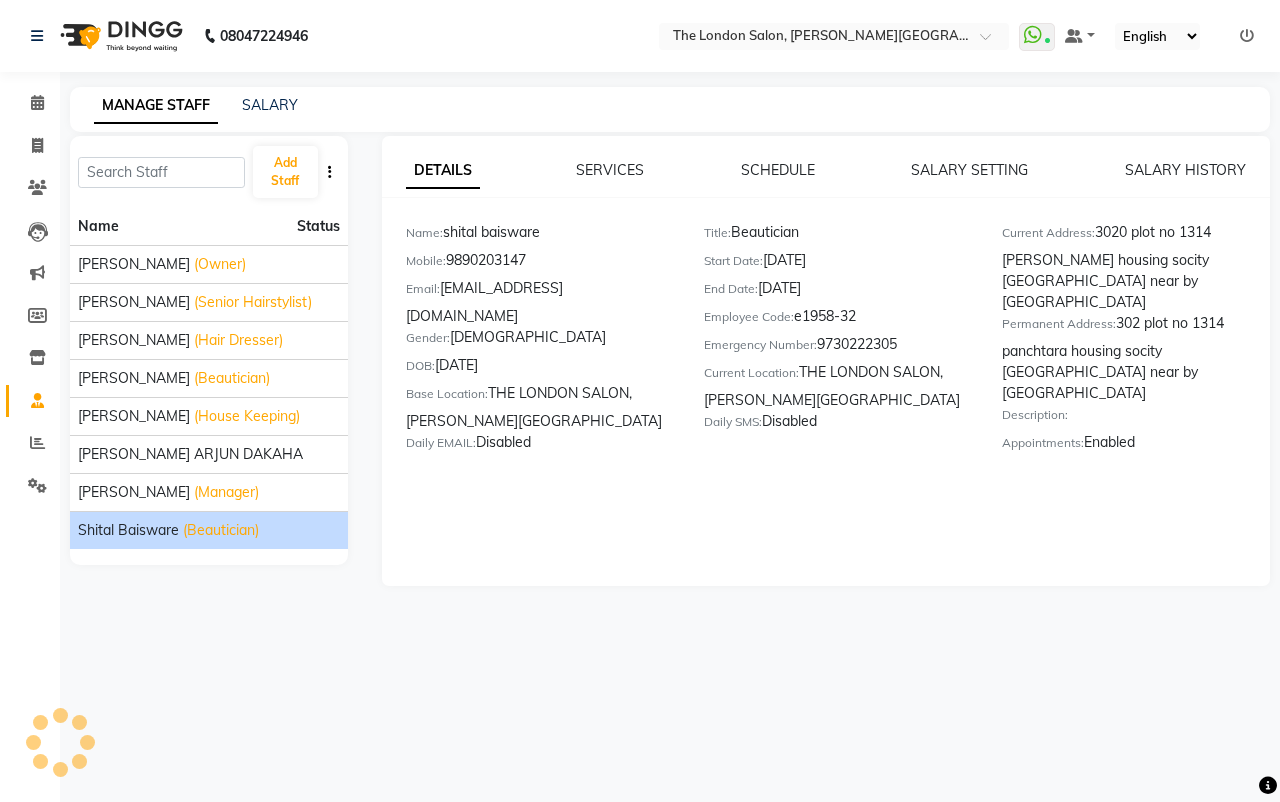 click on "[PERSON_NAME] baisware  (Beautician)" 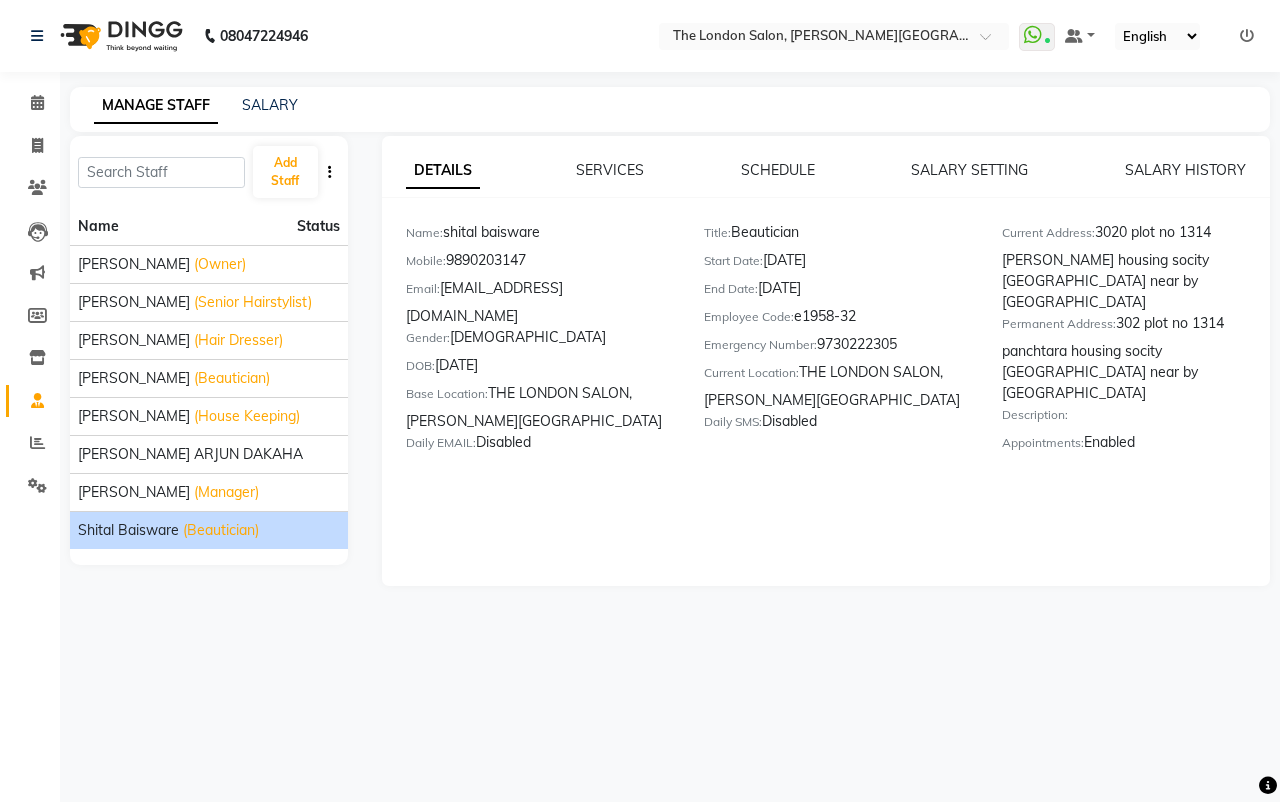 click on "08047224946 Select Location × The [GEOGRAPHIC_DATA][PERSON_NAME]  WhatsApp Status  ✕ Status:  Connected Most Recent Message: [DATE]     01:40 PM Recent Service Activity: [DATE]     01:23 PM Default Panel My Panel English ENGLISH Español العربية मराठी हिंदी ગુજરાતી தமிழ் 中文 Notifications nothing to show ☀ THE LONDON SALON, [PERSON_NAME] NAGAR  Calendar  Invoice  Clients  Leads   Marketing  Members  Inventory  Staff  Reports  Settings Completed InProgress Upcoming Dropped Tentative Check-In Confirm Bookings Generate Report Segments Page Builder MANAGE STAFF SALARY Add Staff Name Status [PERSON_NAME] (Owner) [PERSON_NAME] (Senior Hairstylist) [PERSON_NAME] (Hair Dresser) [PERSON_NAME] (Beautician) [PERSON_NAME]  (House Keeping) [PERSON_NAME] ARJUN DAKAHA  [PERSON_NAME] sanwane (Manager) [PERSON_NAME] baisware  (Beautician) DETAILS SERVICES SCHEDULE SALARY SETTING SALARY HISTORY Name:   [PERSON_NAME] baisware   Mobile:   [PHONE_NUMBER]  Email:   [EMAIL_ADDRESS][DOMAIN_NAME]  Gender:" at bounding box center [640, 401] 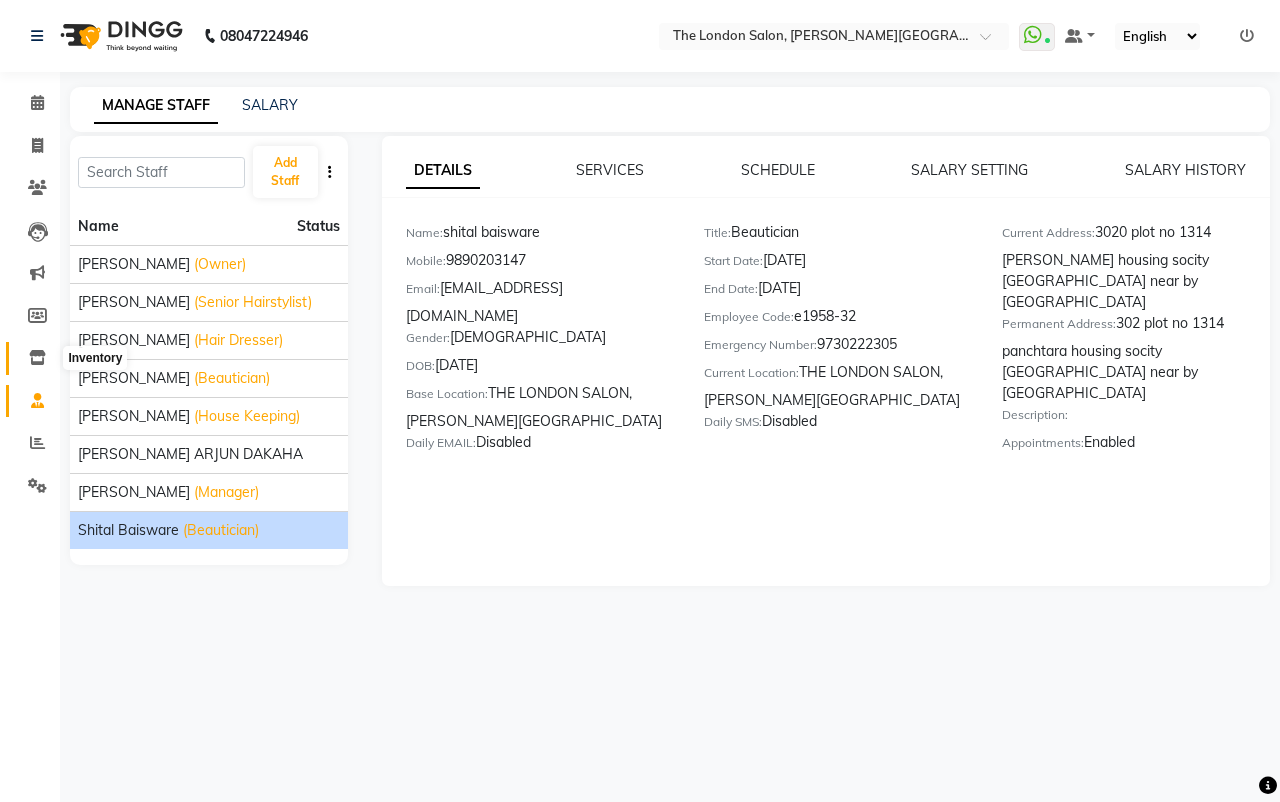 click 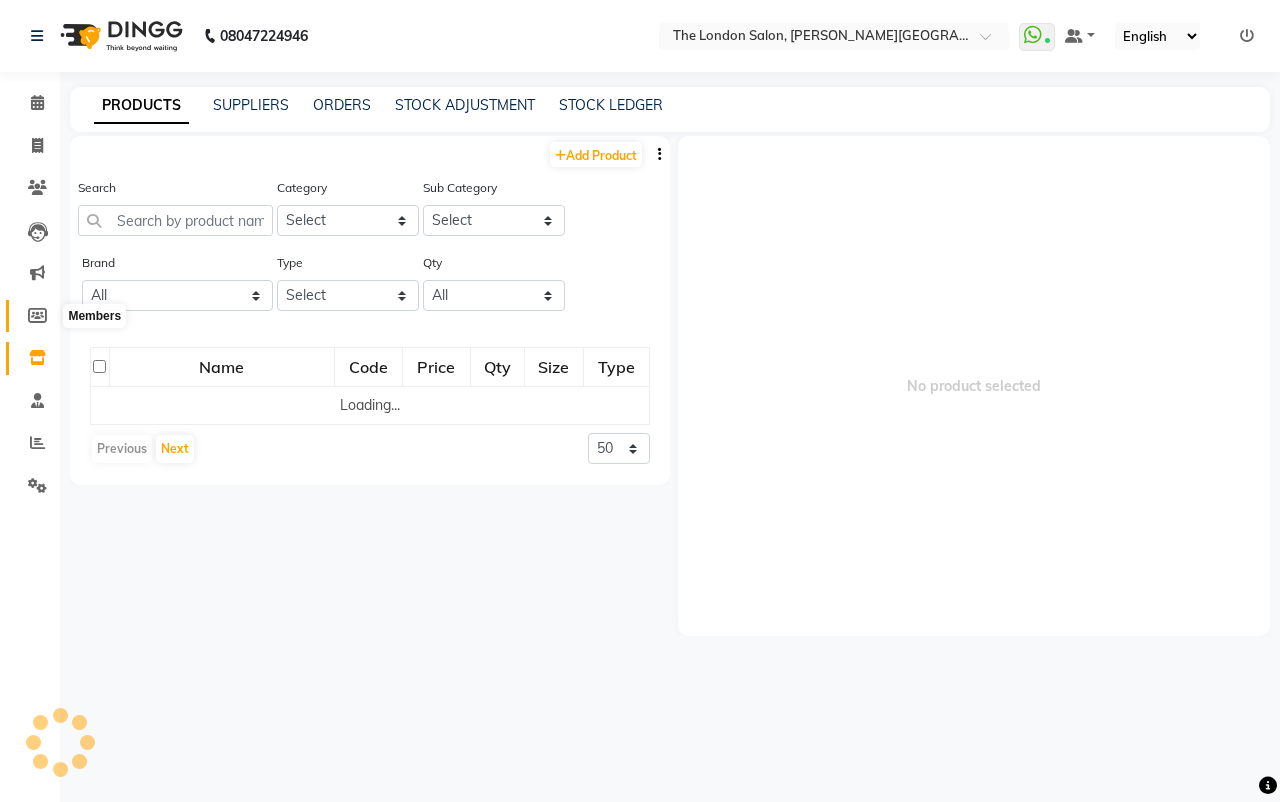 click 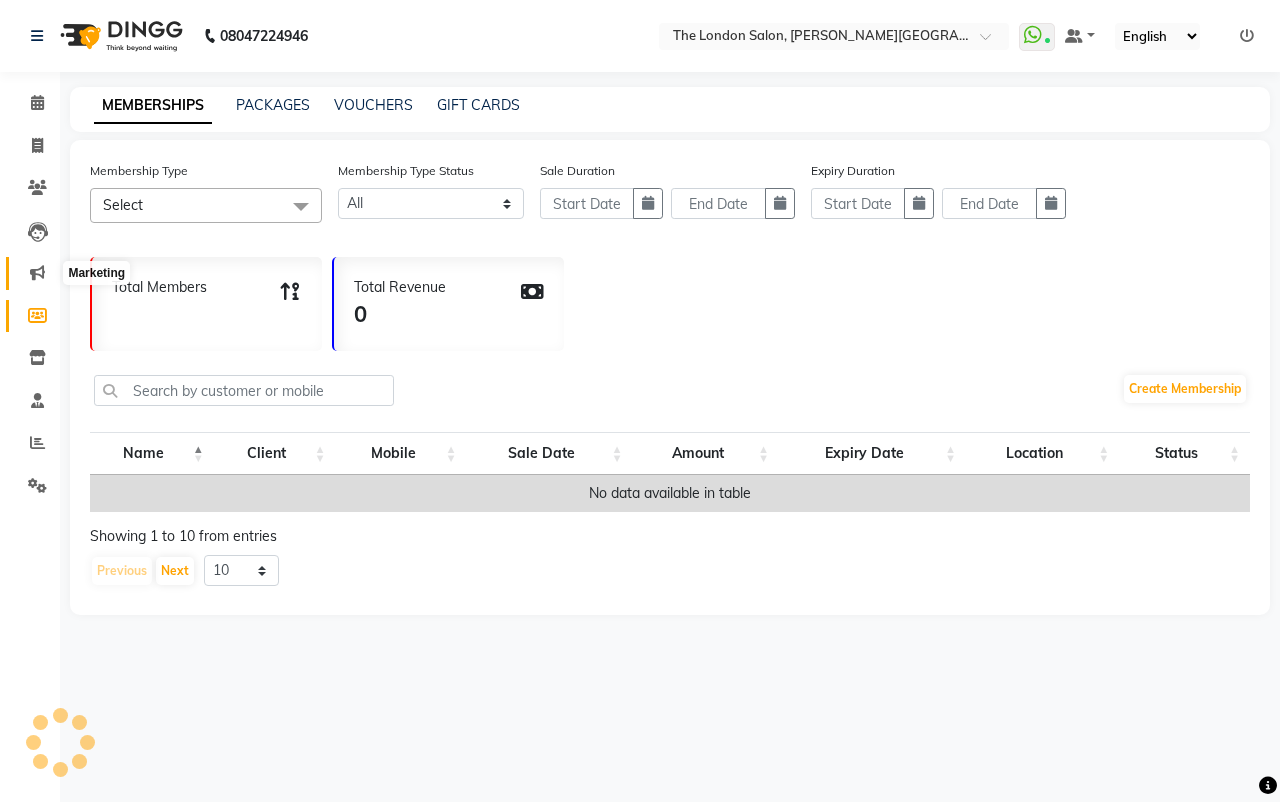 click 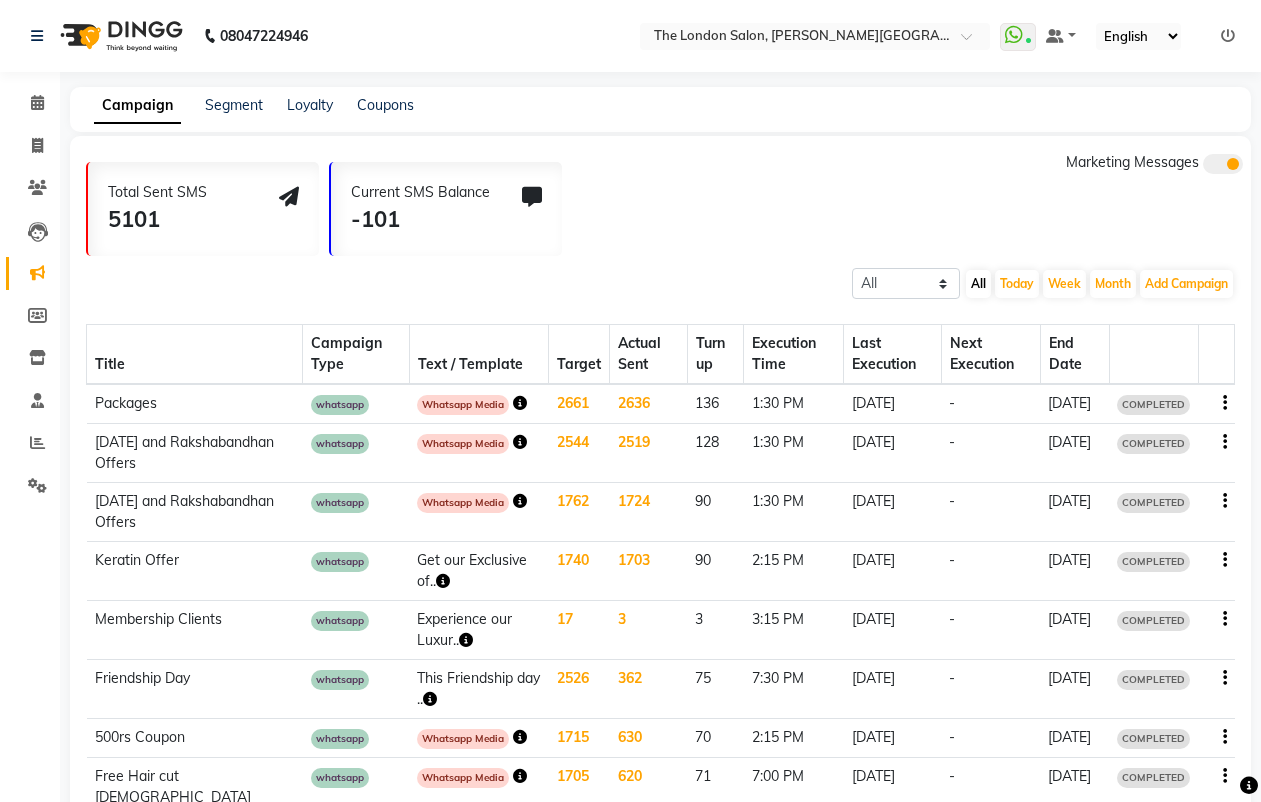 click on "Marketing" 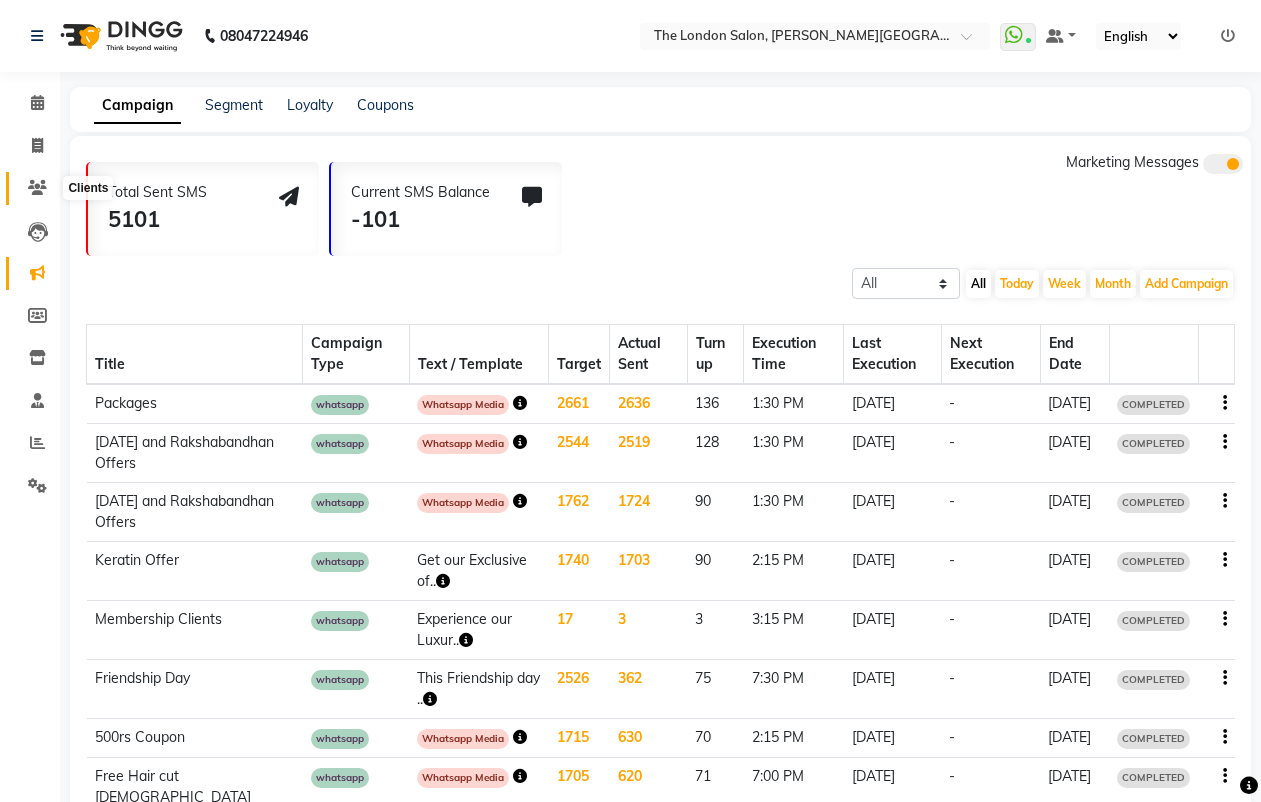 click 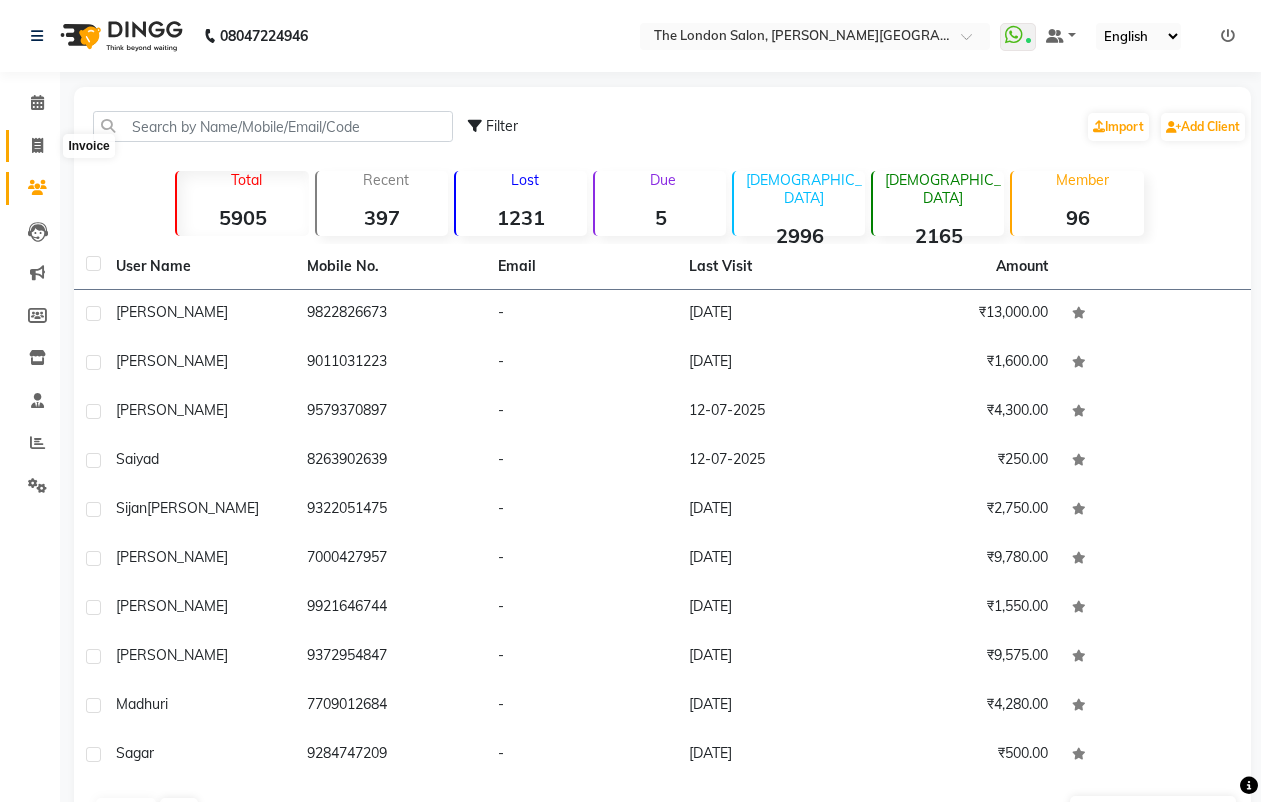 click 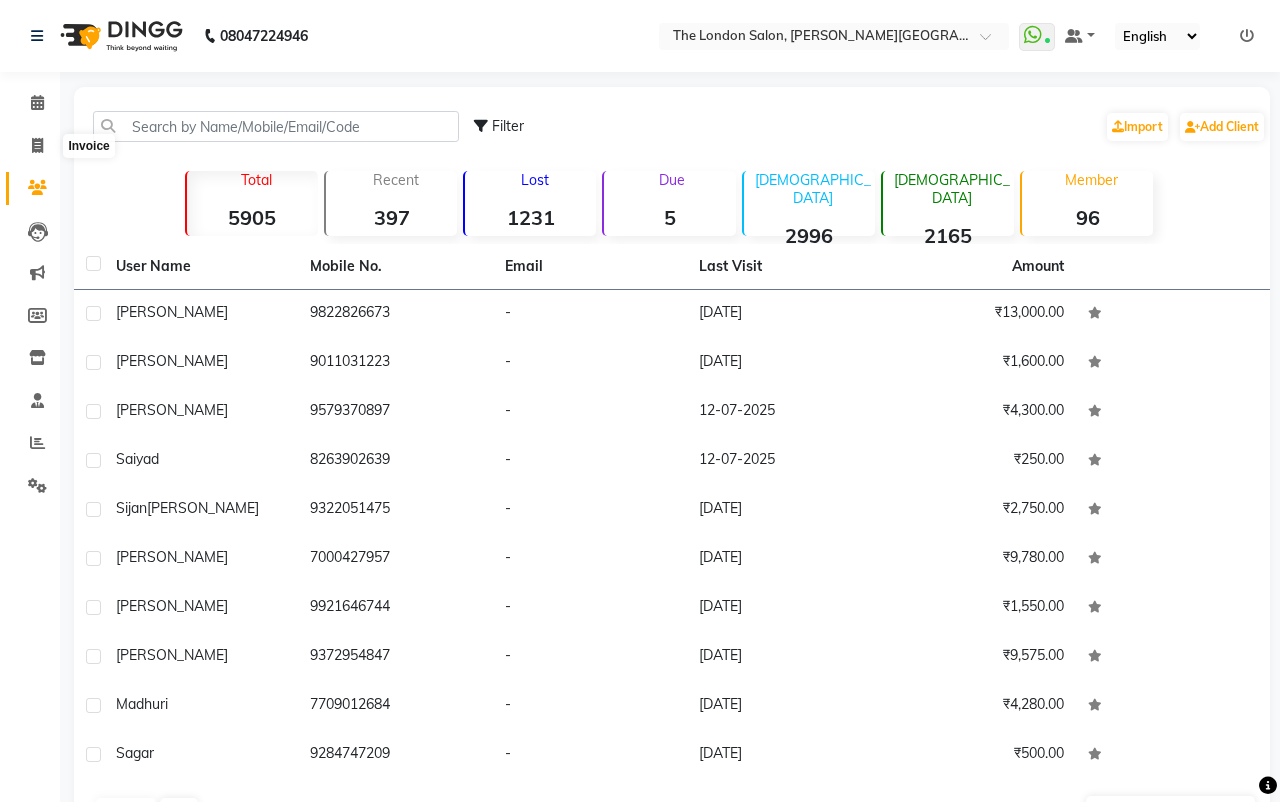 select on "4682" 